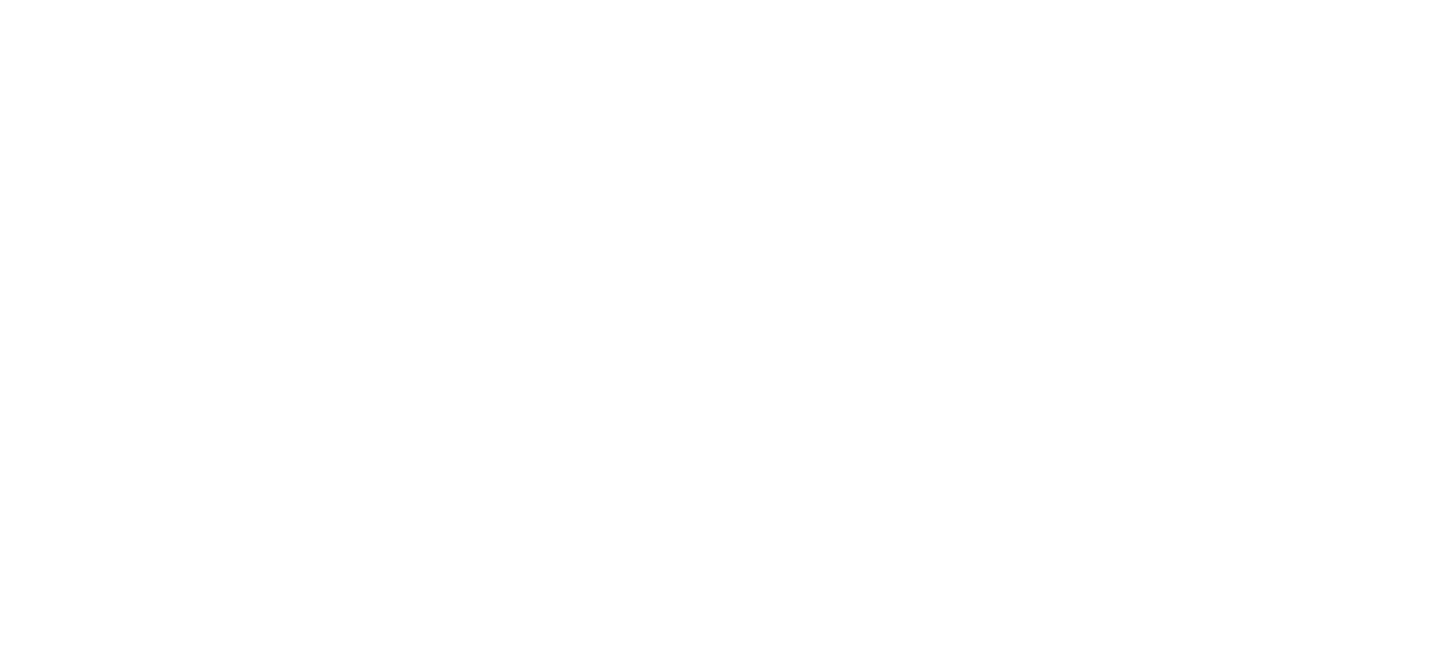 scroll, scrollTop: 0, scrollLeft: 0, axis: both 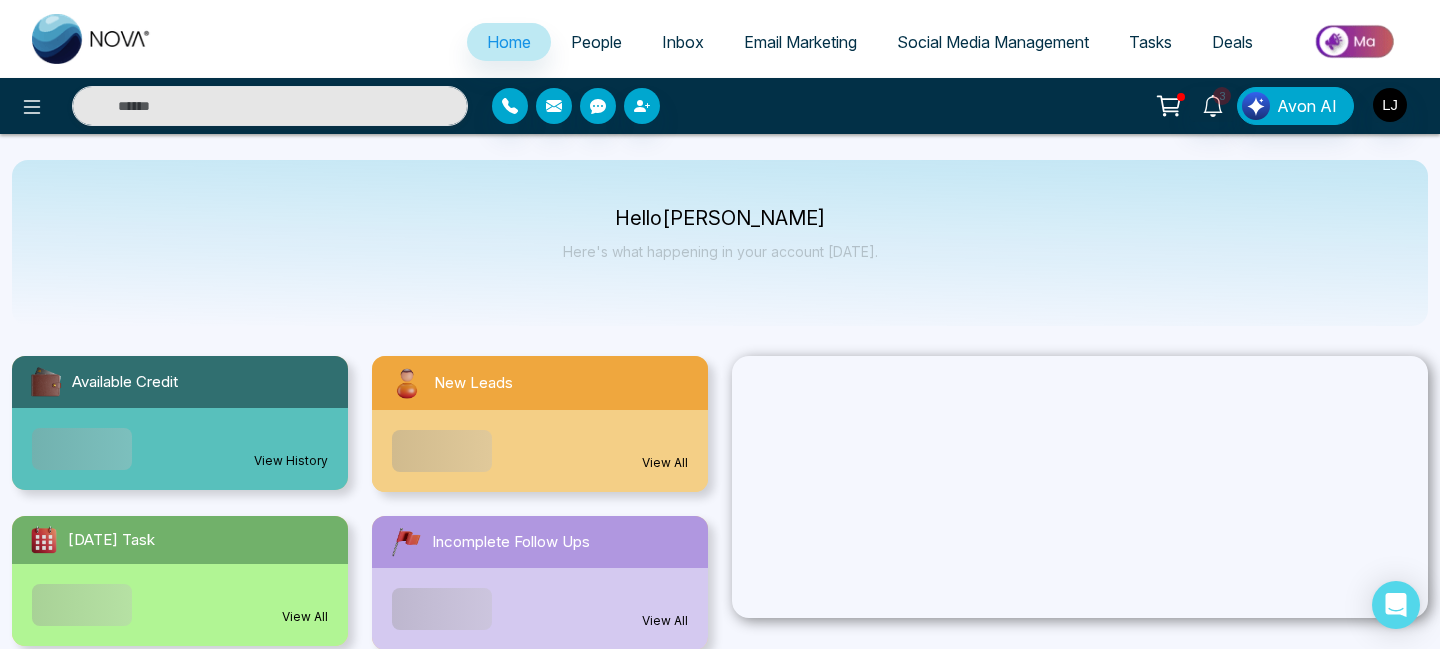 click on "3 Avon AI" at bounding box center (720, 106) 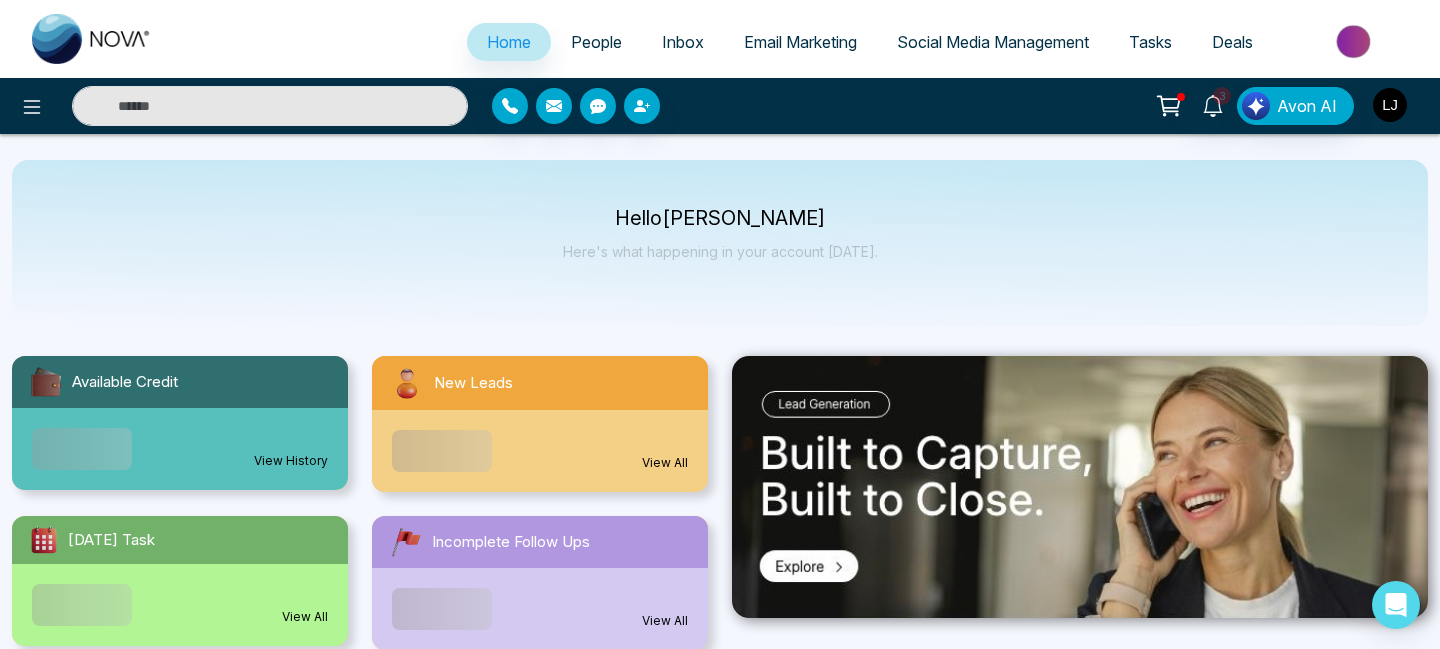 click at bounding box center (1390, 105) 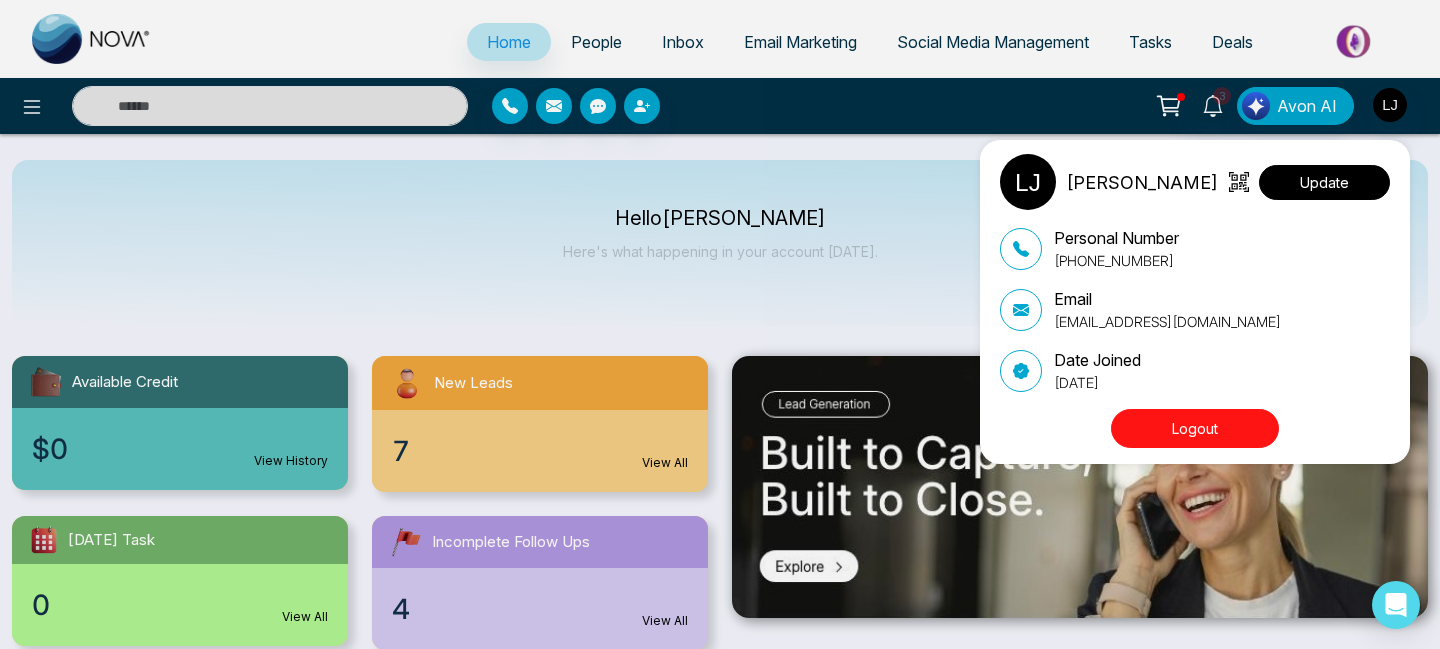 click on "Update" at bounding box center (1324, 182) 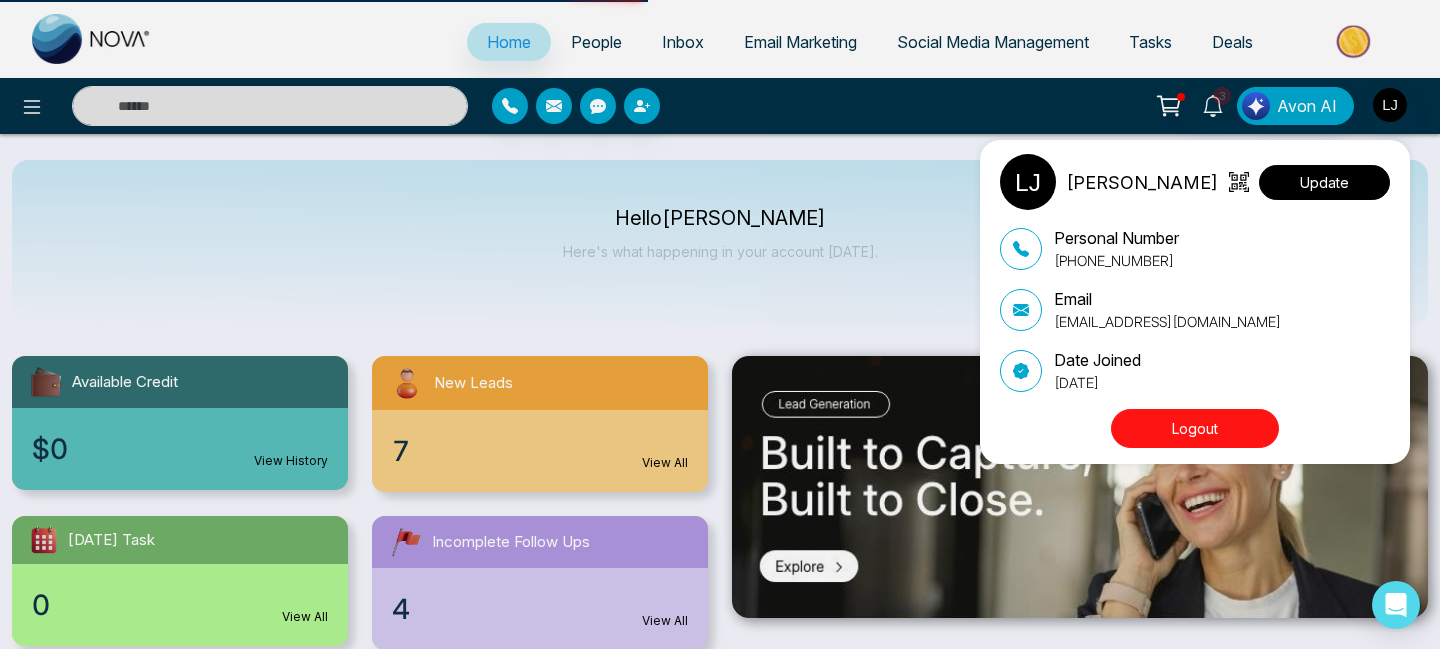 select on "***" 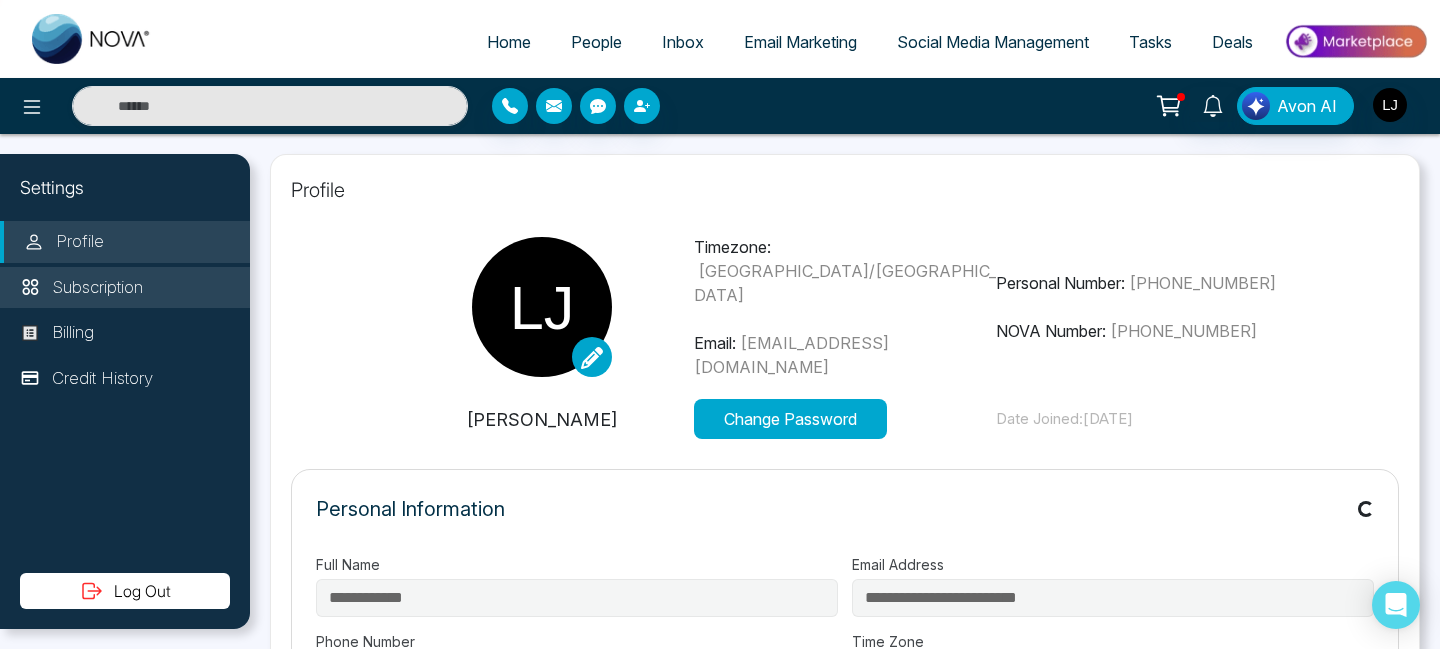 click on "Subscription" at bounding box center [125, 288] 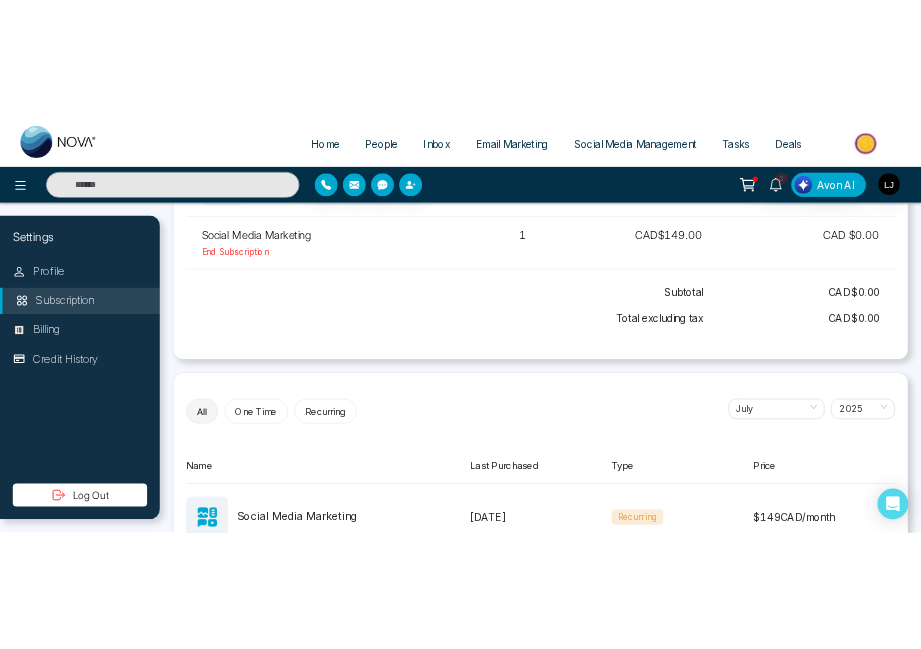 scroll, scrollTop: 0, scrollLeft: 0, axis: both 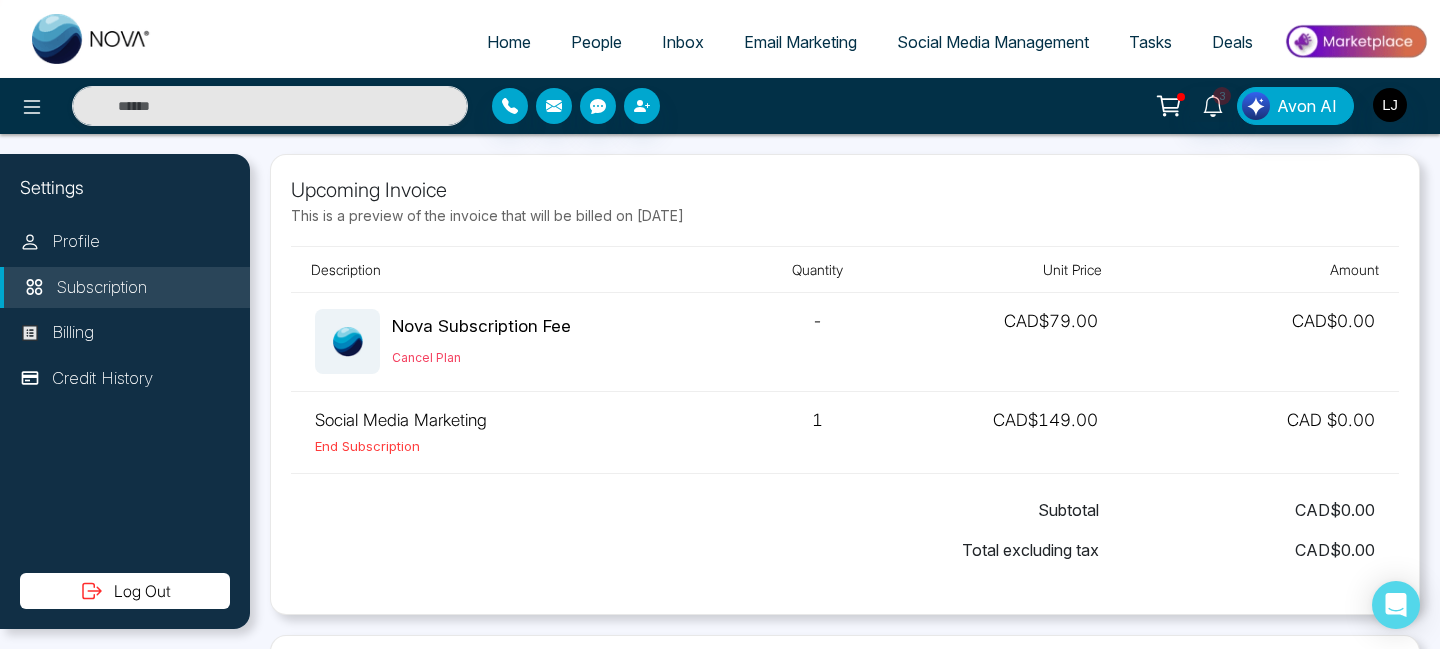 click on "Home" at bounding box center (509, 42) 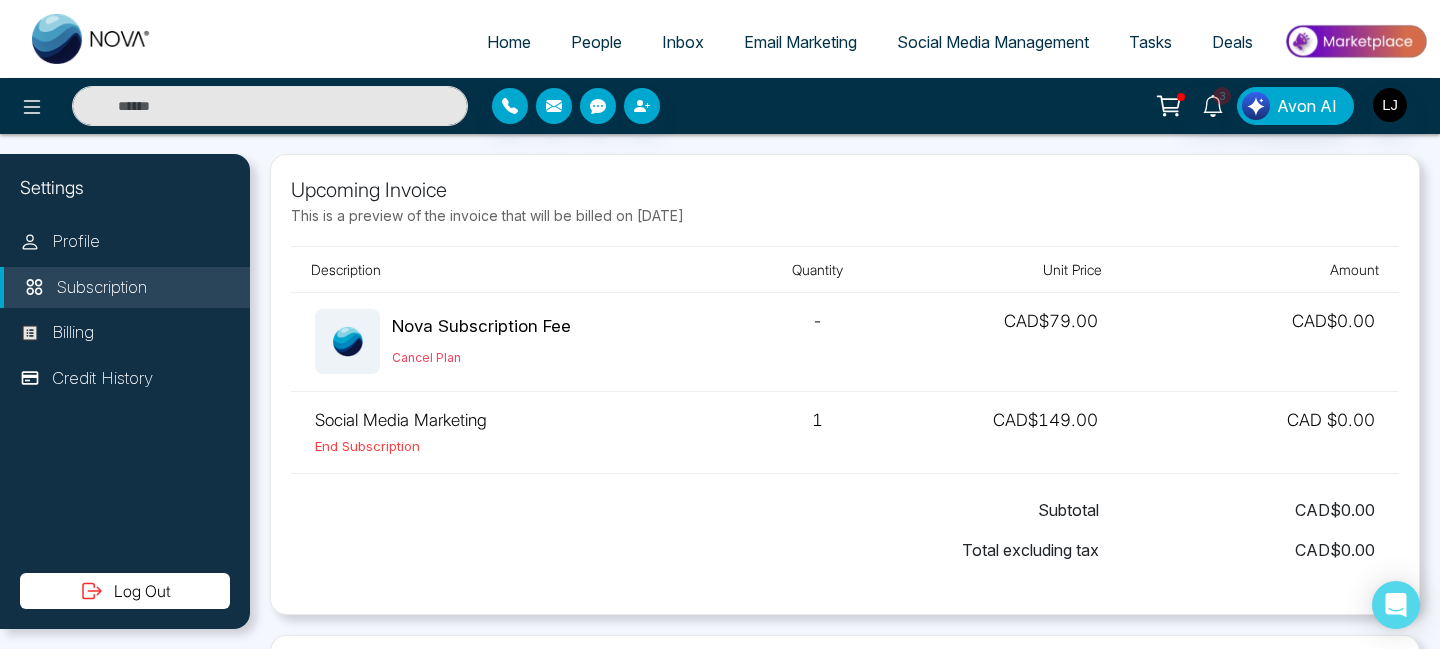select on "*" 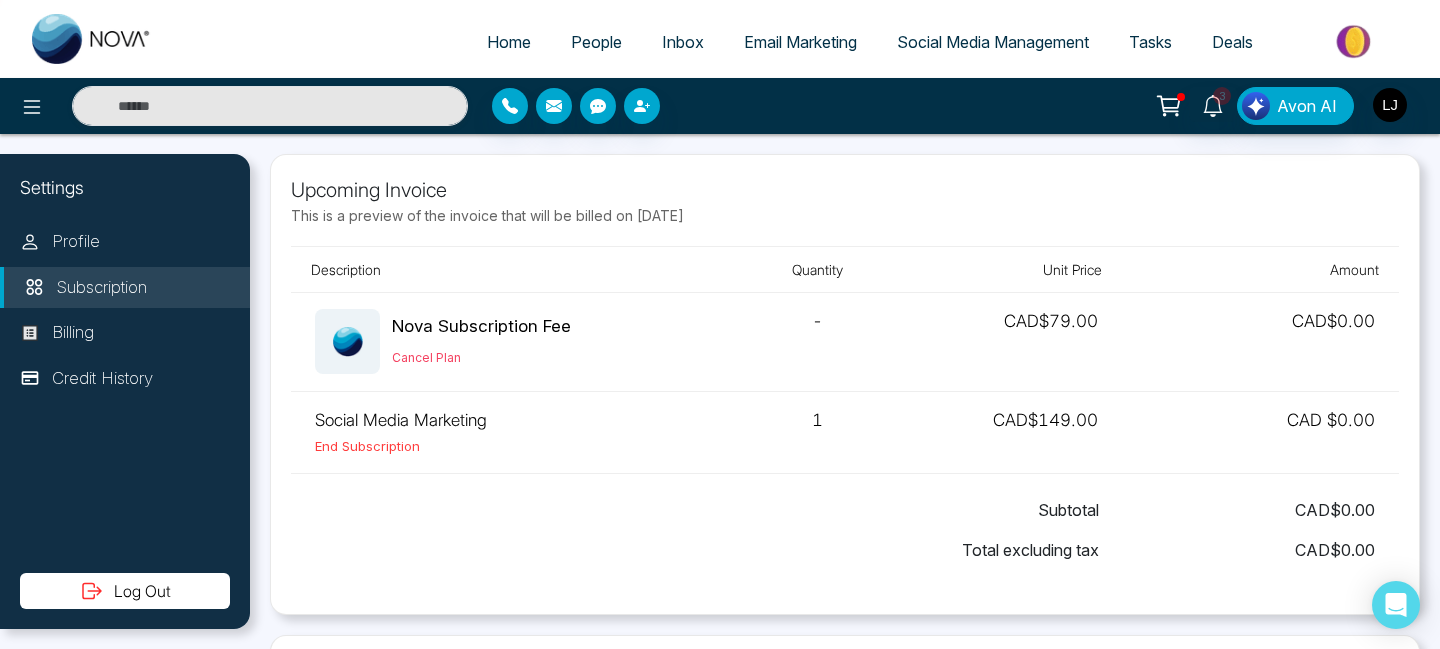 select on "*" 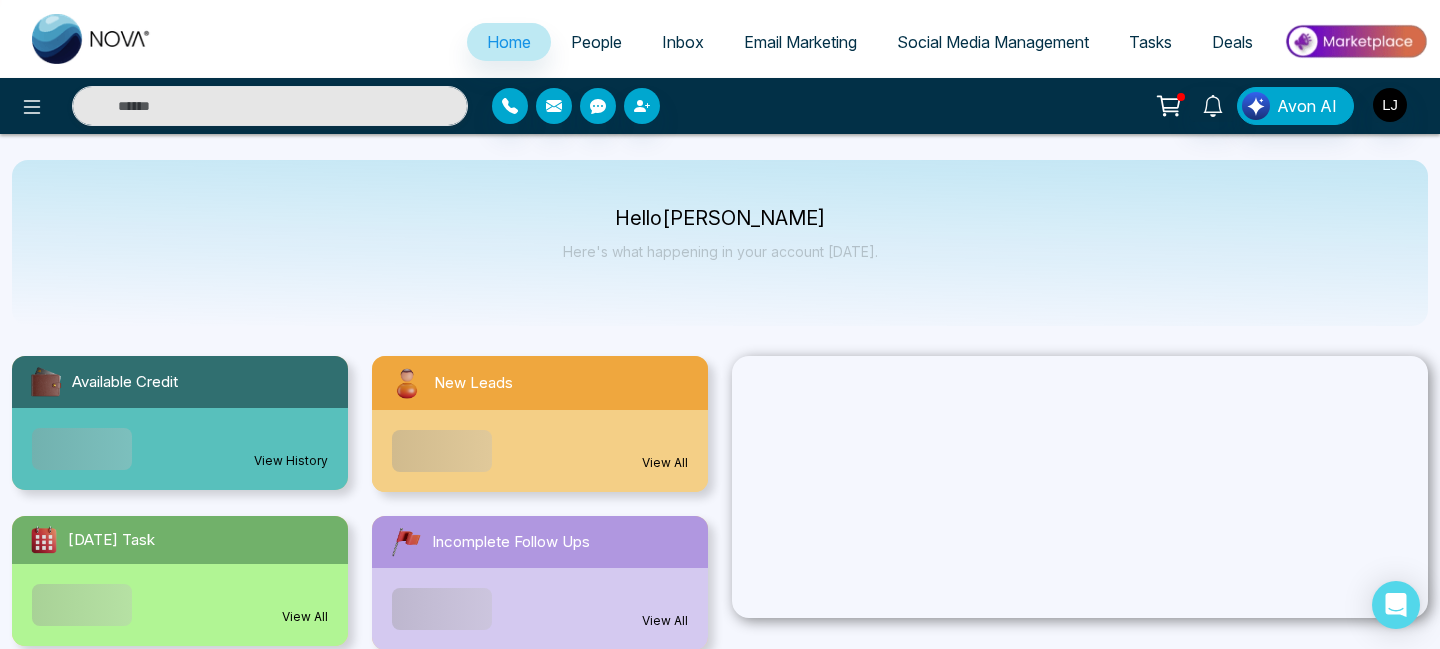click on "People" at bounding box center [596, 42] 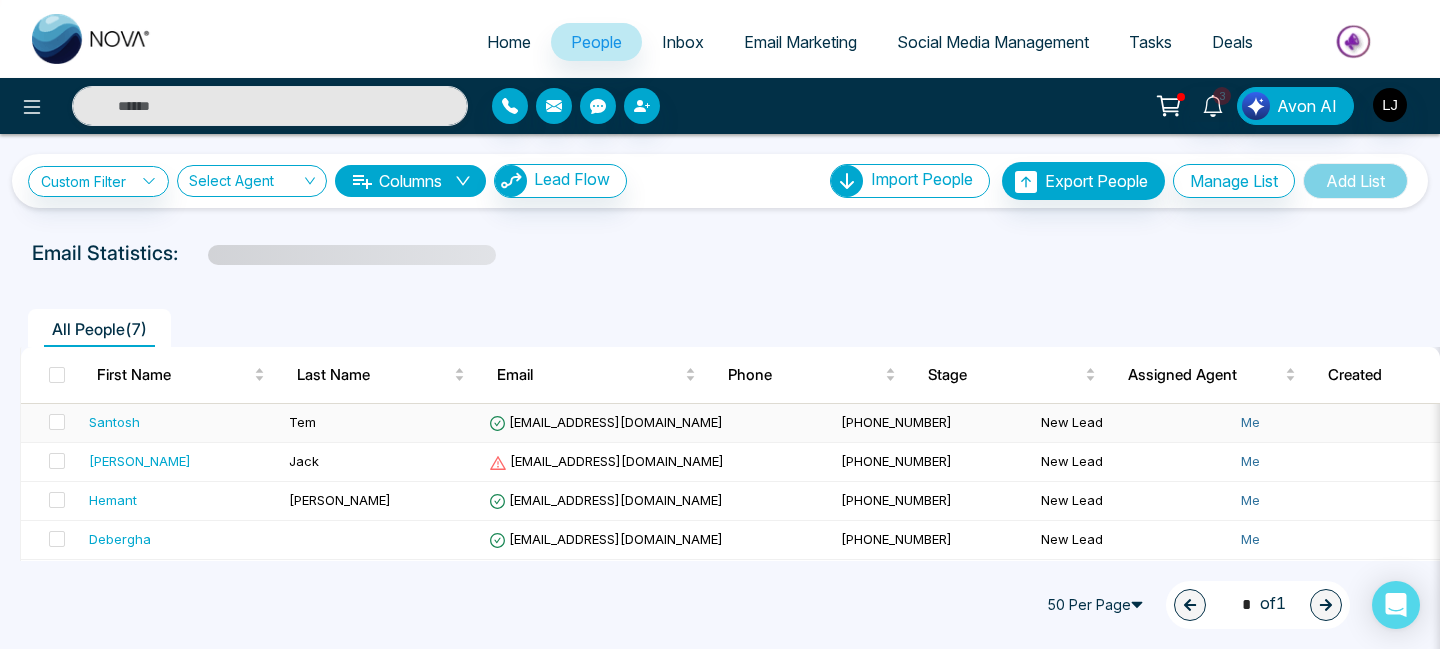 click on "Santosh" at bounding box center (114, 422) 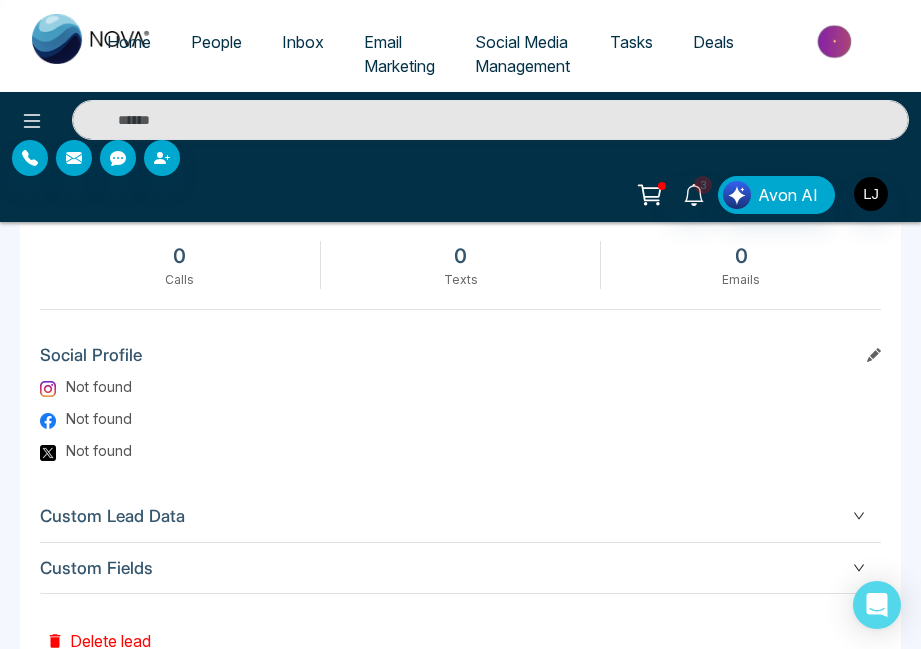 scroll, scrollTop: 1186, scrollLeft: 0, axis: vertical 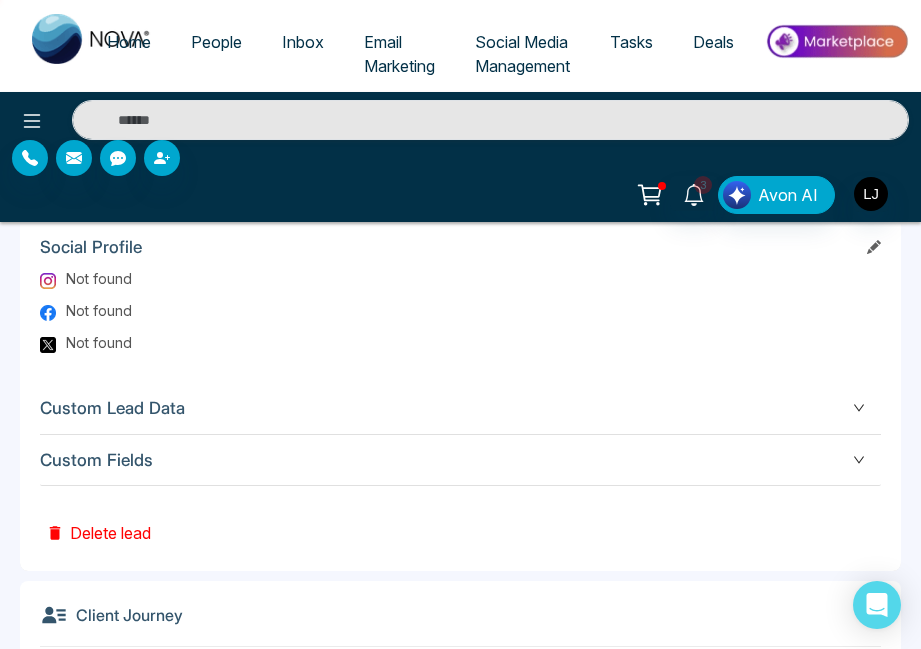 click on "Custom Lead Data" at bounding box center (460, 408) 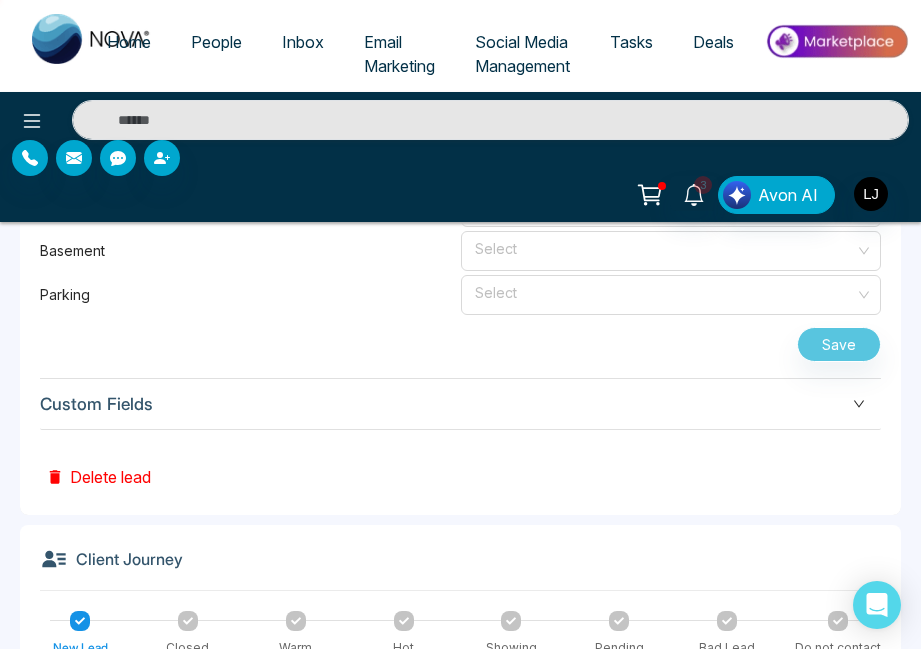 scroll, scrollTop: 2412, scrollLeft: 0, axis: vertical 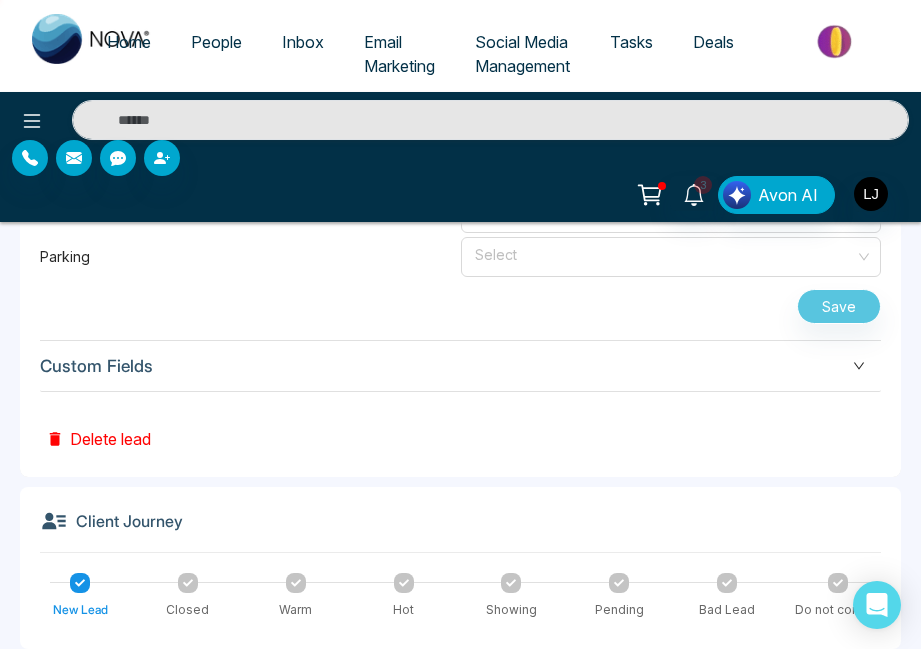click on "Custom Fields" at bounding box center (460, 366) 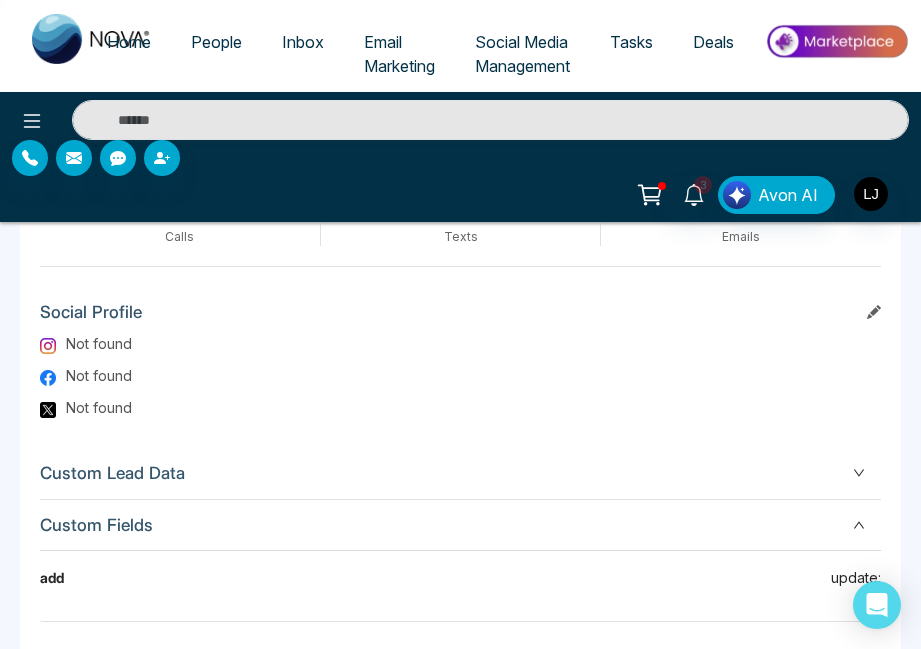 scroll, scrollTop: 1096, scrollLeft: 0, axis: vertical 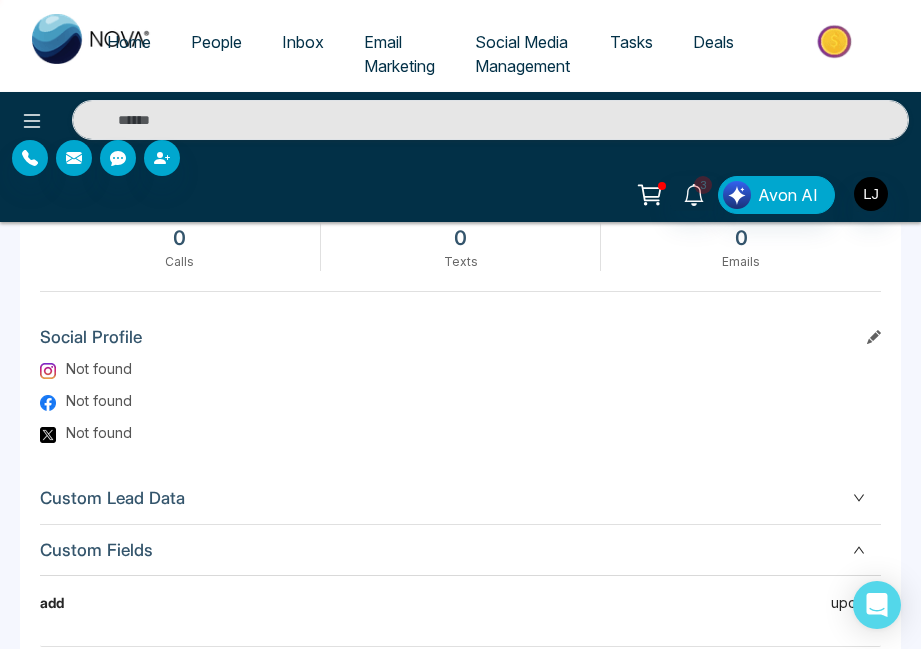 click on "Custom Lead Data" at bounding box center [460, 498] 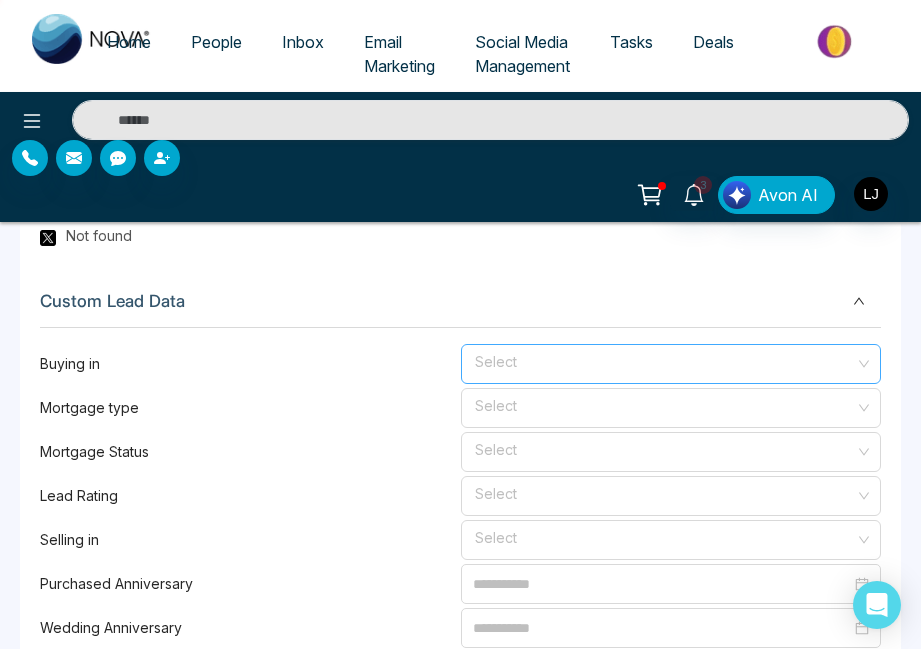 scroll, scrollTop: 1266, scrollLeft: 0, axis: vertical 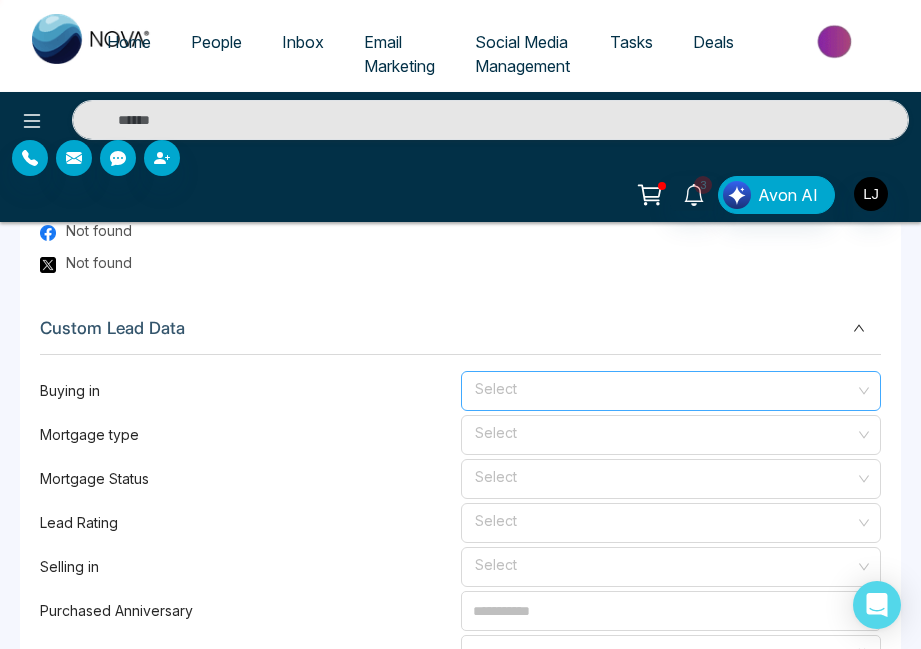 click at bounding box center (664, 387) 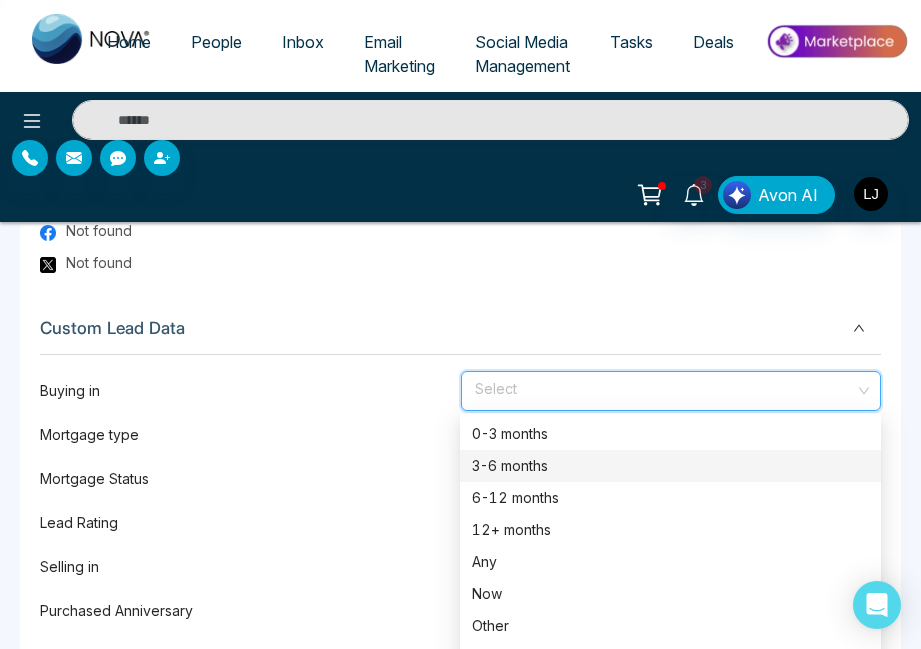 click on "3-6 months" at bounding box center (670, 466) 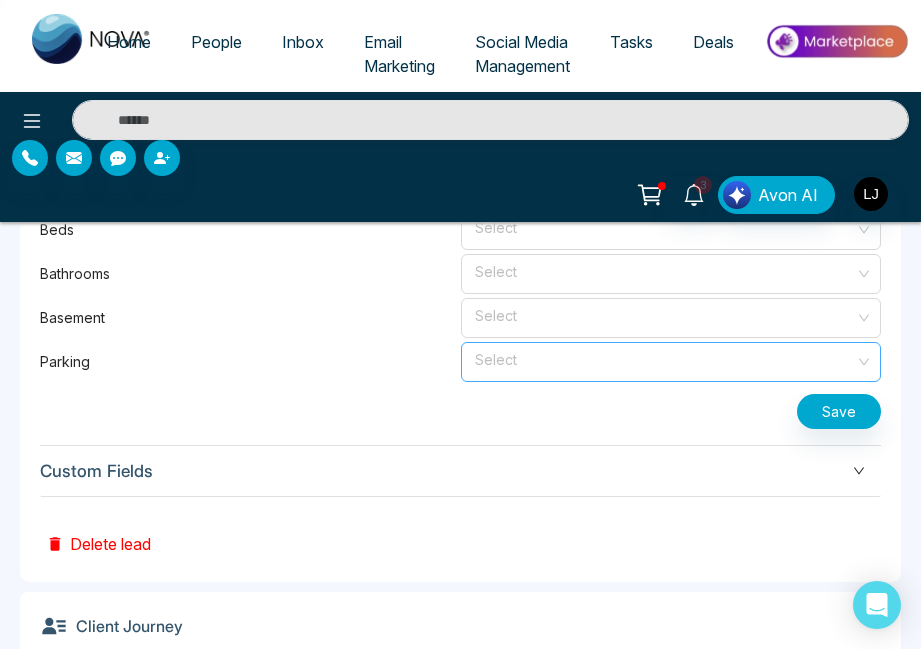 scroll, scrollTop: 2248, scrollLeft: 0, axis: vertical 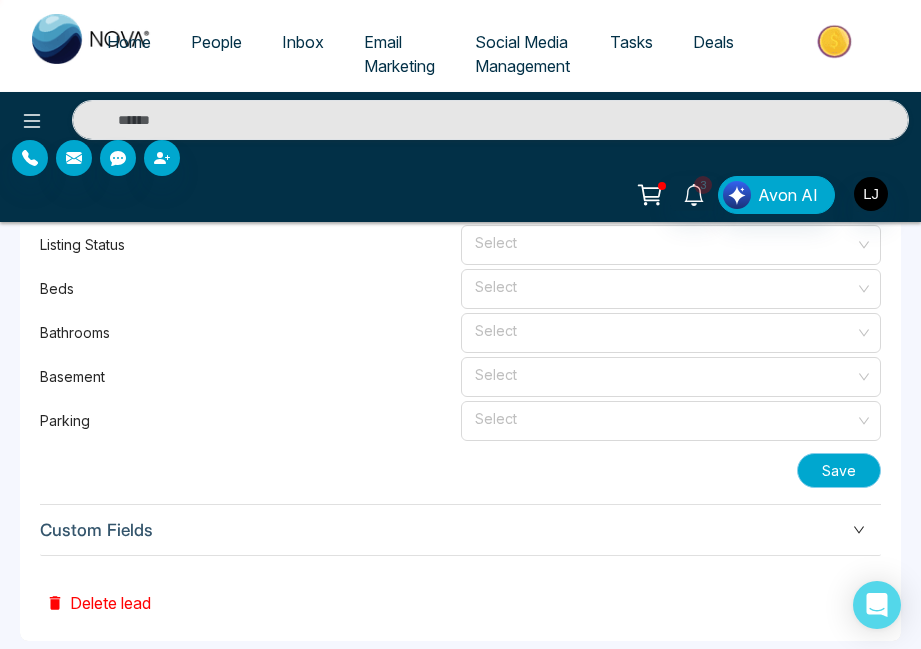 click on "Save" at bounding box center [839, 470] 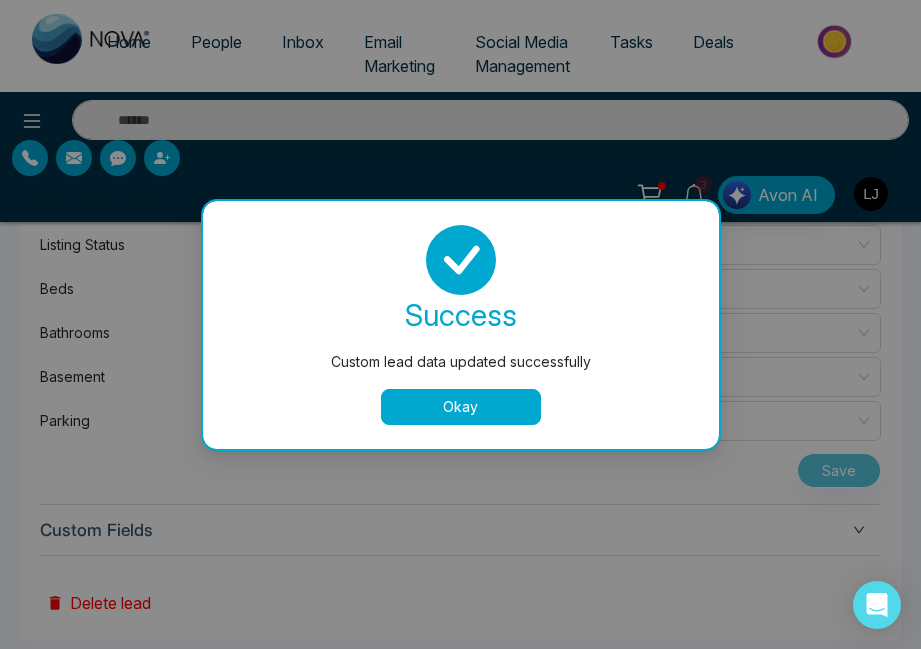 click on "Okay" at bounding box center (461, 407) 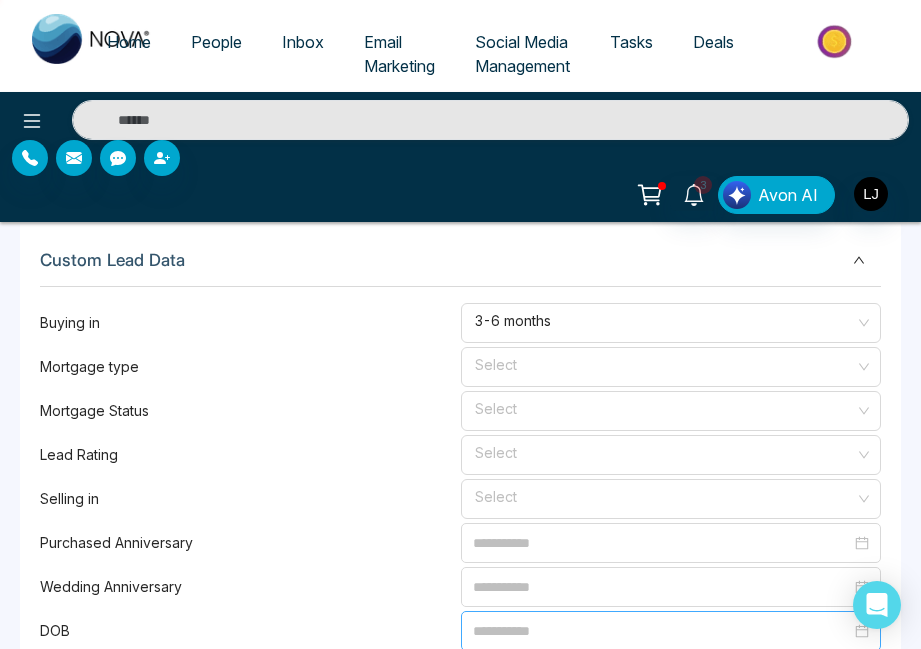 scroll, scrollTop: 1133, scrollLeft: 0, axis: vertical 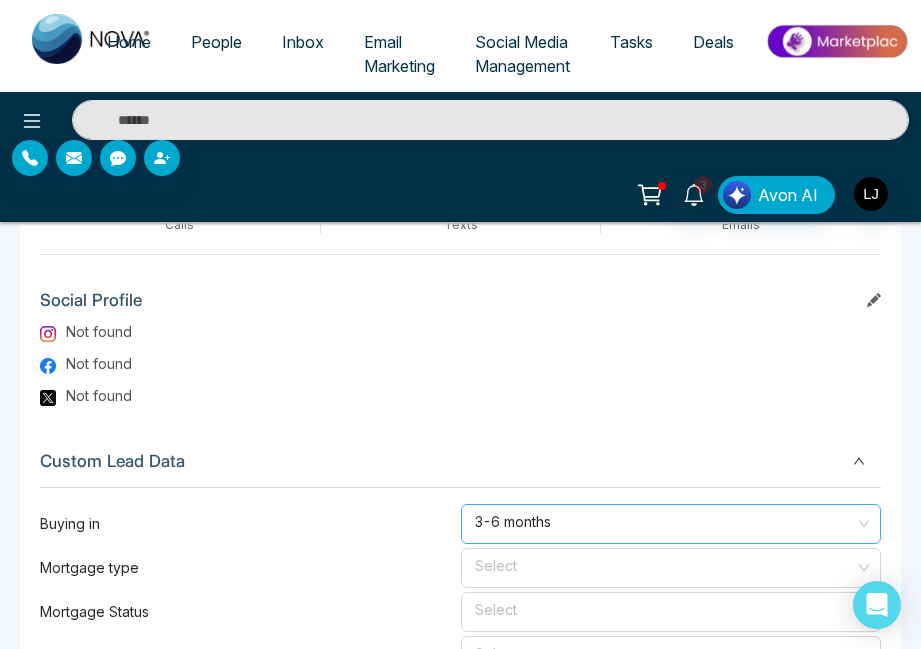 click on "3-6 months" at bounding box center [671, 524] 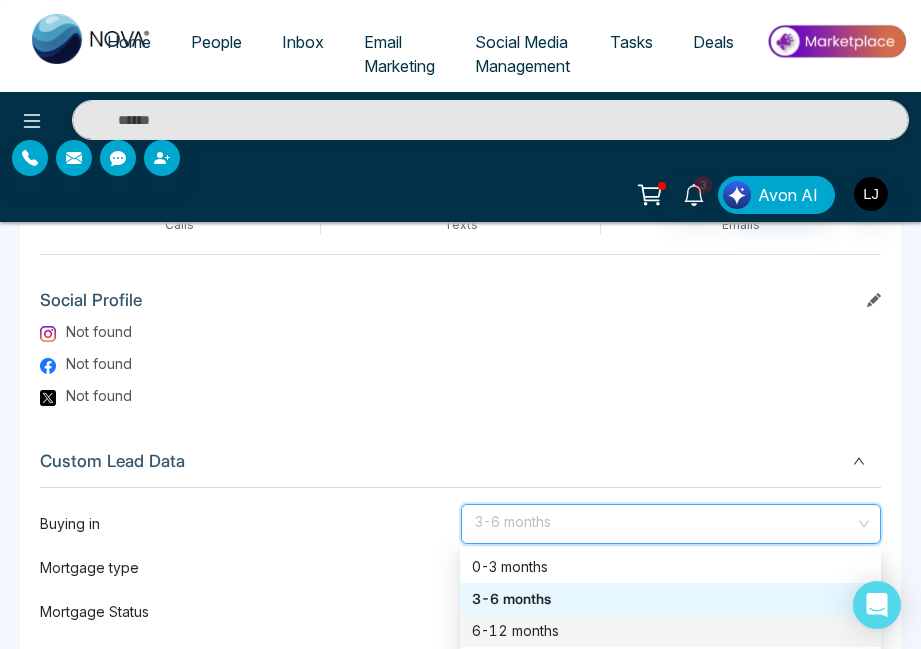 click on "6-12 months" at bounding box center (670, 631) 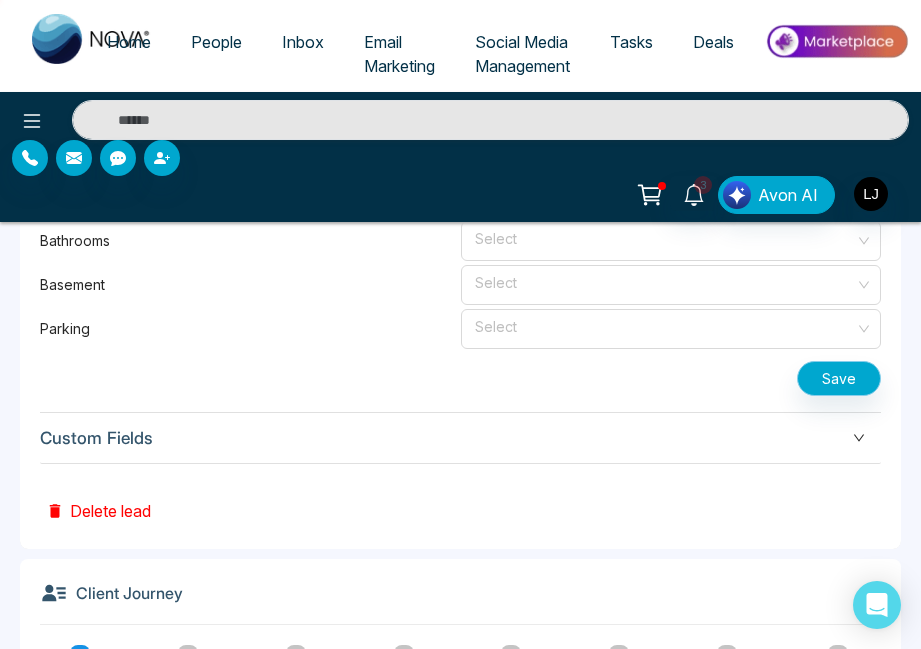 scroll, scrollTop: 2346, scrollLeft: 0, axis: vertical 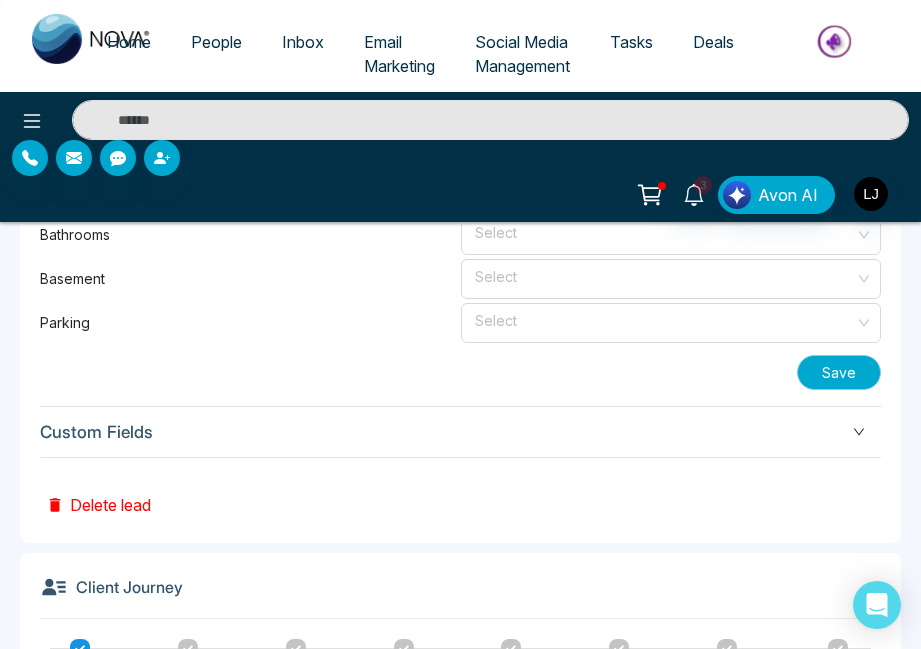 click on "Save" at bounding box center (839, 372) 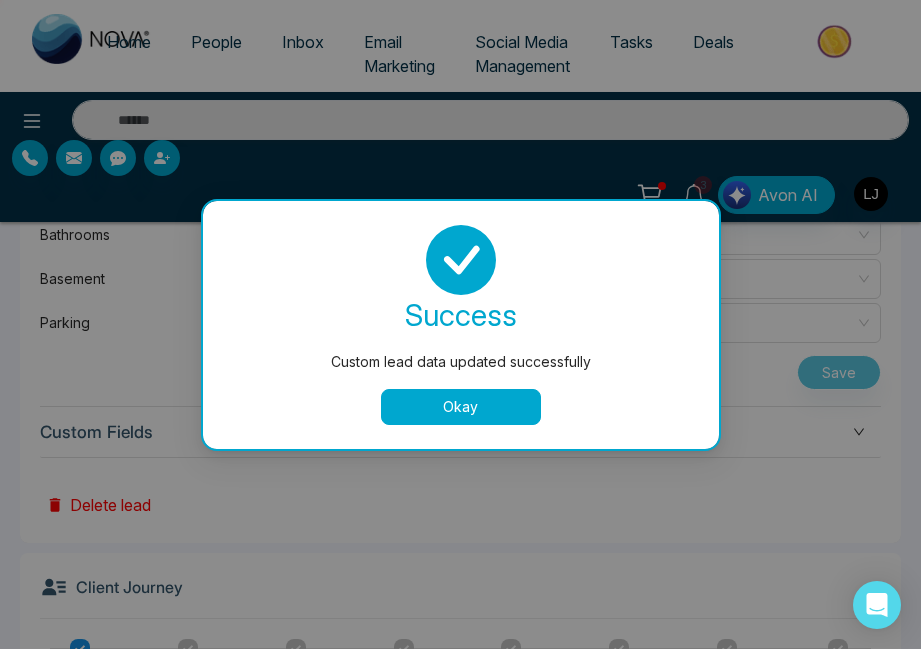 click on "Okay" at bounding box center [461, 407] 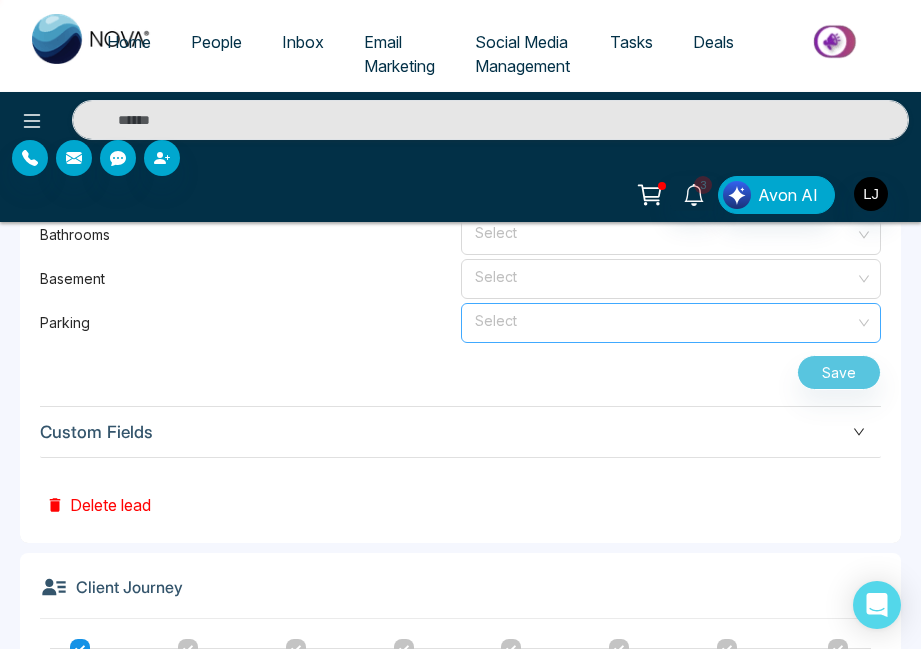 scroll, scrollTop: 2345, scrollLeft: 0, axis: vertical 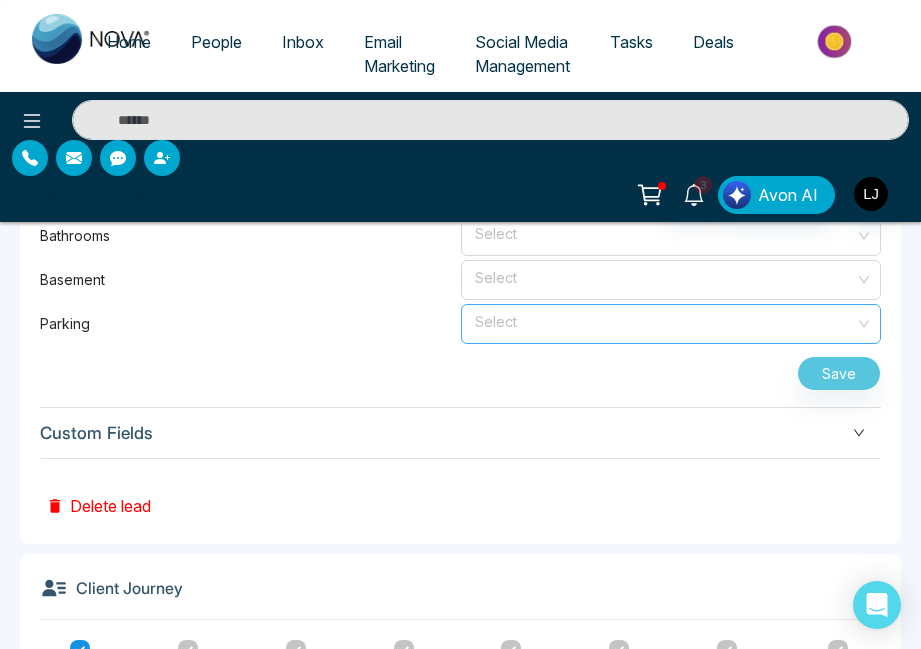click at bounding box center (664, 320) 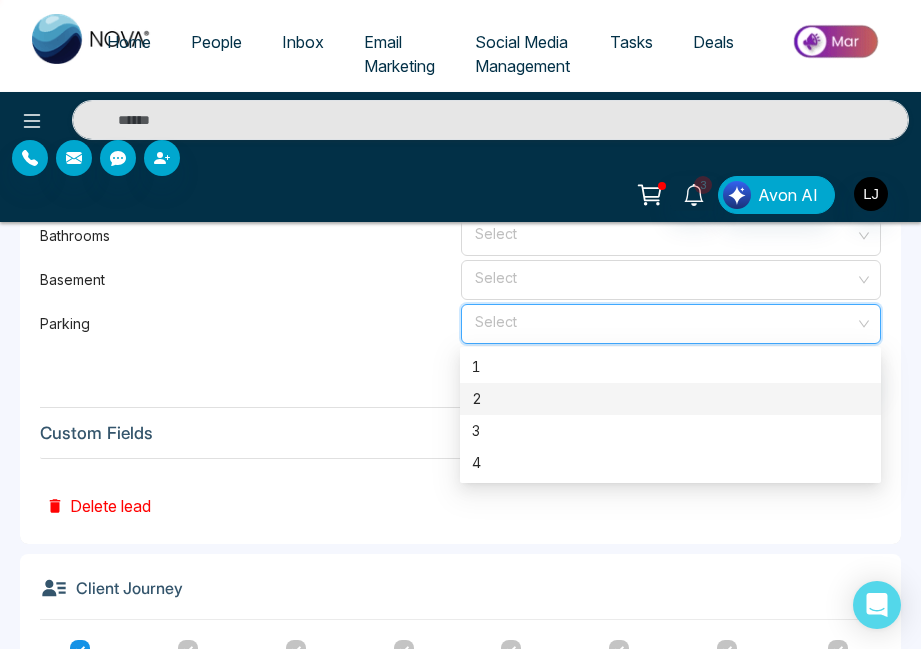click on "2" at bounding box center [670, 399] 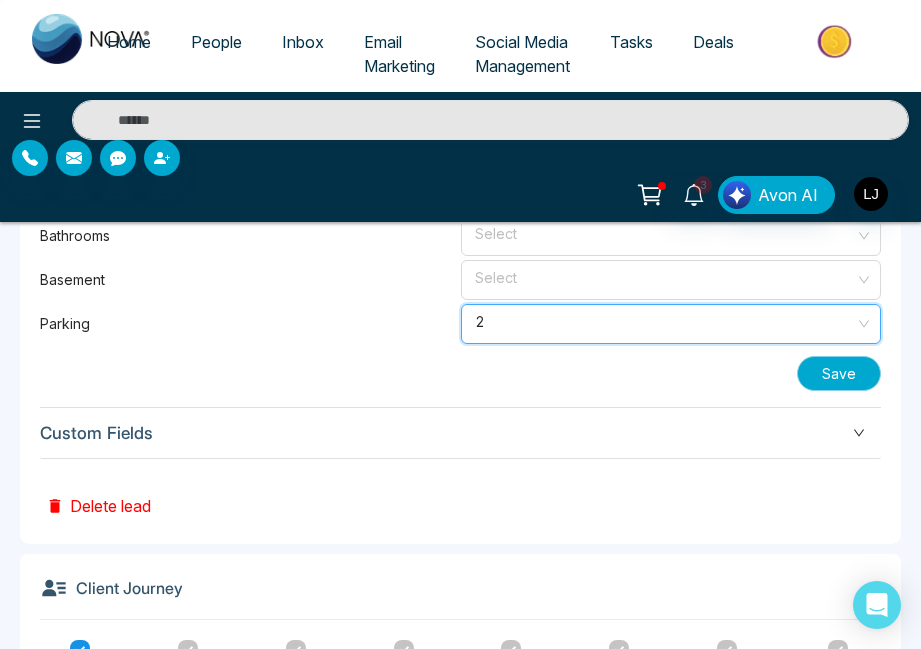 click on "Save" at bounding box center (839, 373) 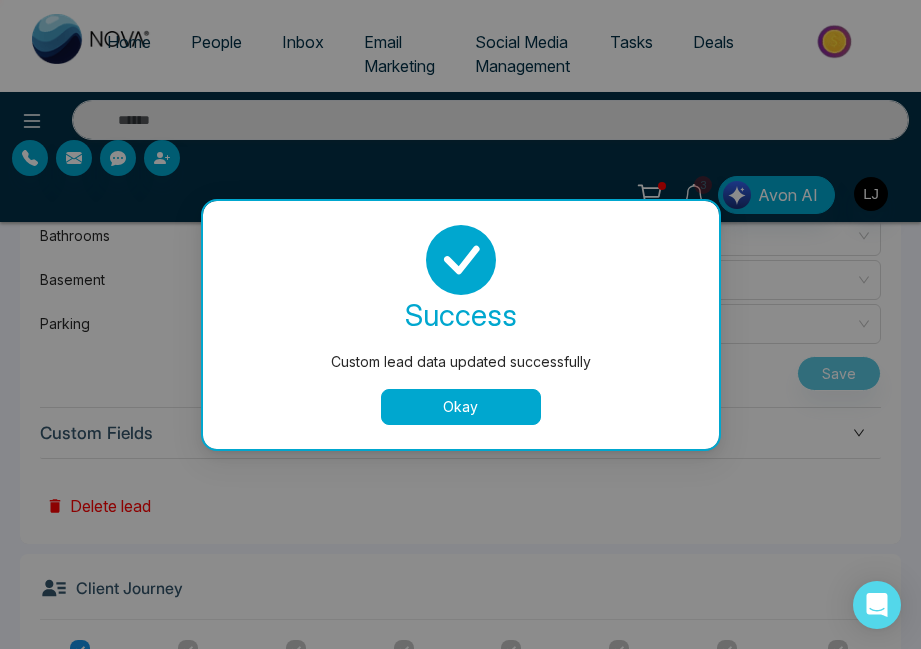 click on "Okay" at bounding box center (461, 407) 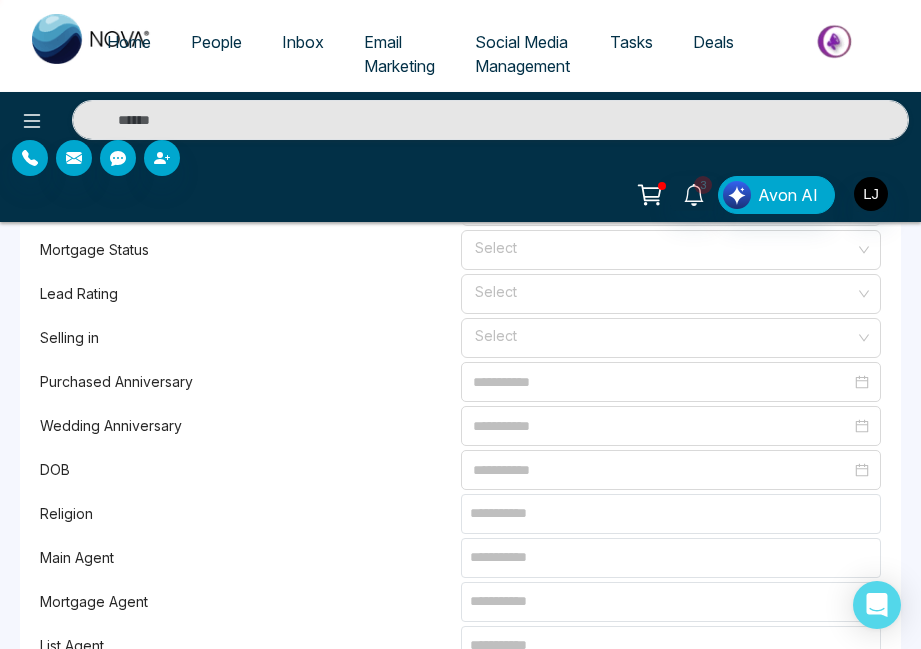 scroll, scrollTop: 1384, scrollLeft: 0, axis: vertical 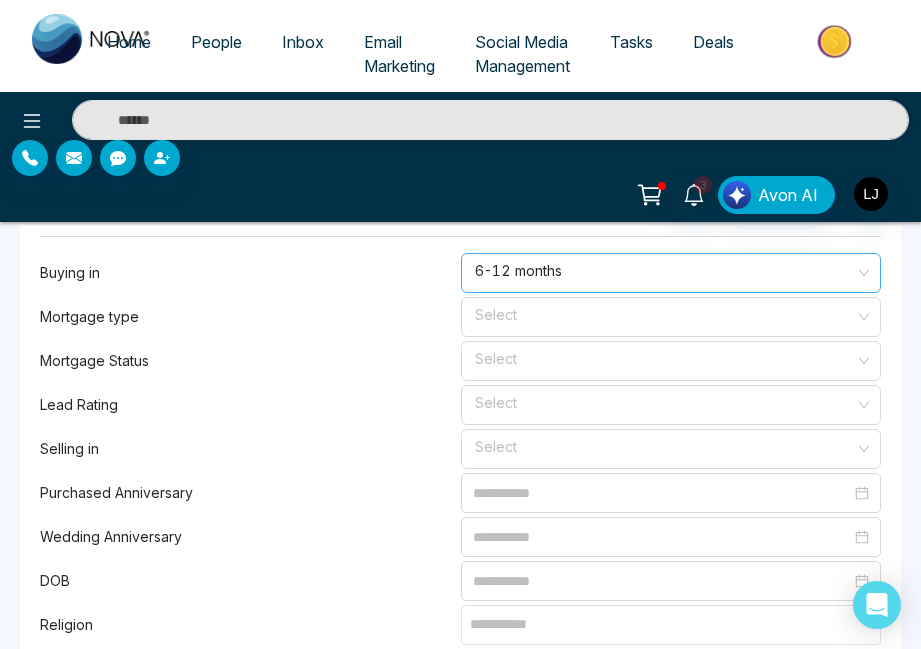 click on "6-12 months" at bounding box center [671, 273] 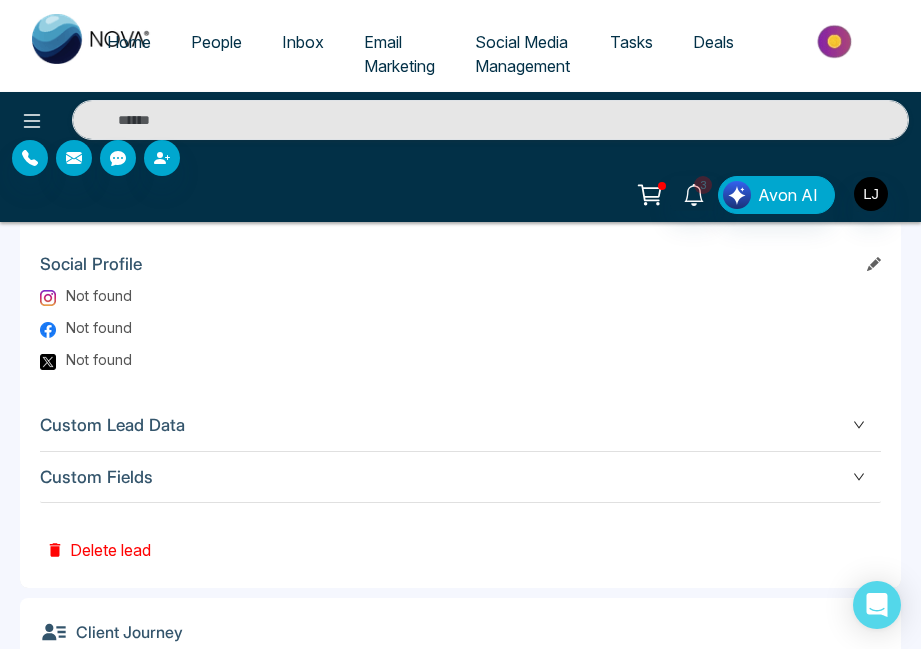 scroll, scrollTop: 1196, scrollLeft: 0, axis: vertical 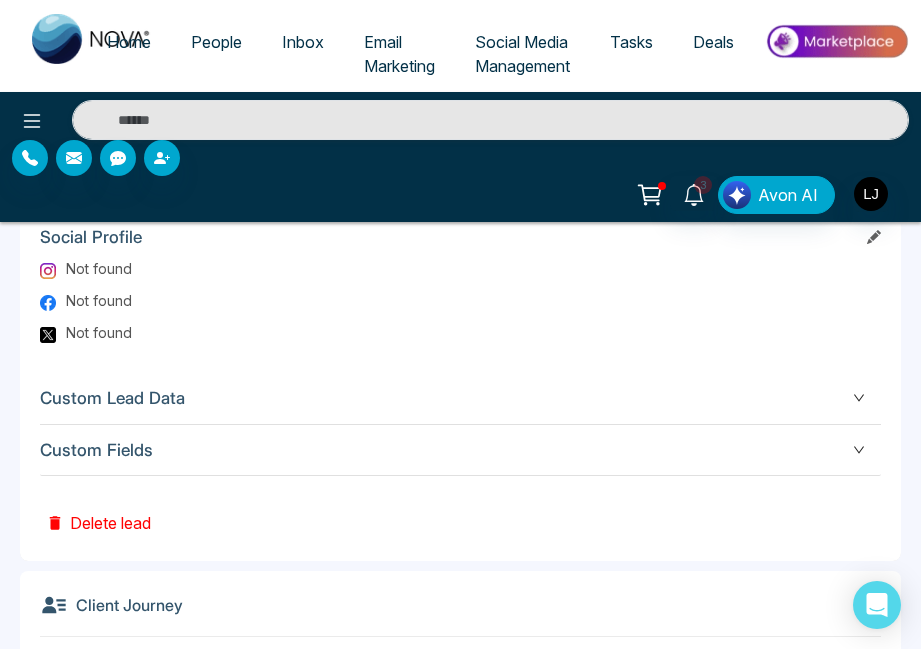 click on "Custom Lead Data" at bounding box center (460, 398) 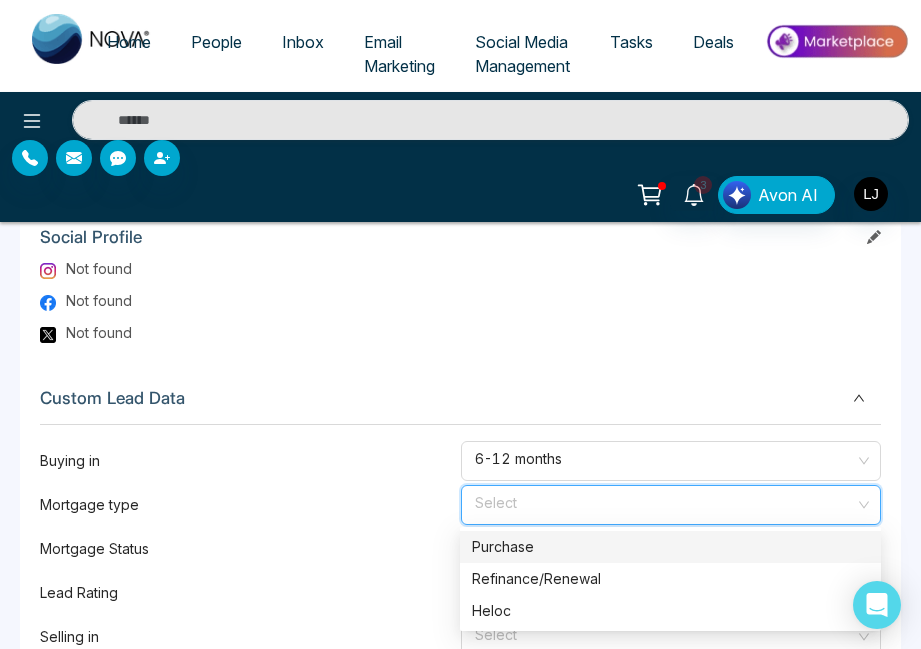 click at bounding box center (664, 501) 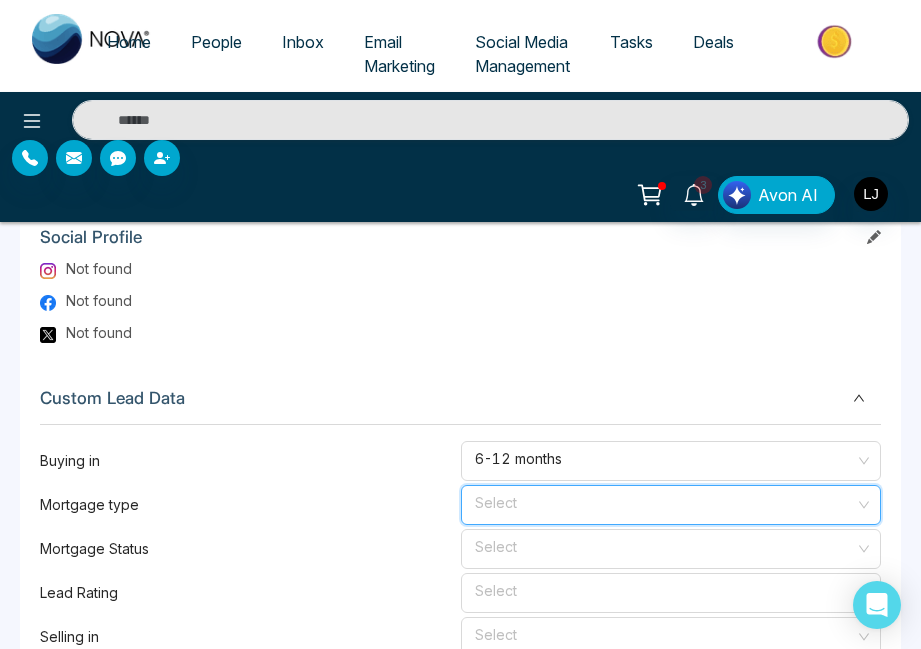 click at bounding box center (664, 501) 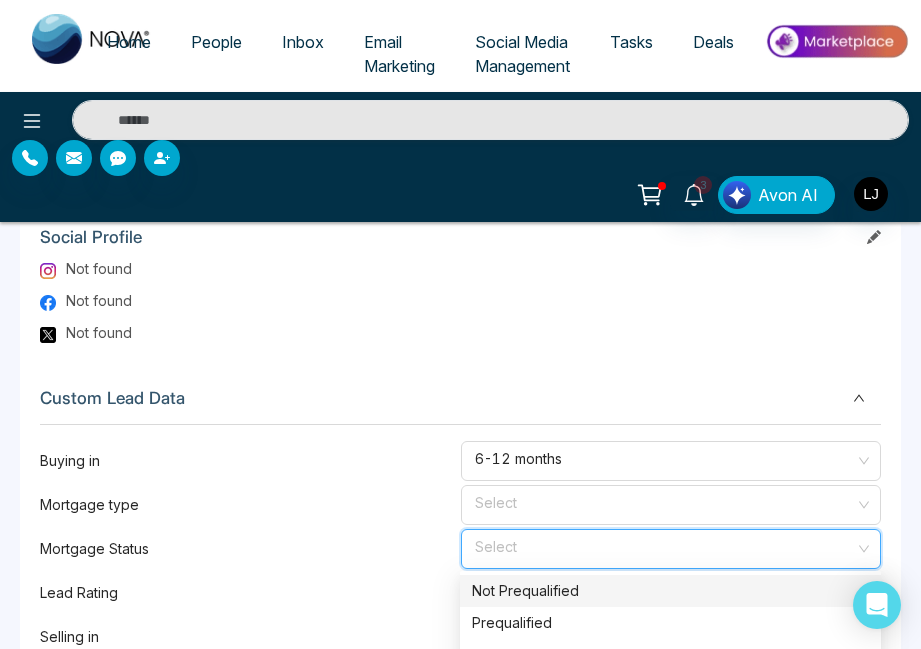 click at bounding box center (664, 545) 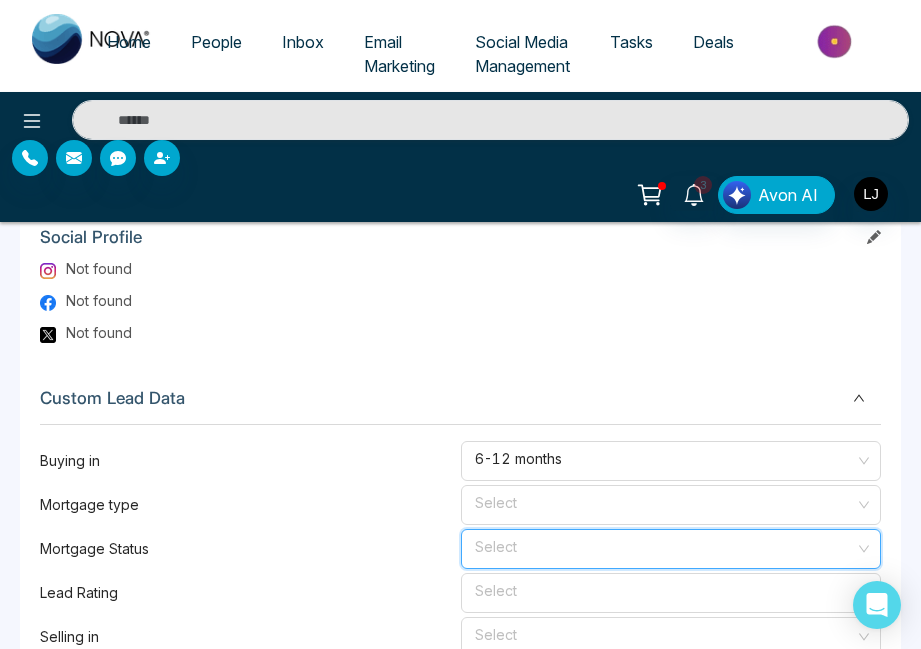 click at bounding box center (664, 545) 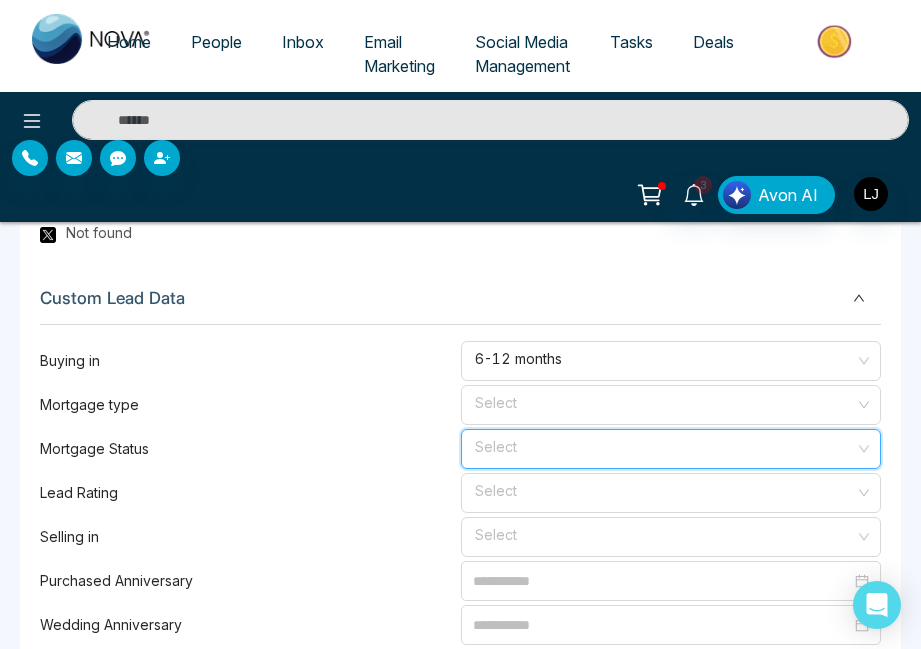 scroll, scrollTop: 1331, scrollLeft: 0, axis: vertical 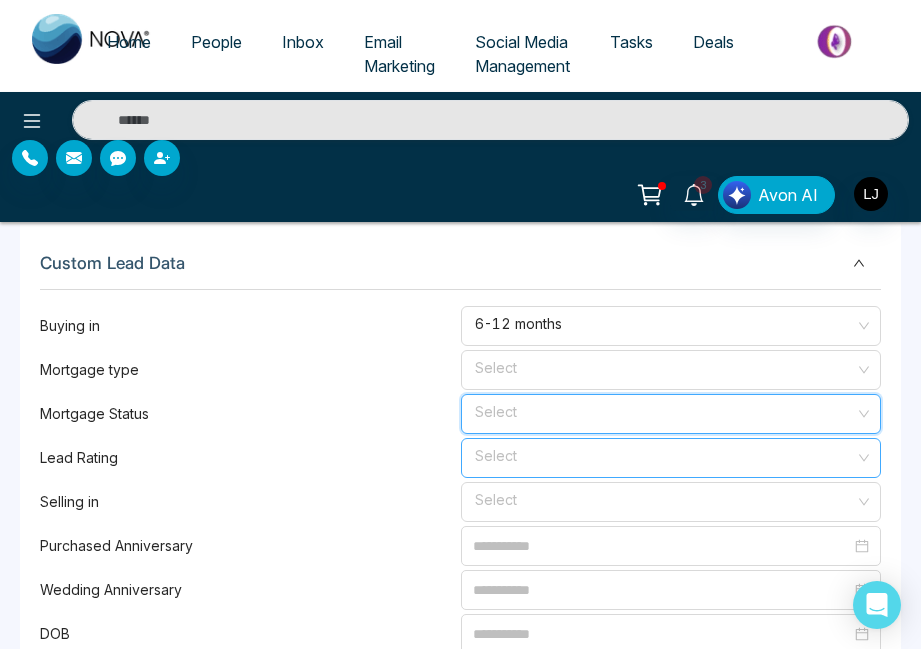 click at bounding box center [664, 454] 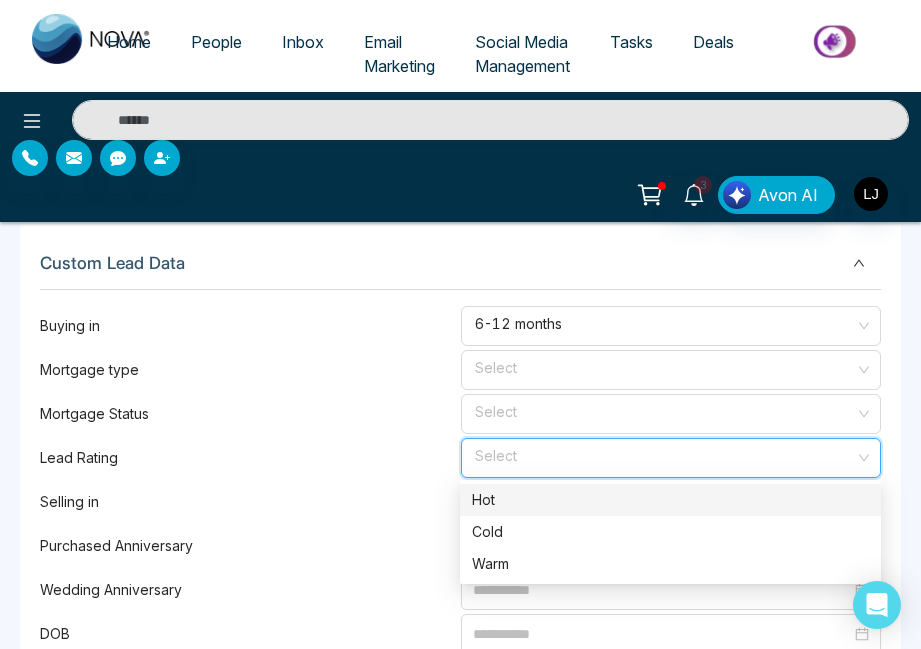 click at bounding box center (664, 454) 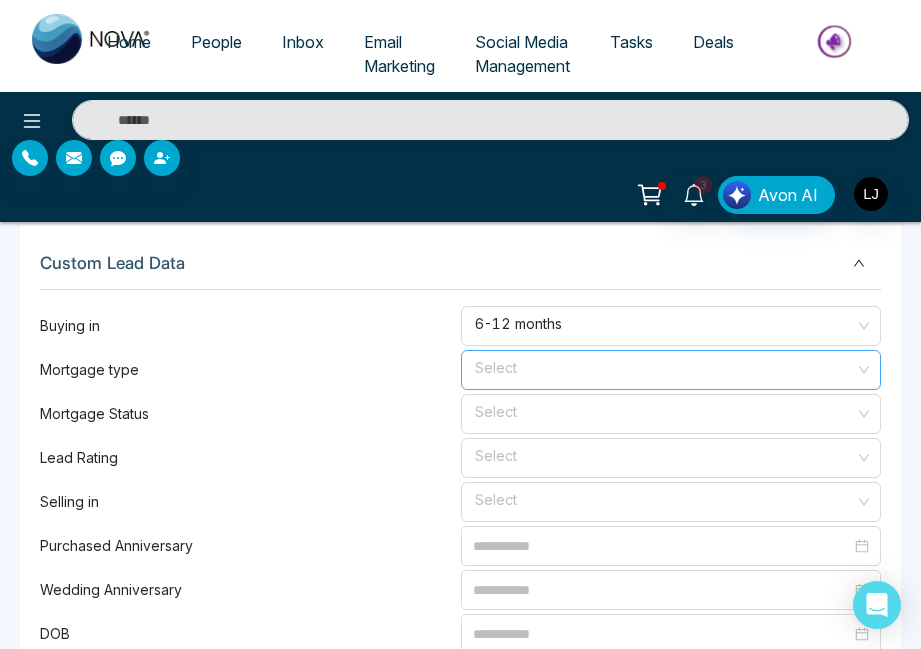 click at bounding box center (664, 366) 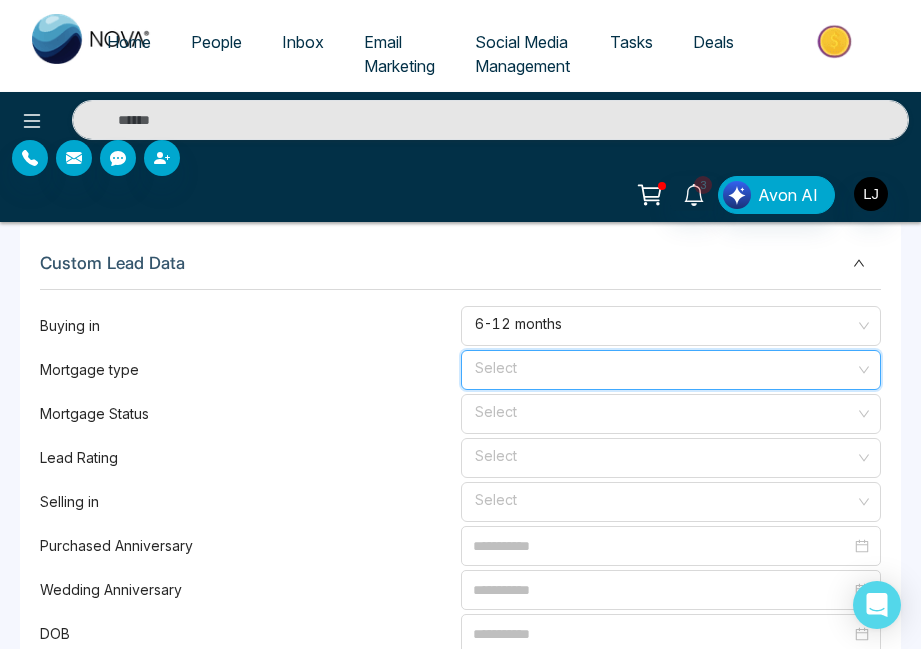 click at bounding box center [664, 366] 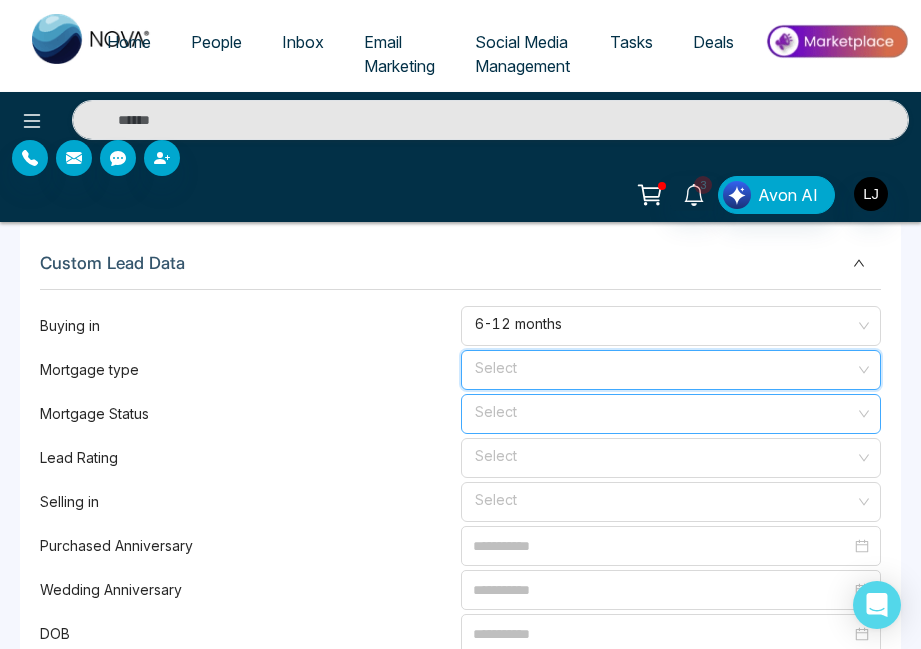 click at bounding box center [664, 410] 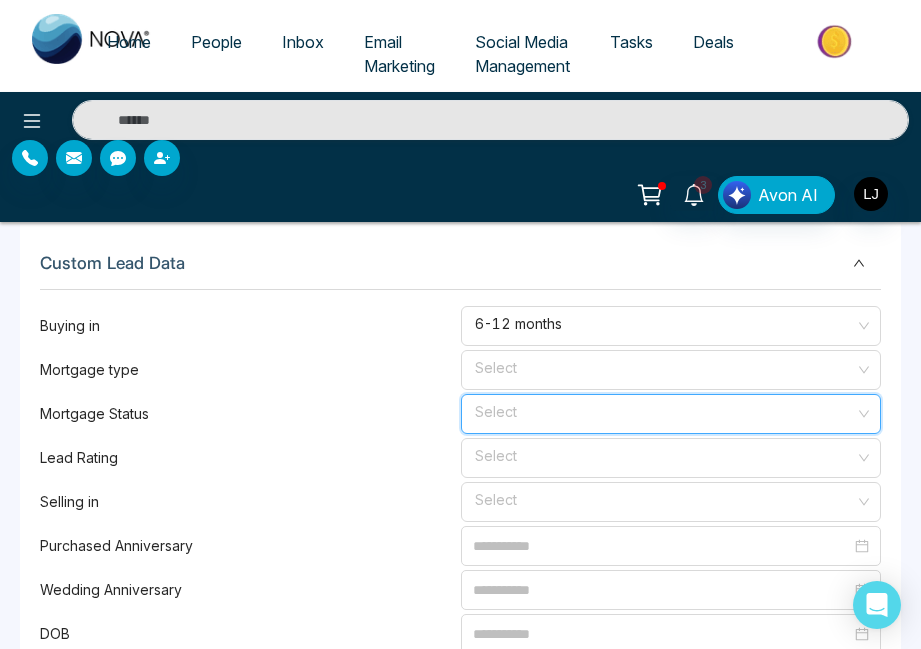 click at bounding box center [664, 410] 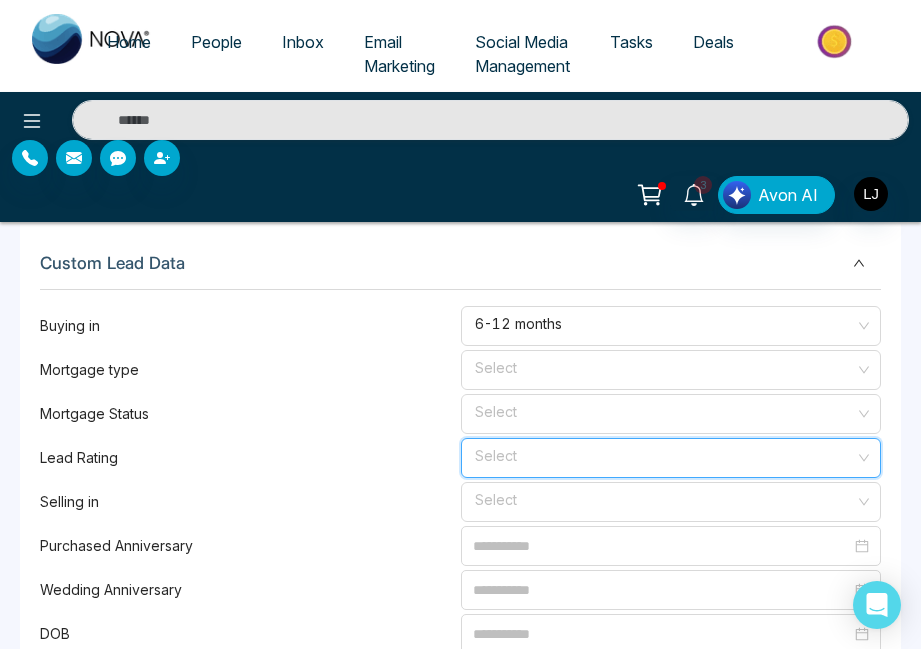 click at bounding box center (664, 454) 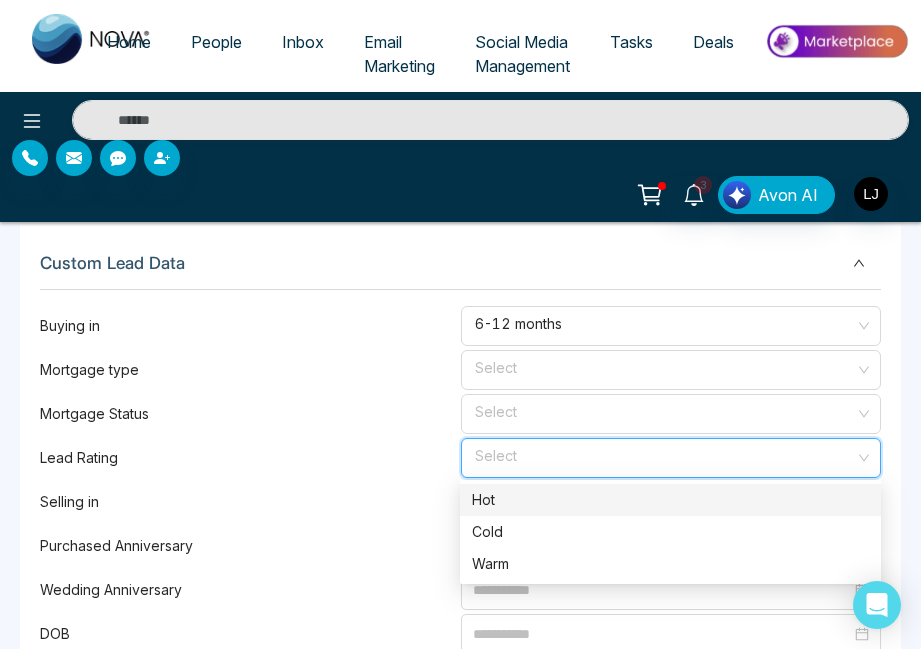 click at bounding box center (664, 454) 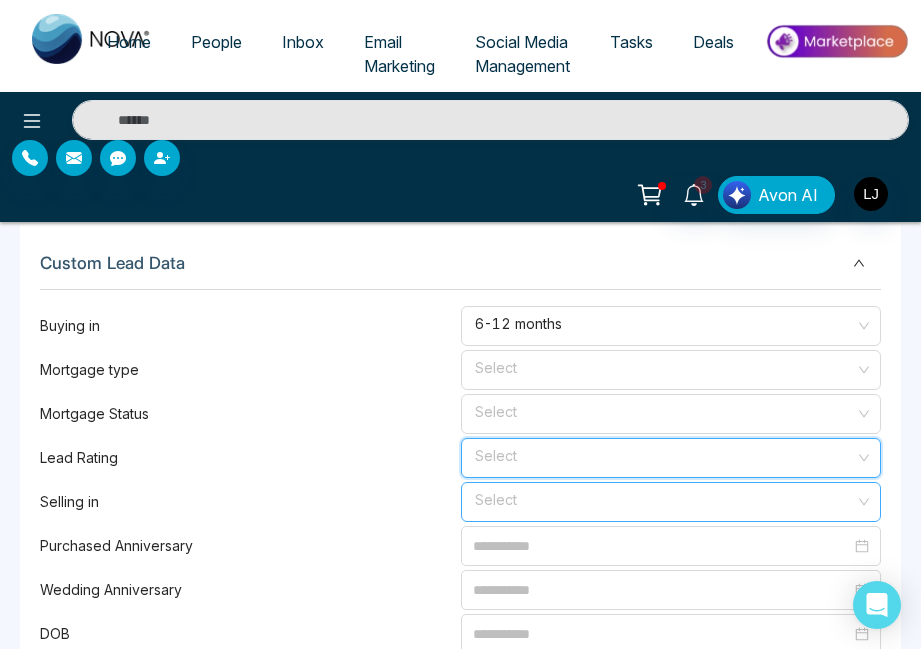 click at bounding box center [664, 498] 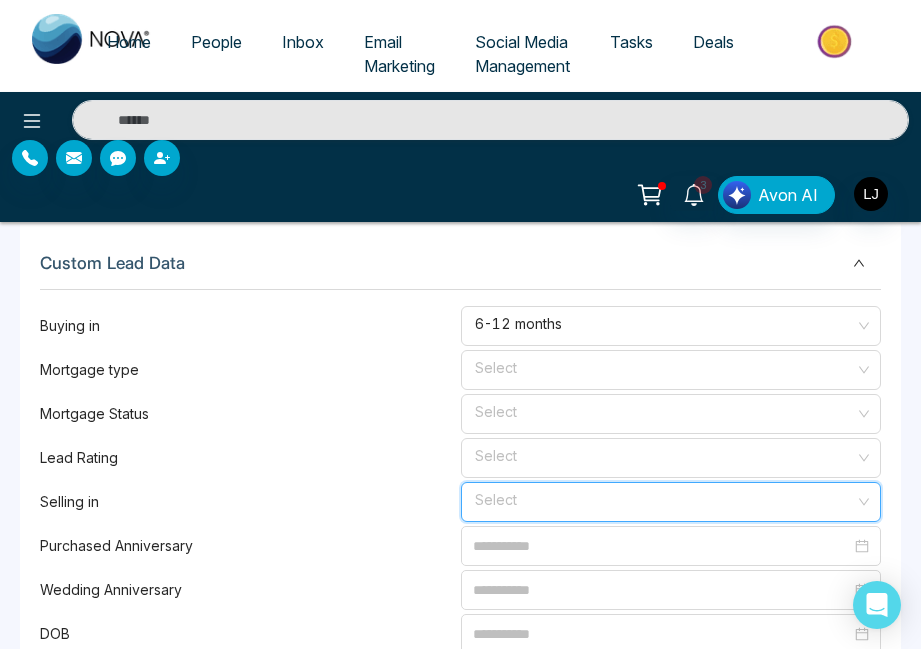 click at bounding box center (664, 498) 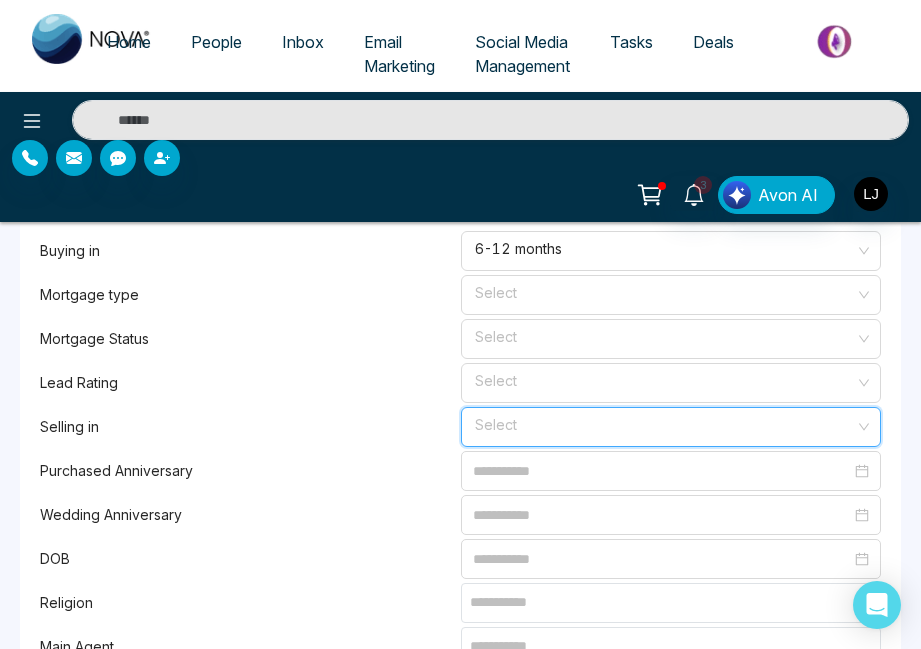 scroll, scrollTop: 1454, scrollLeft: 0, axis: vertical 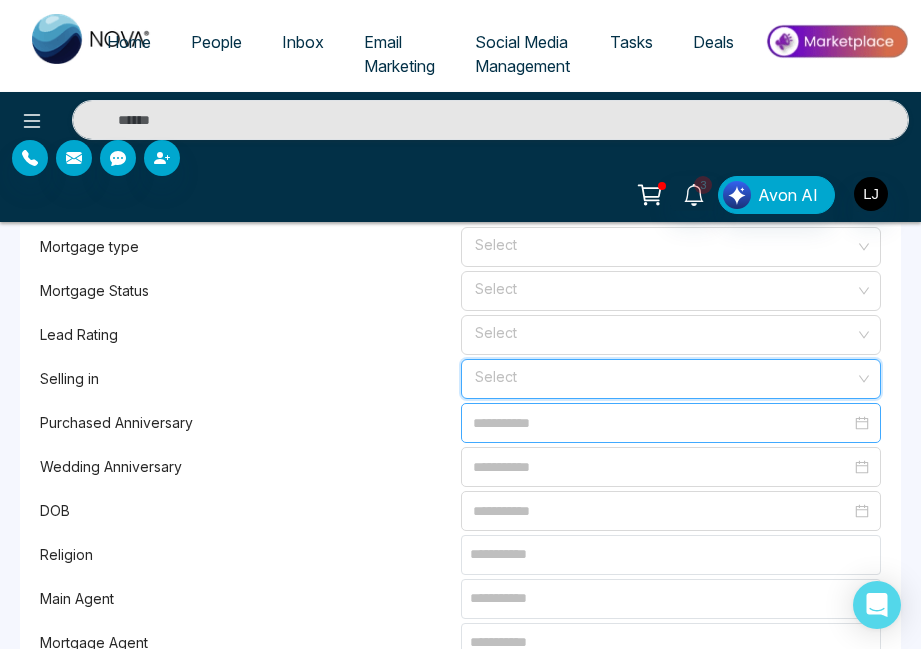 click at bounding box center [662, 423] 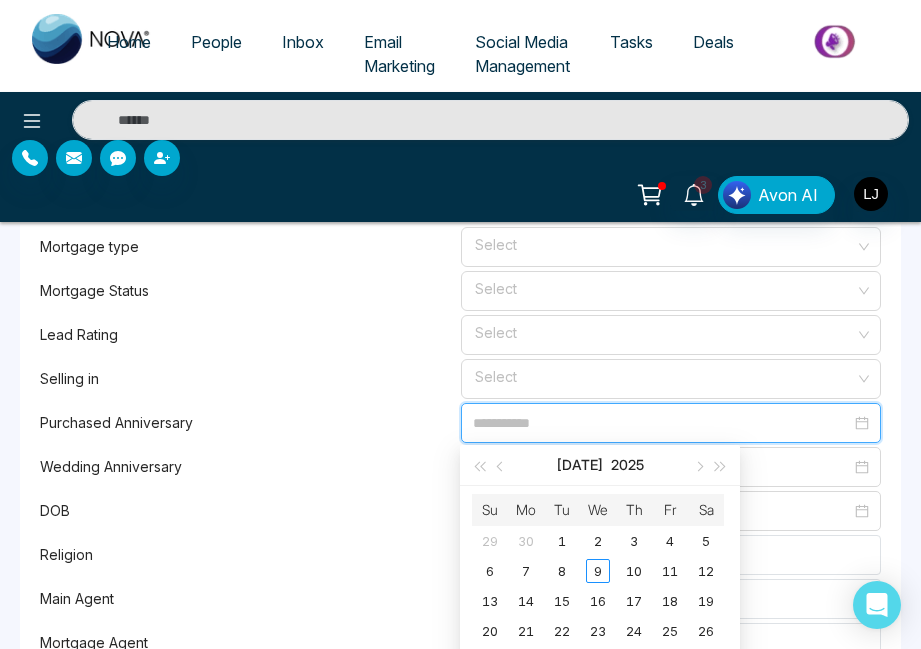 click at bounding box center (662, 423) 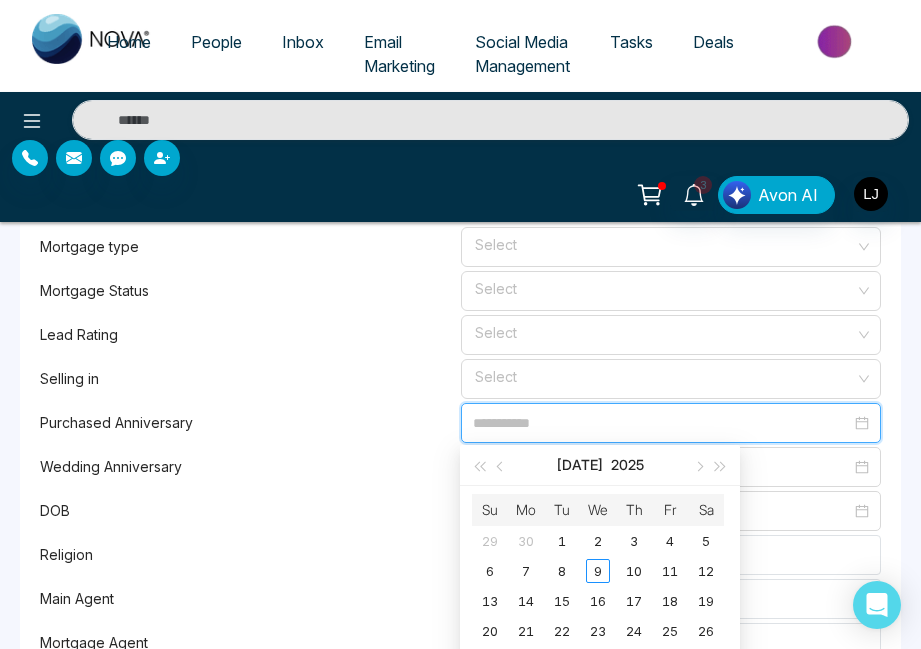 click on "Purchased Anniversary" at bounding box center (460, 423) 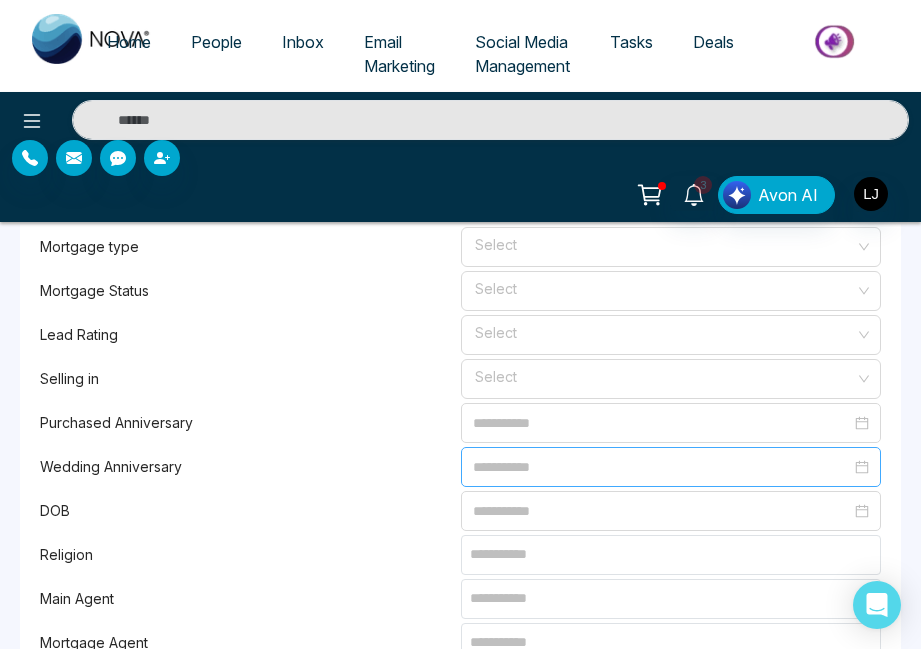 click at bounding box center [662, 467] 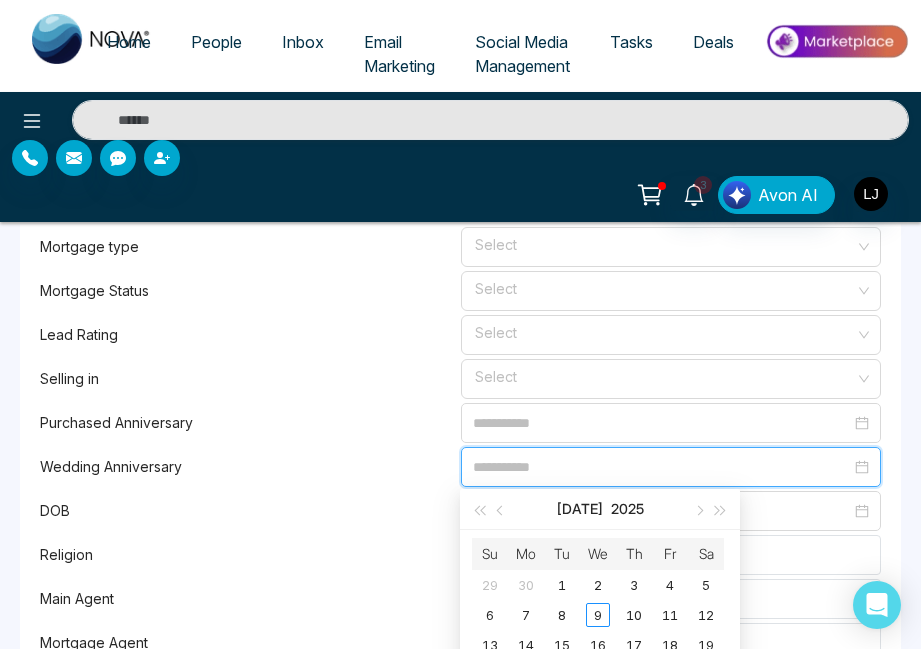 click on "Purchased Anniversary" at bounding box center (460, 423) 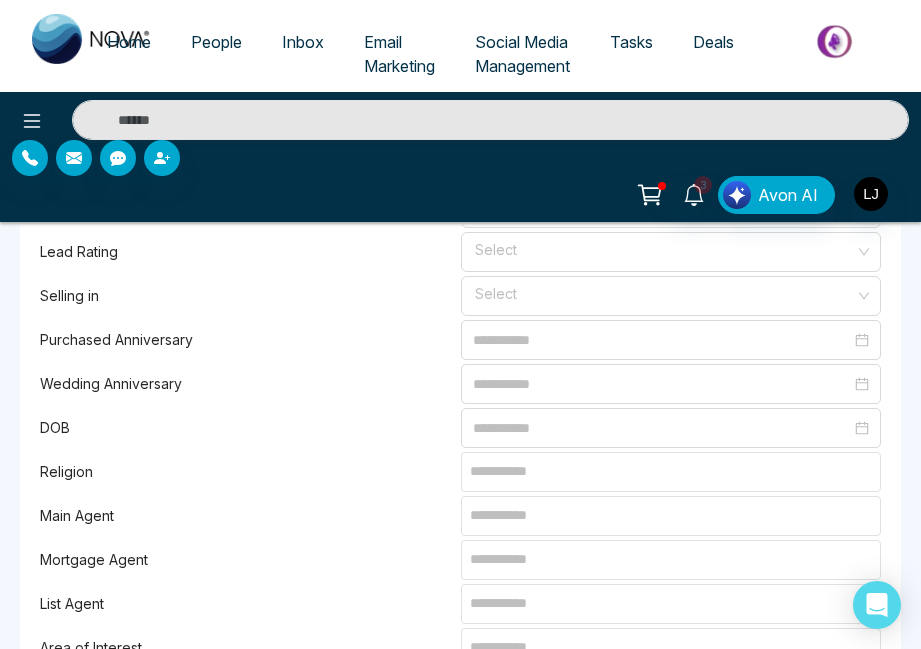 scroll, scrollTop: 1552, scrollLeft: 0, axis: vertical 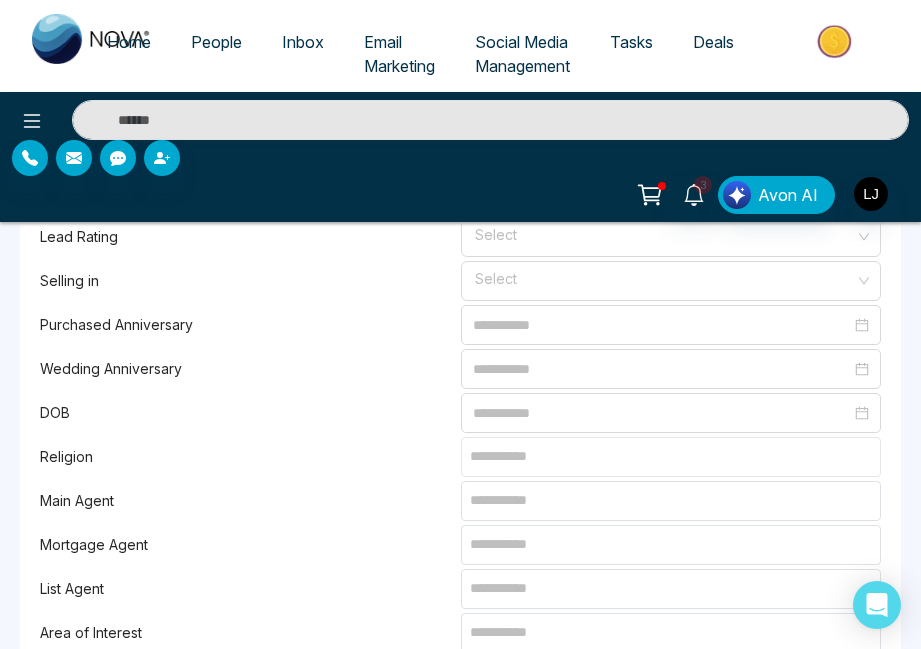 click at bounding box center [671, 457] 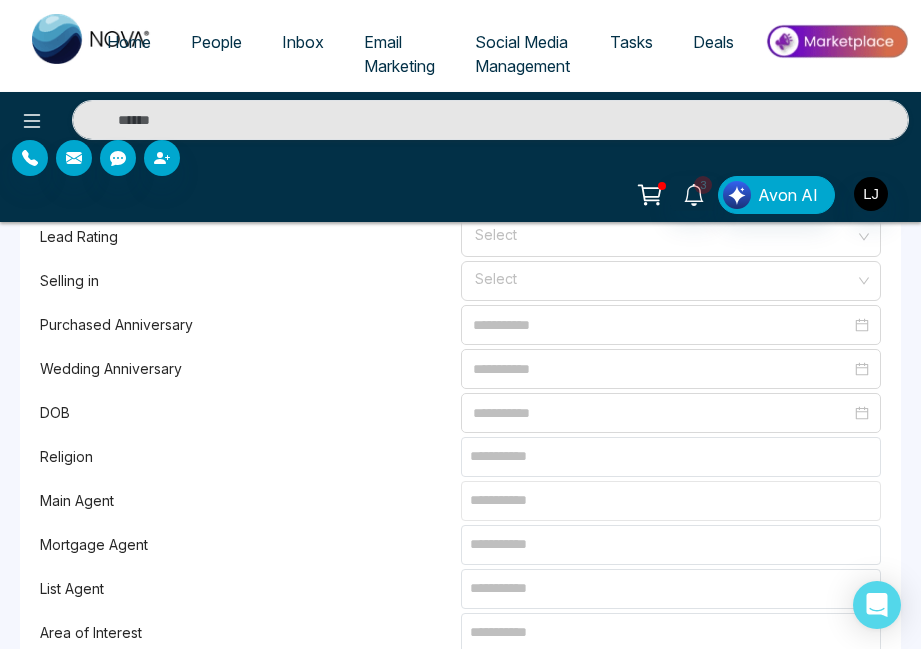 click at bounding box center [671, 501] 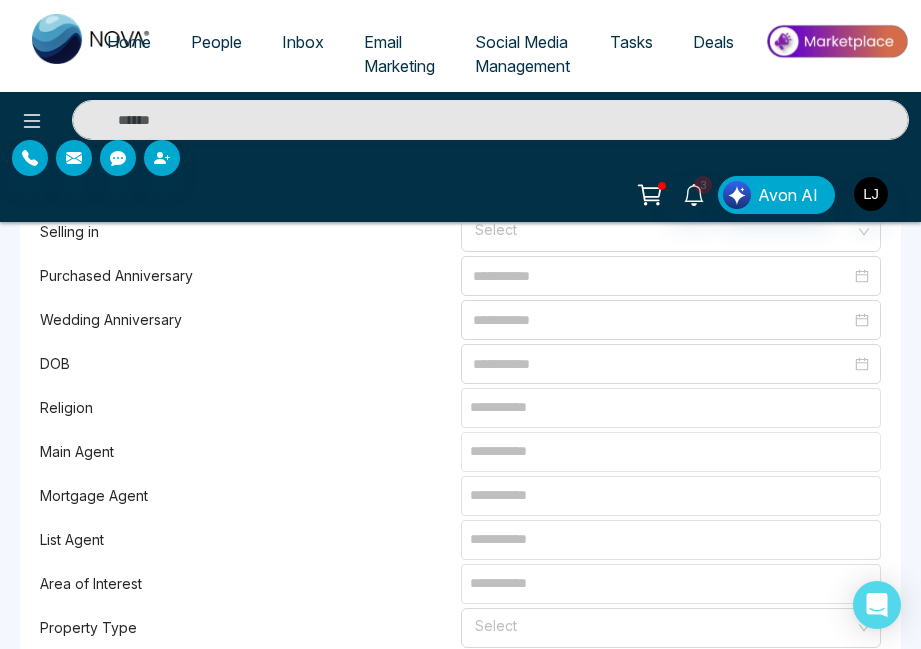scroll, scrollTop: 1717, scrollLeft: 0, axis: vertical 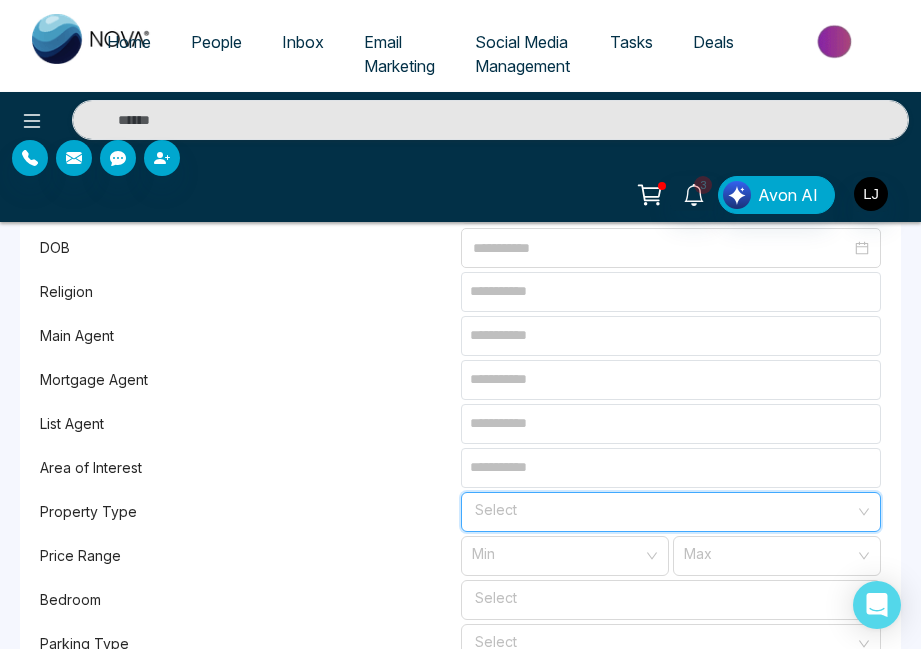 click at bounding box center [664, 508] 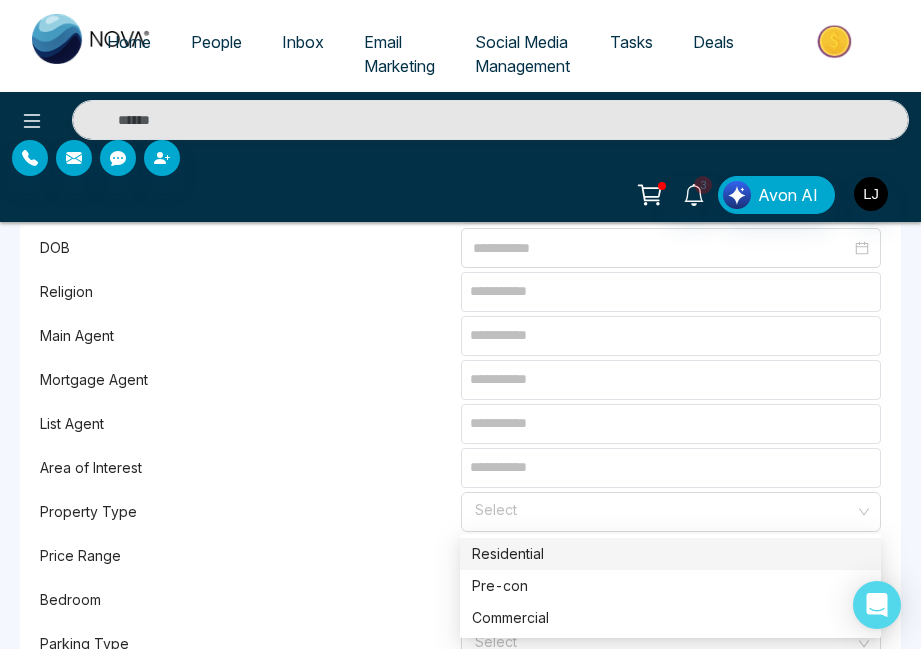click on "Property Type" at bounding box center [250, 512] 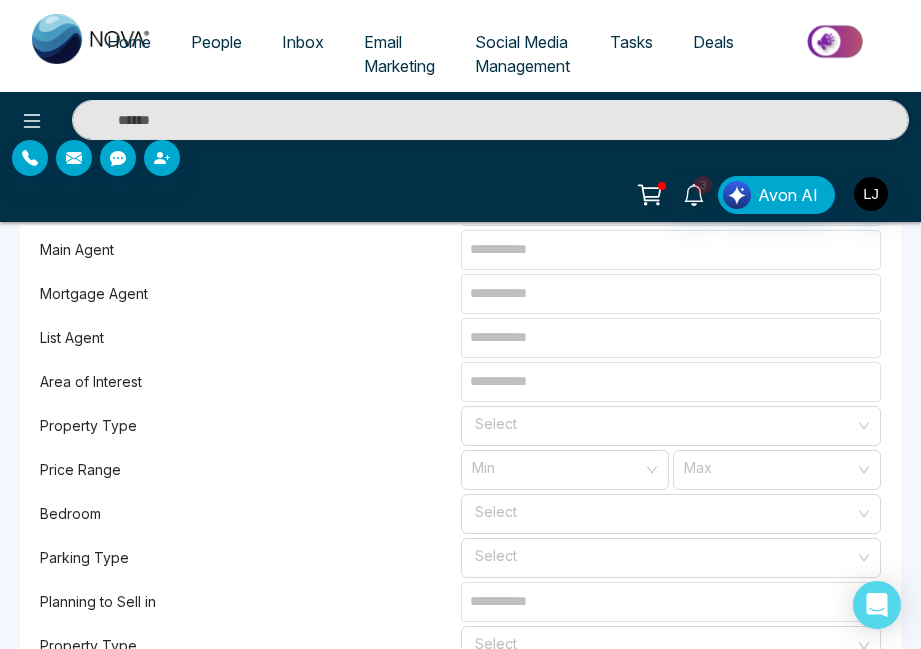 scroll, scrollTop: 1843, scrollLeft: 0, axis: vertical 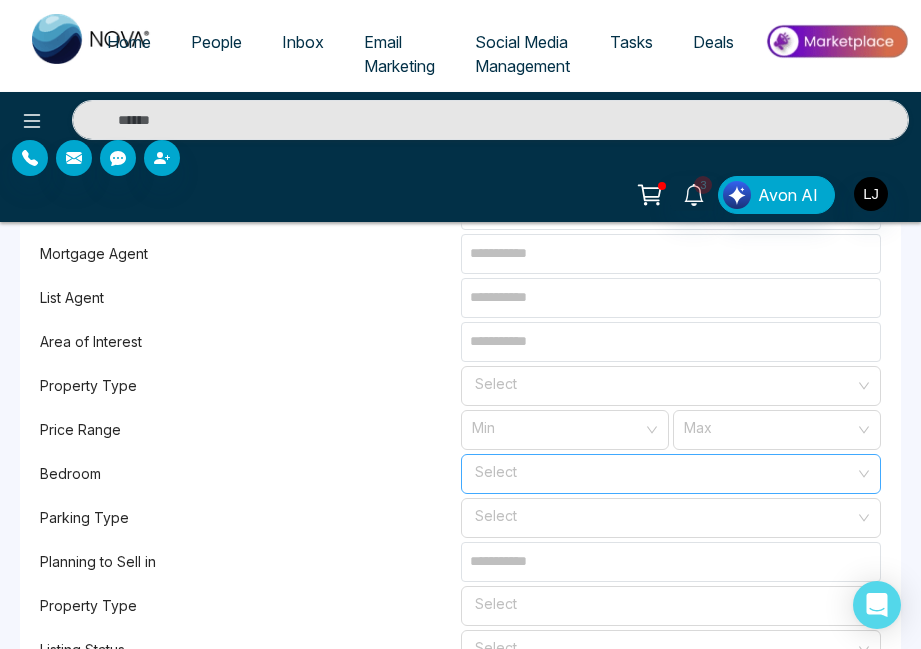 click at bounding box center (664, 470) 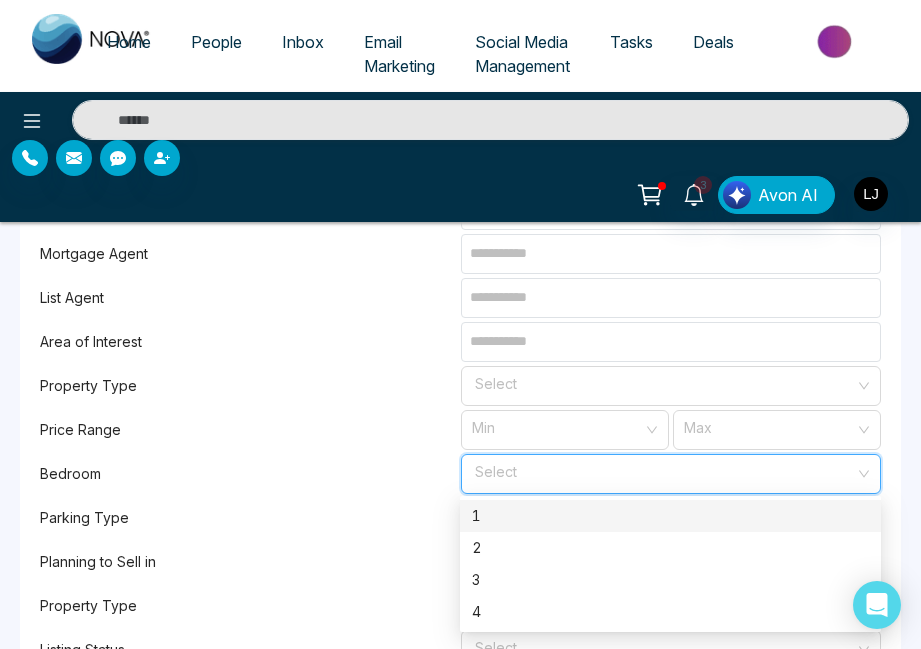 click at bounding box center [664, 470] 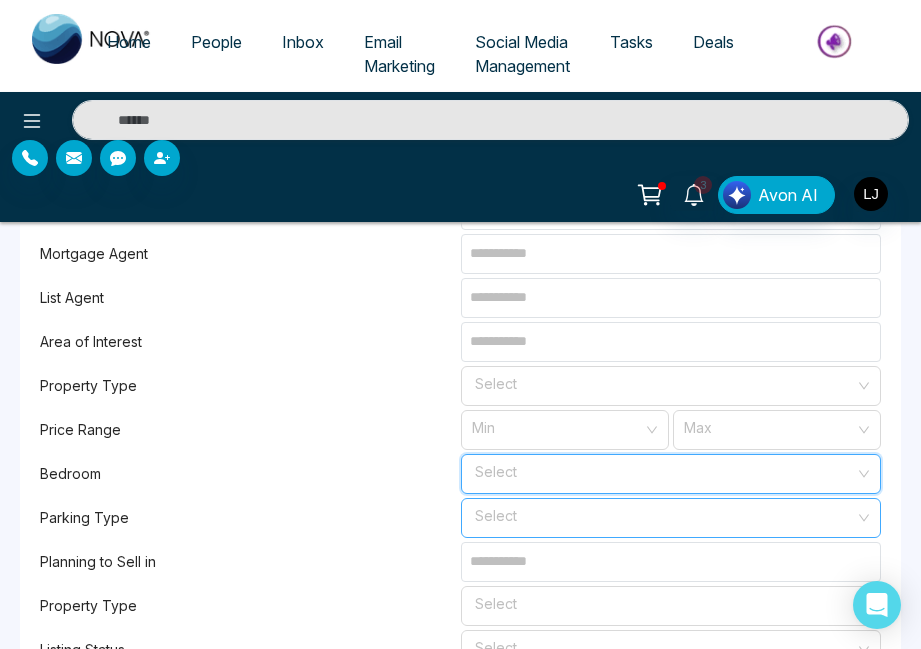 click at bounding box center [664, 514] 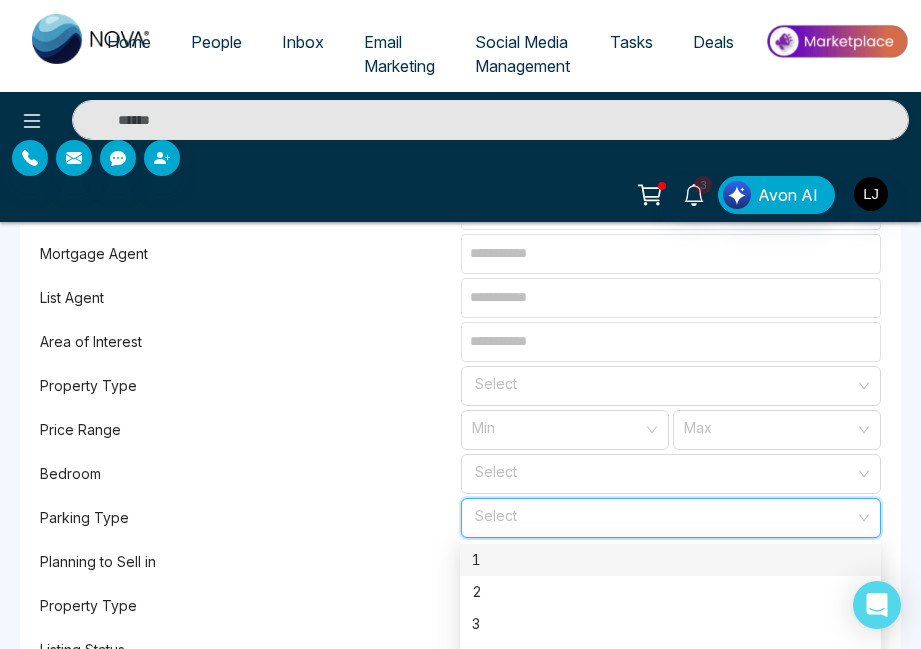 click at bounding box center (664, 514) 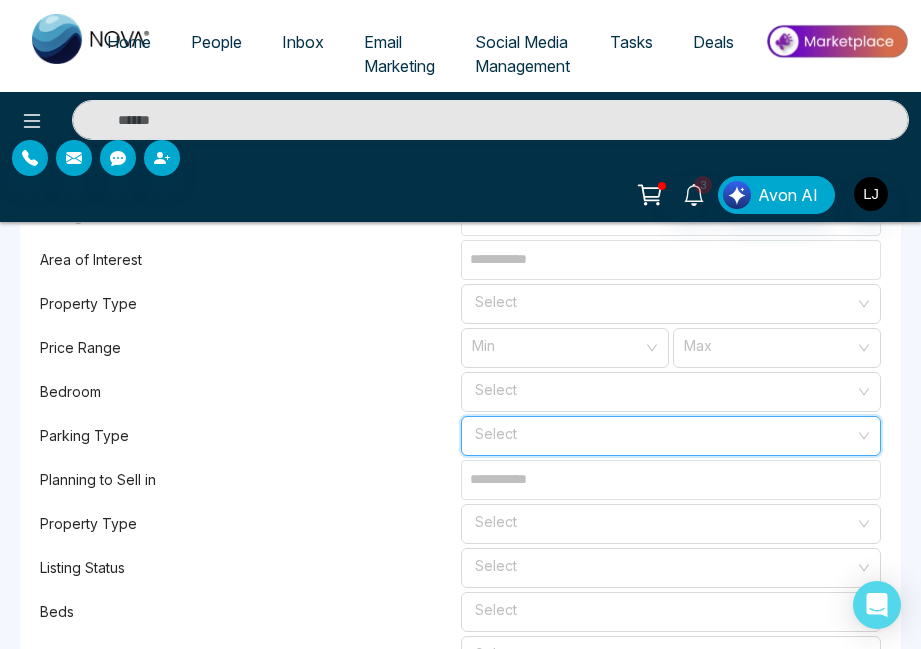 scroll, scrollTop: 1946, scrollLeft: 0, axis: vertical 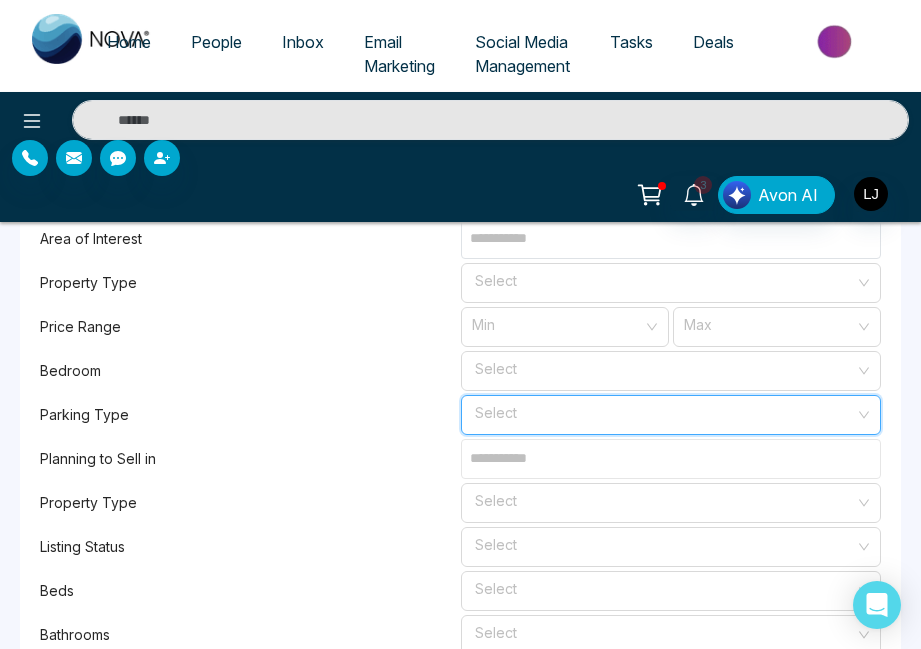 click at bounding box center [671, 459] 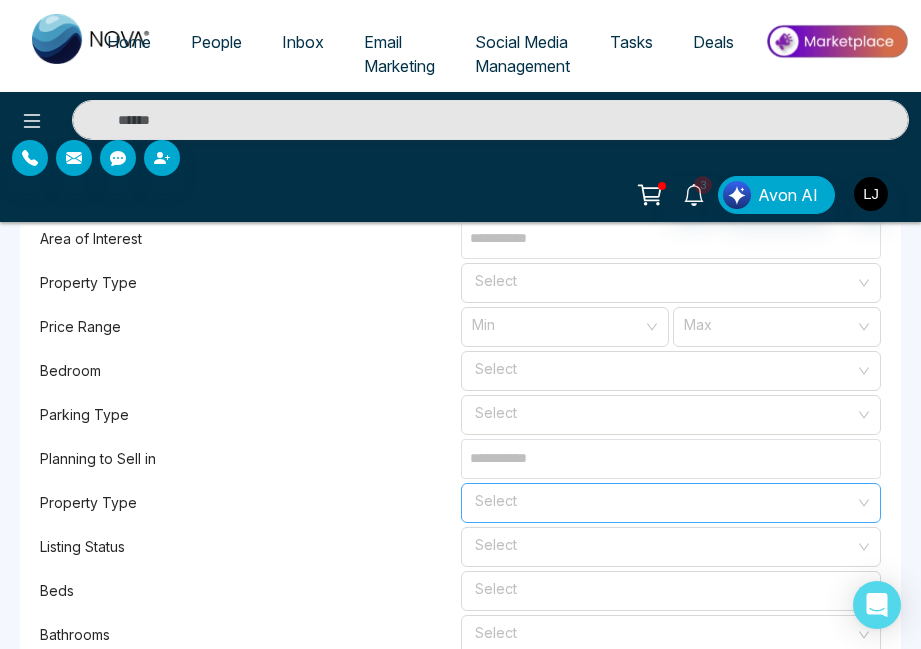 click at bounding box center [664, 499] 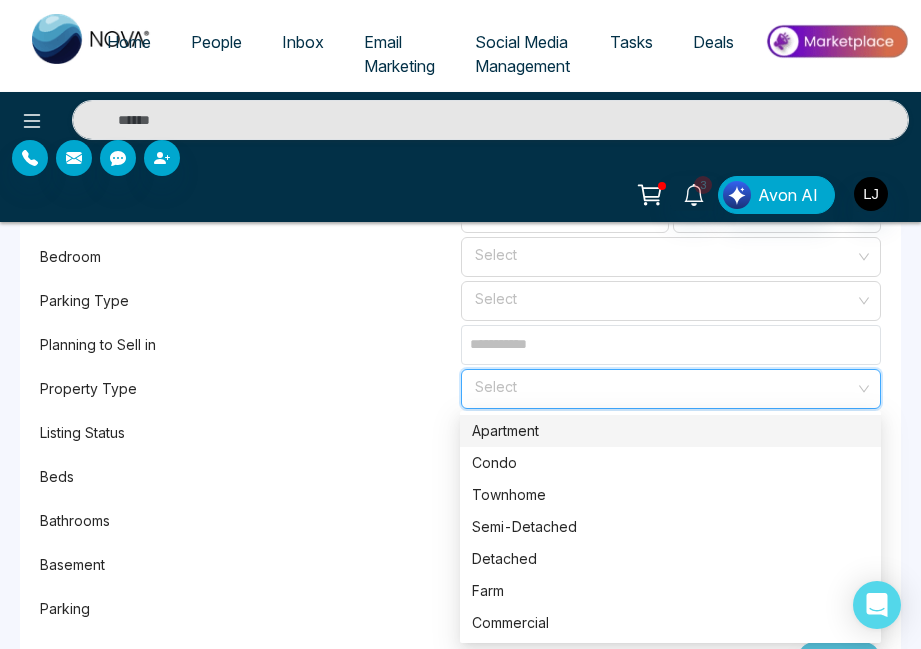 scroll, scrollTop: 2063, scrollLeft: 0, axis: vertical 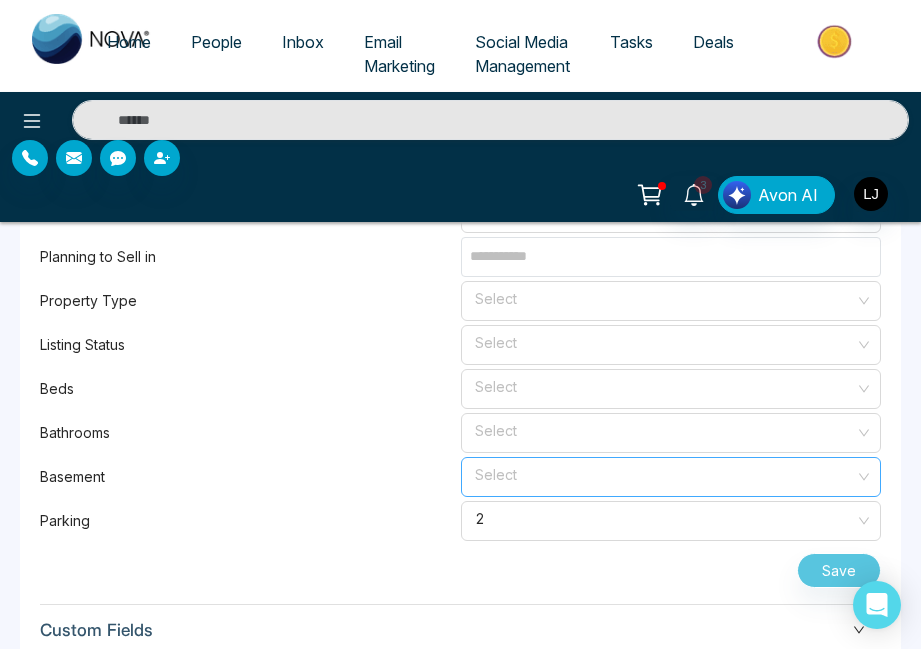 click at bounding box center (664, 473) 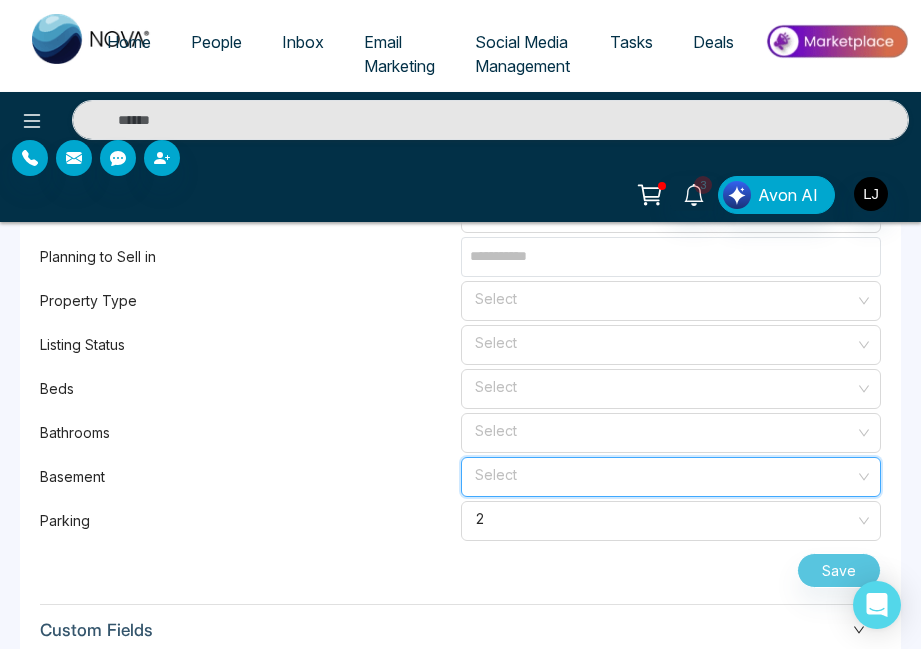 click at bounding box center [664, 473] 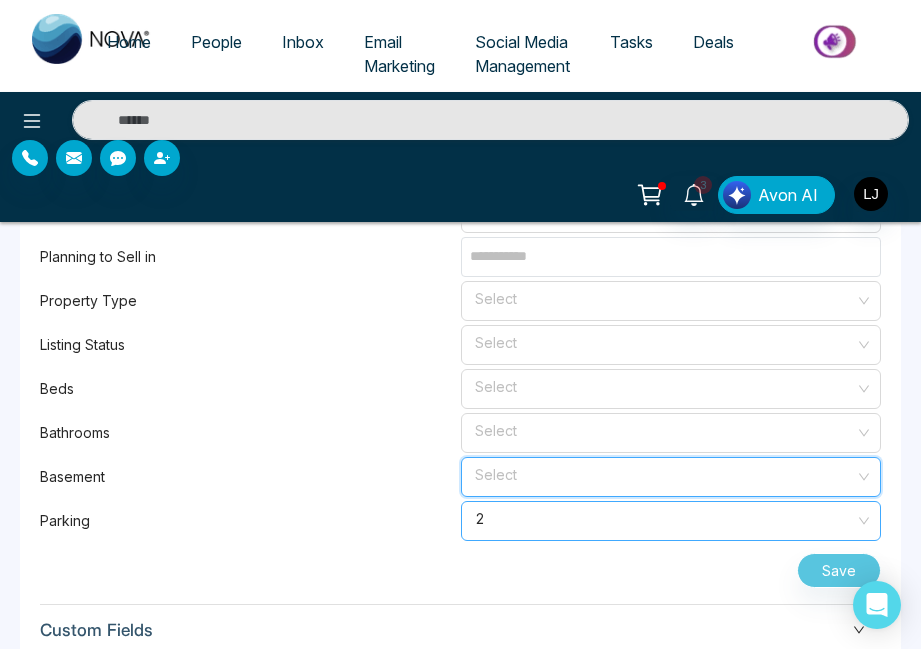 click on "2" at bounding box center (671, 521) 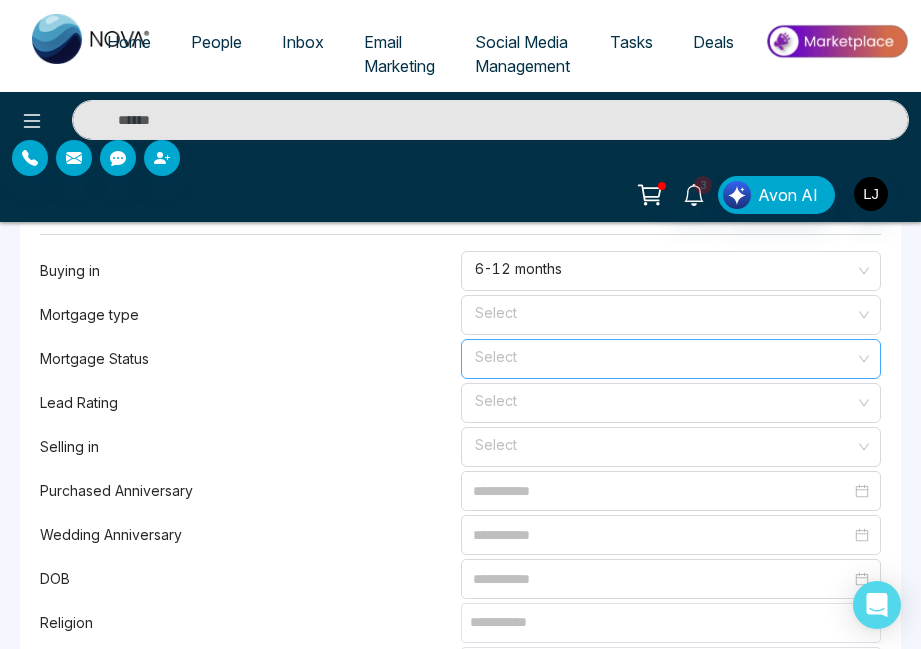 scroll, scrollTop: 1343, scrollLeft: 0, axis: vertical 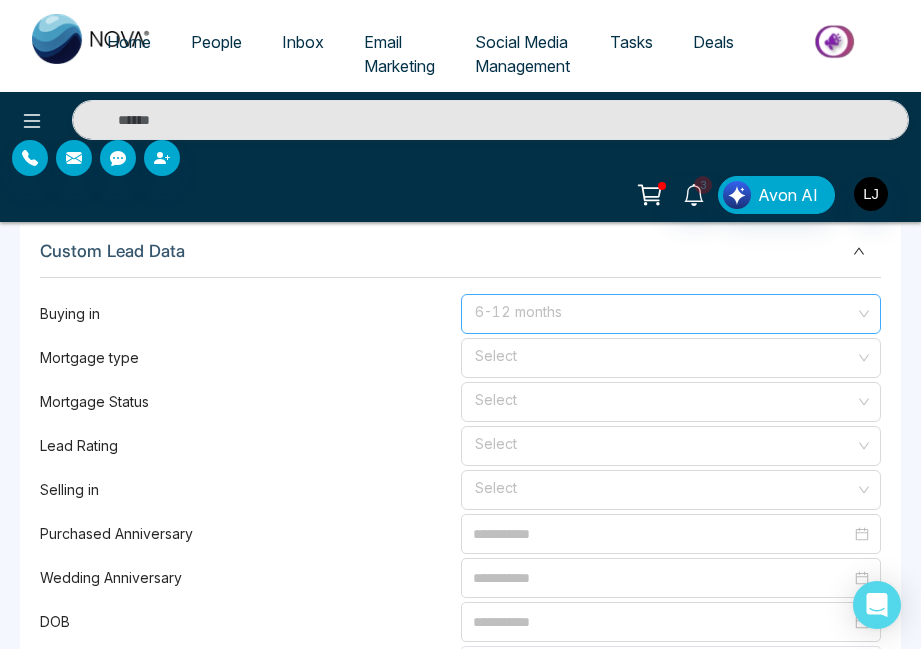 click on "6-12 months" at bounding box center [671, 314] 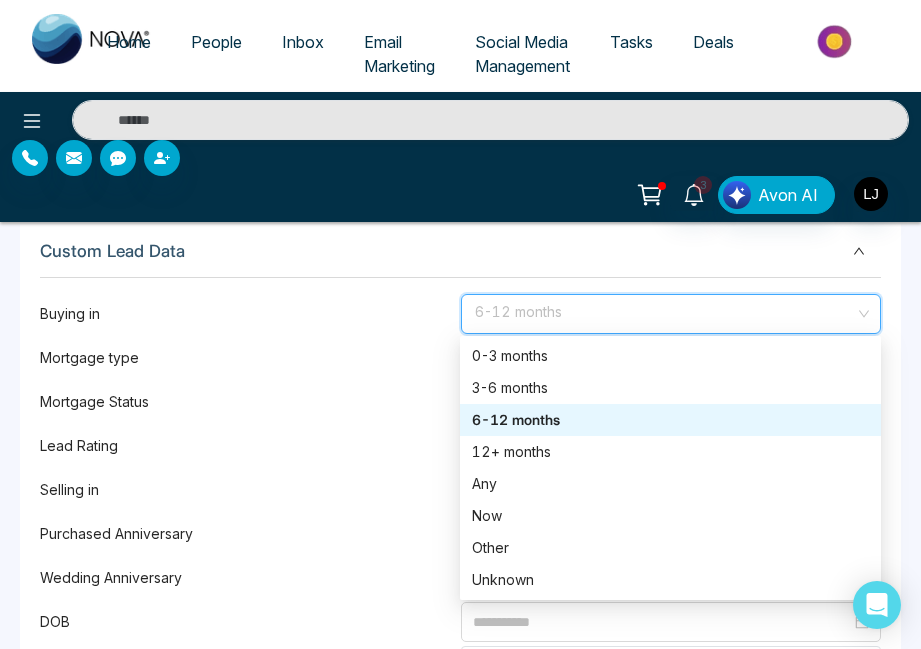 click on "6-12 months" at bounding box center (671, 314) 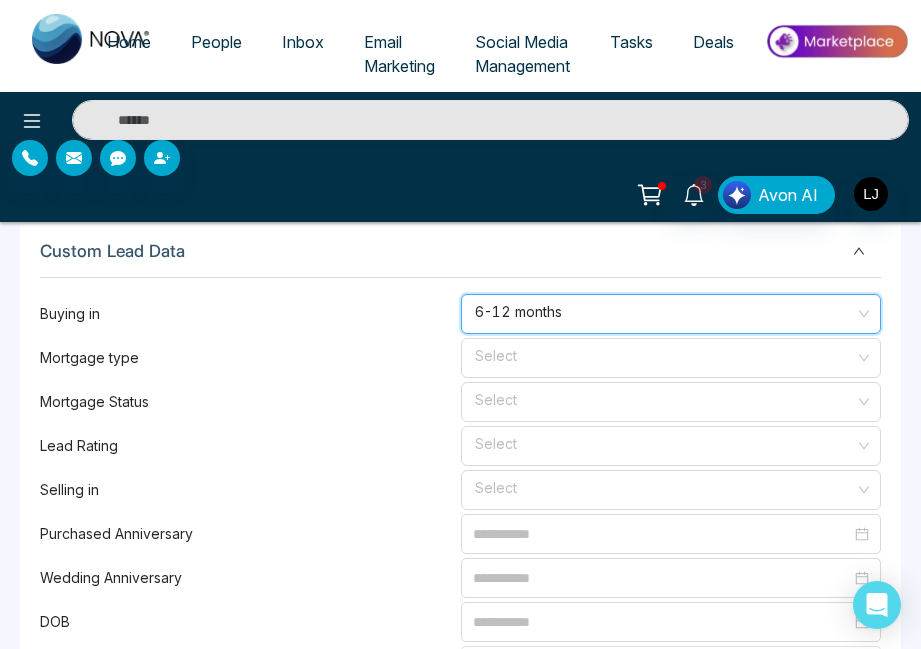 click on "6-12 months" at bounding box center [671, 314] 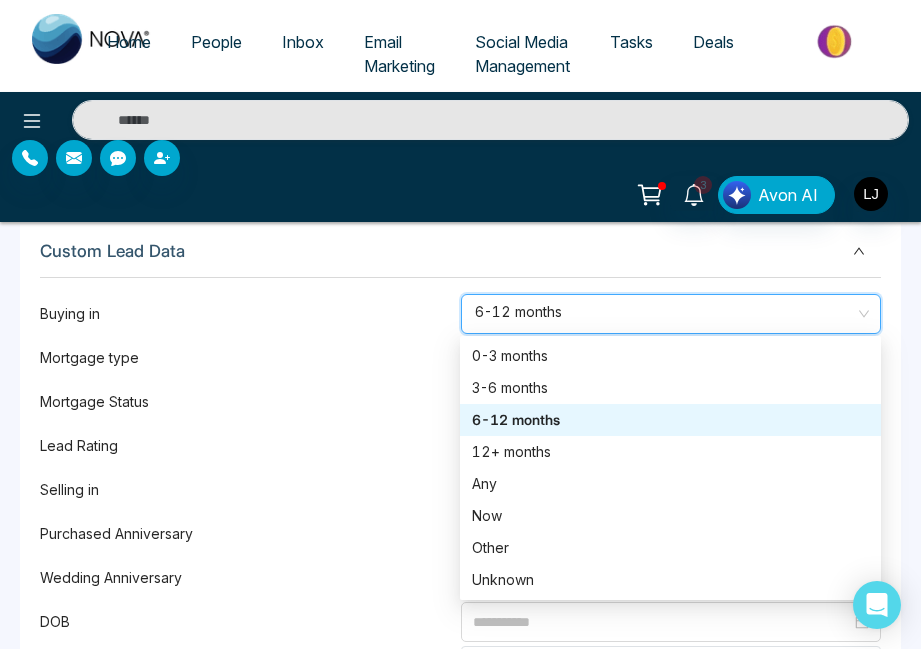 click on "6-12 months" at bounding box center (671, 314) 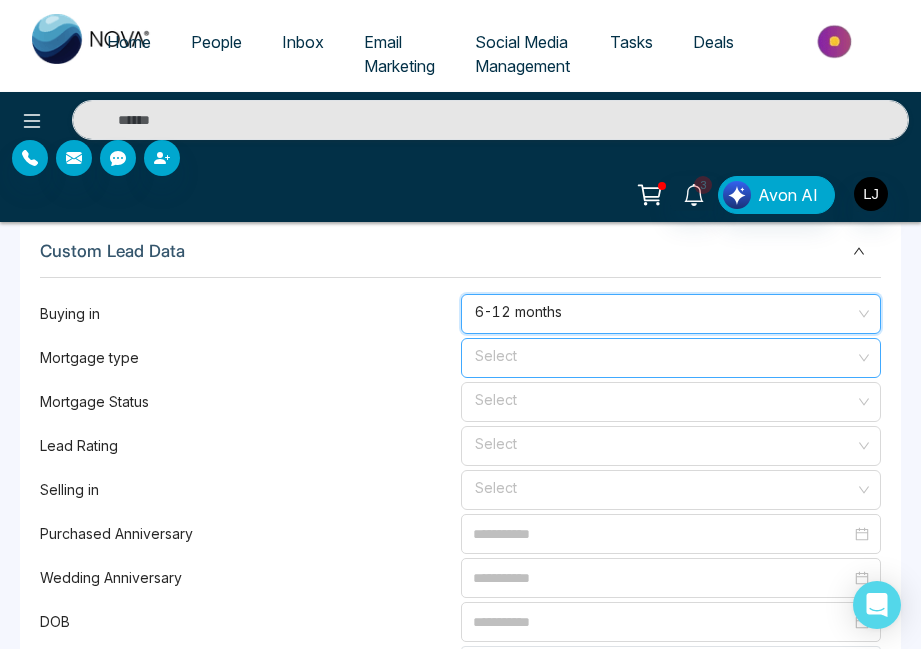 click at bounding box center [664, 354] 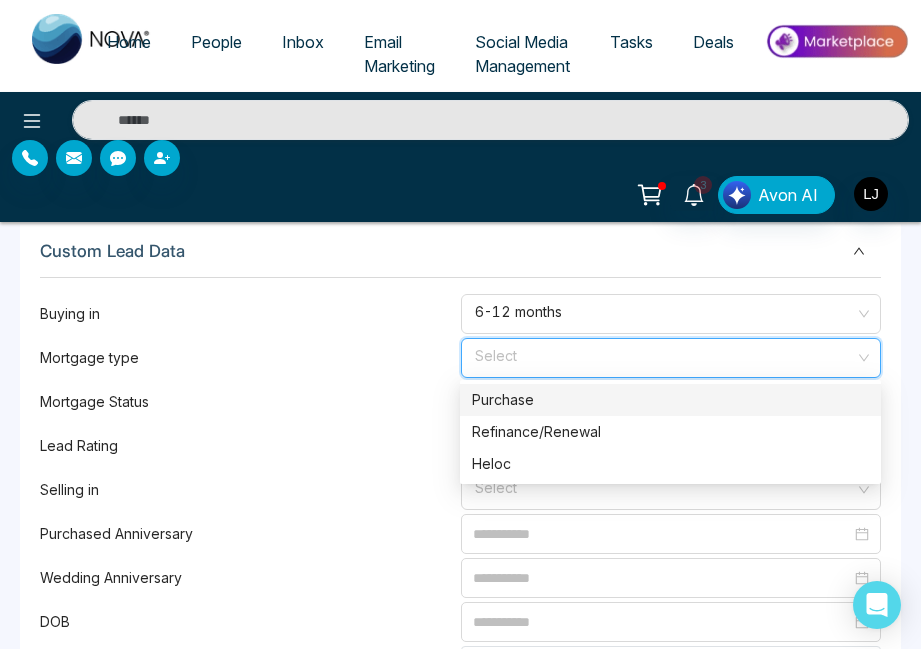 click at bounding box center (664, 354) 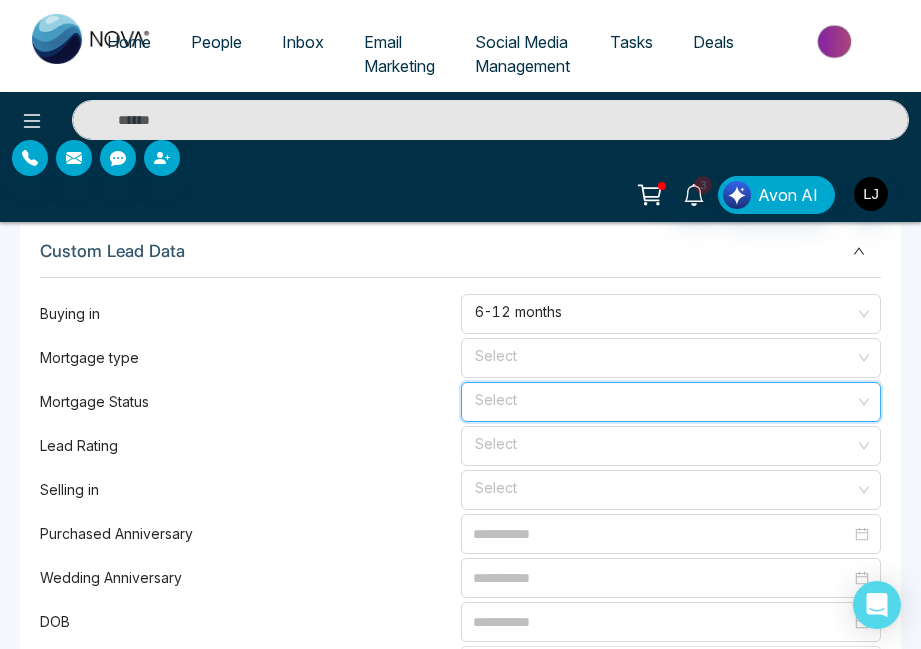 click at bounding box center [664, 398] 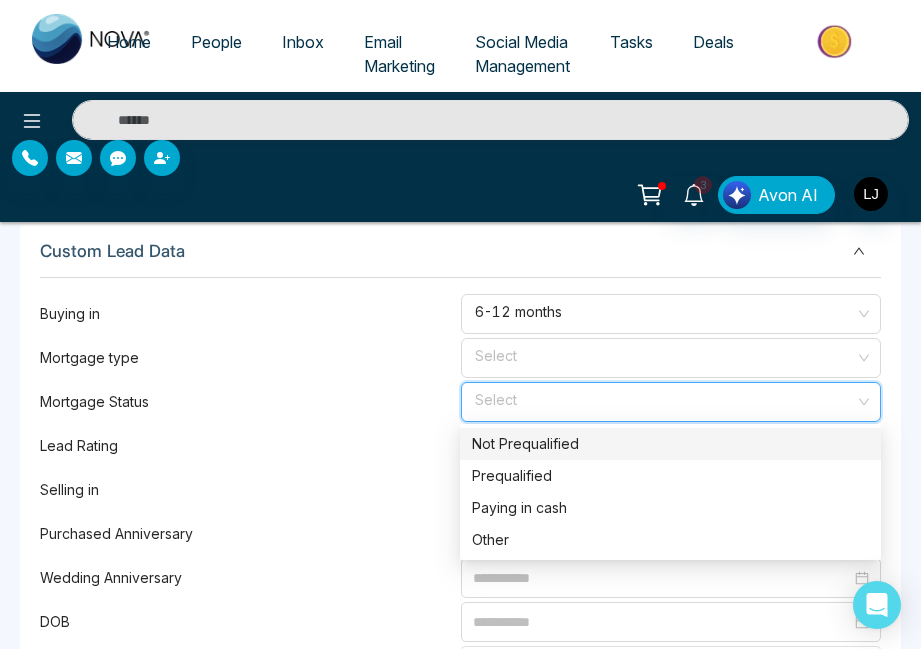 click at bounding box center (664, 398) 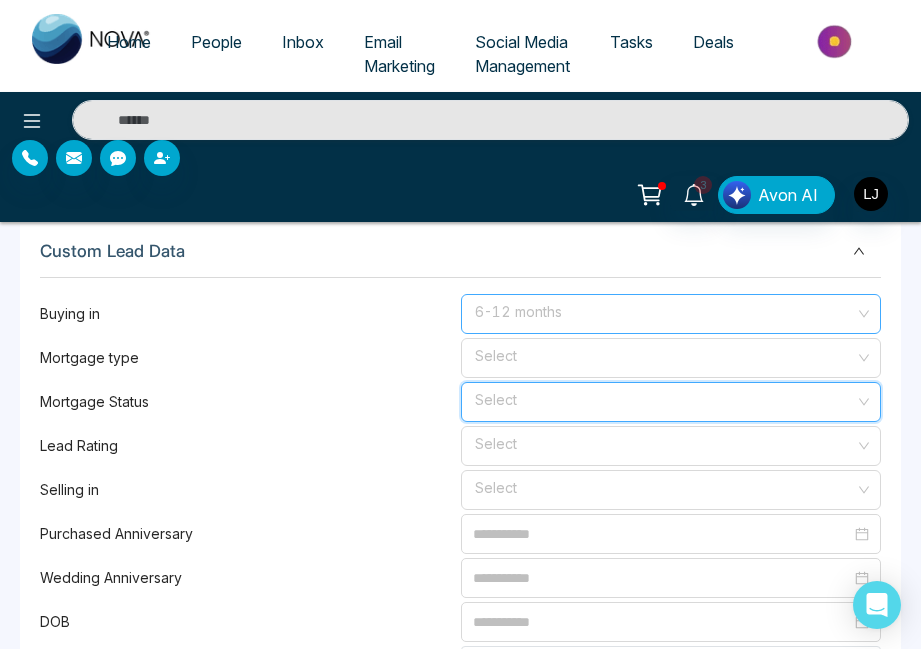 click on "6-12 months" at bounding box center [671, 314] 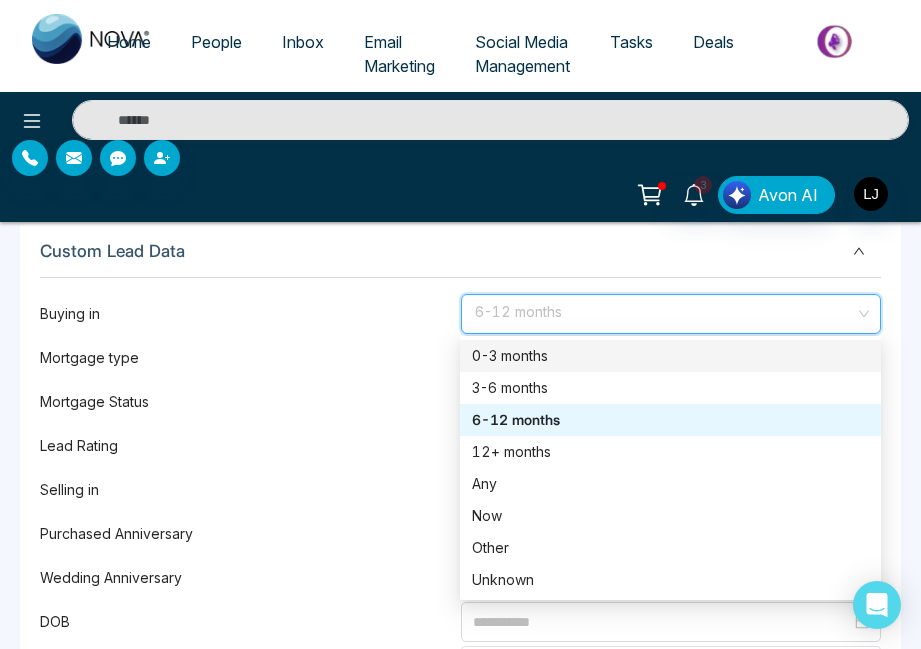 click on "6-12 months" at bounding box center [671, 314] 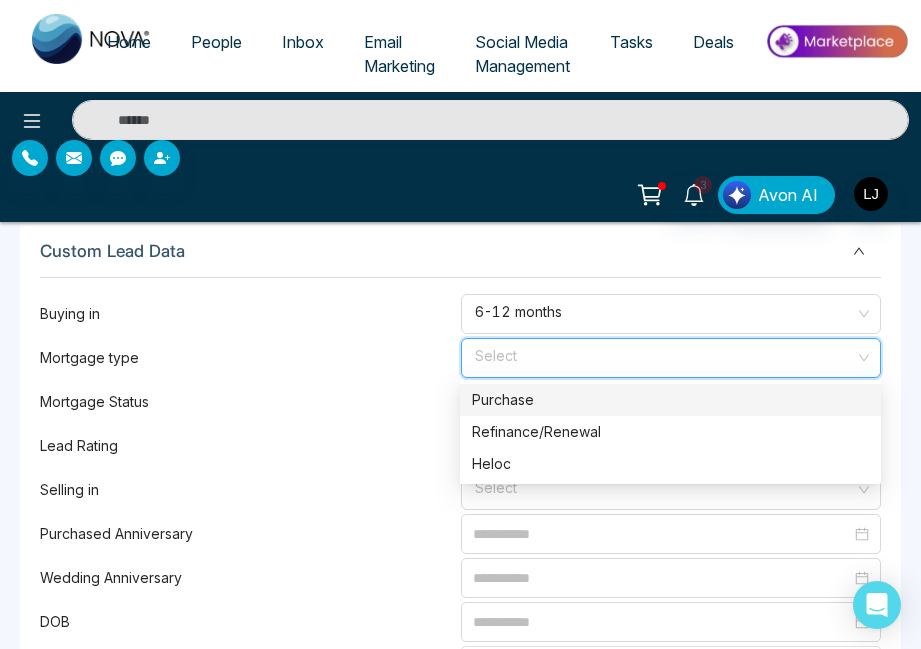 click at bounding box center (664, 354) 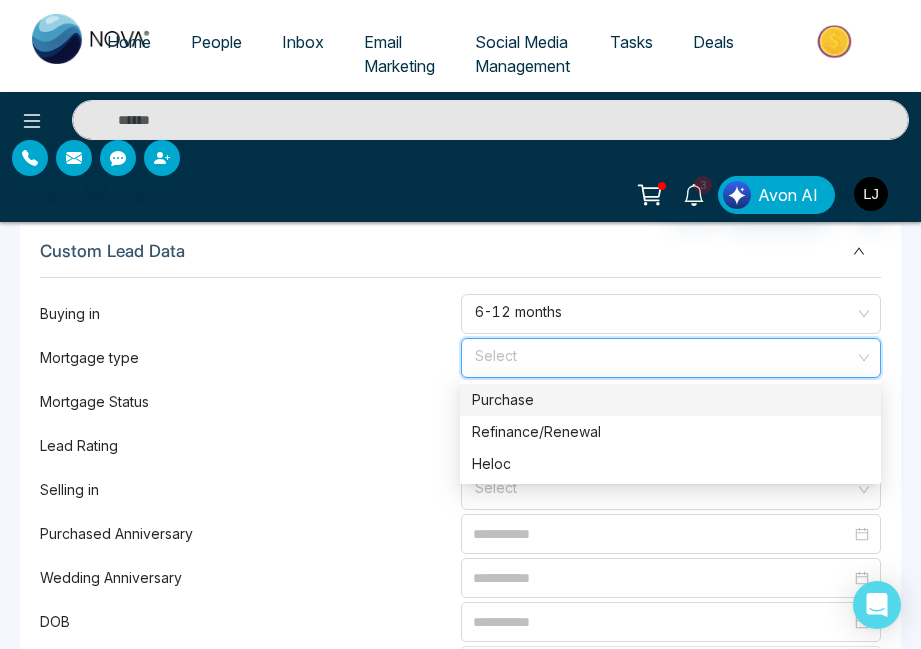 click at bounding box center [664, 354] 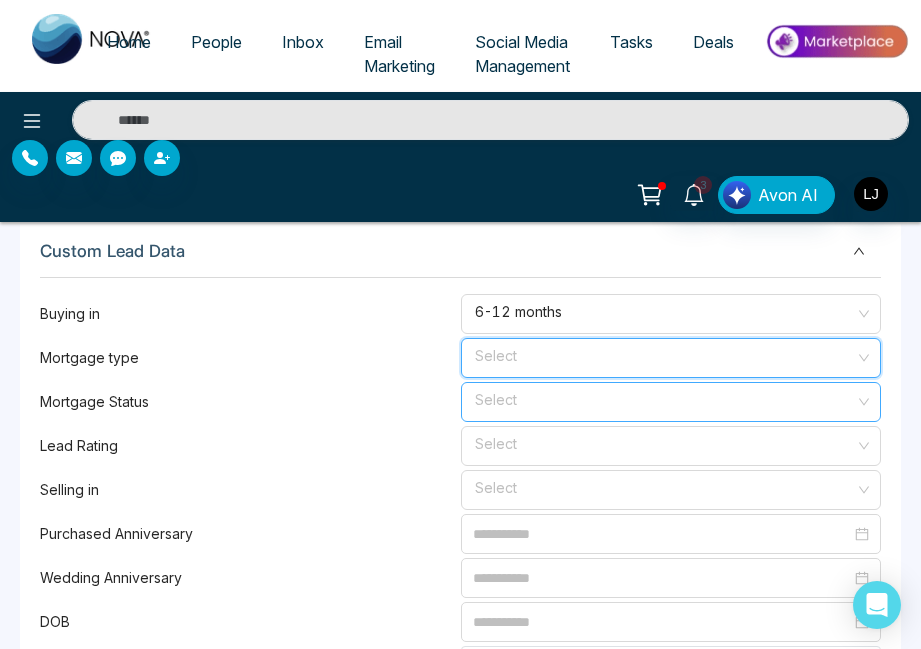 click at bounding box center [664, 398] 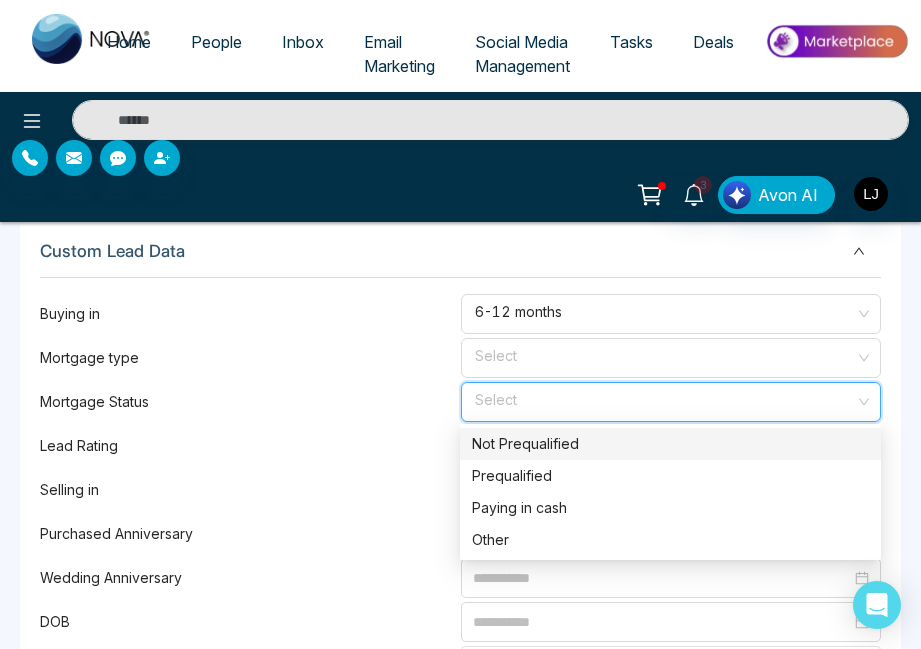 click at bounding box center [664, 398] 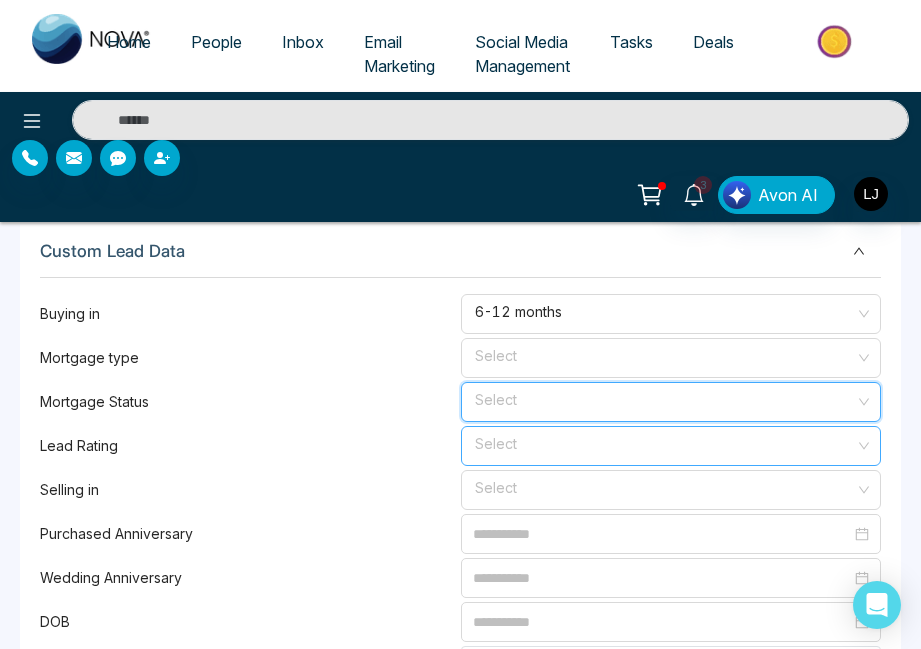 click at bounding box center (664, 442) 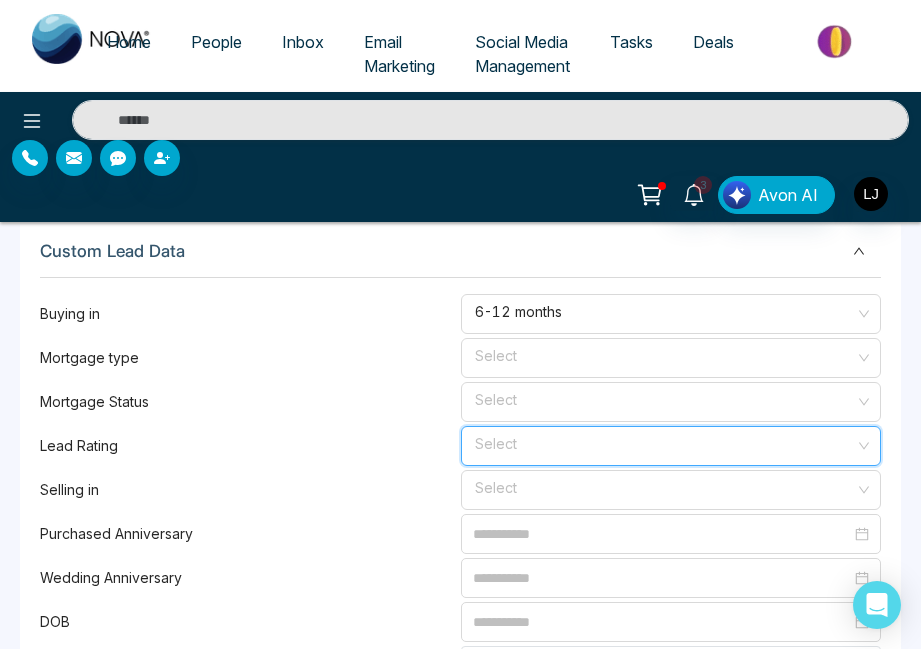 click at bounding box center [664, 442] 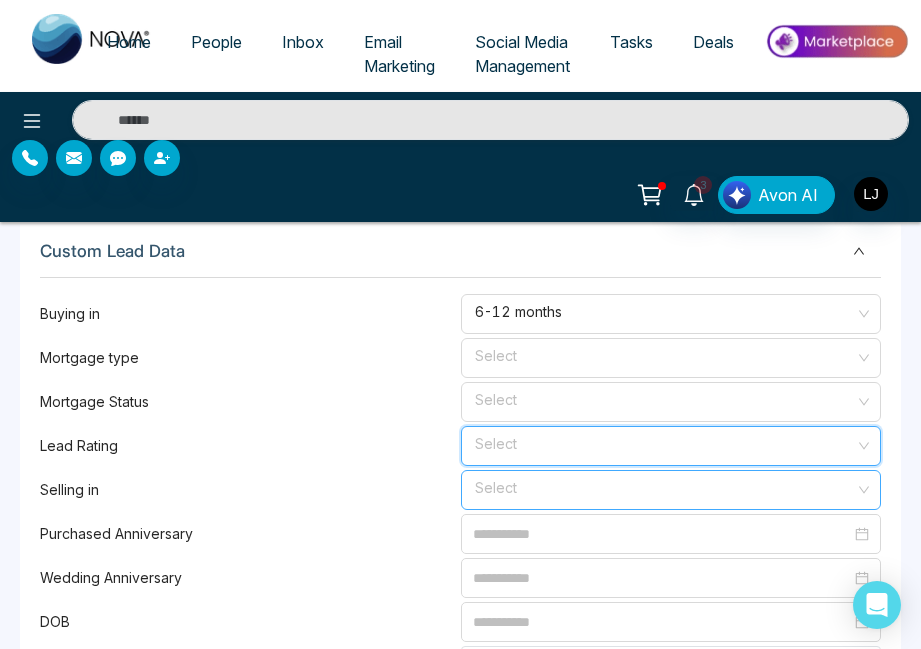click at bounding box center [664, 486] 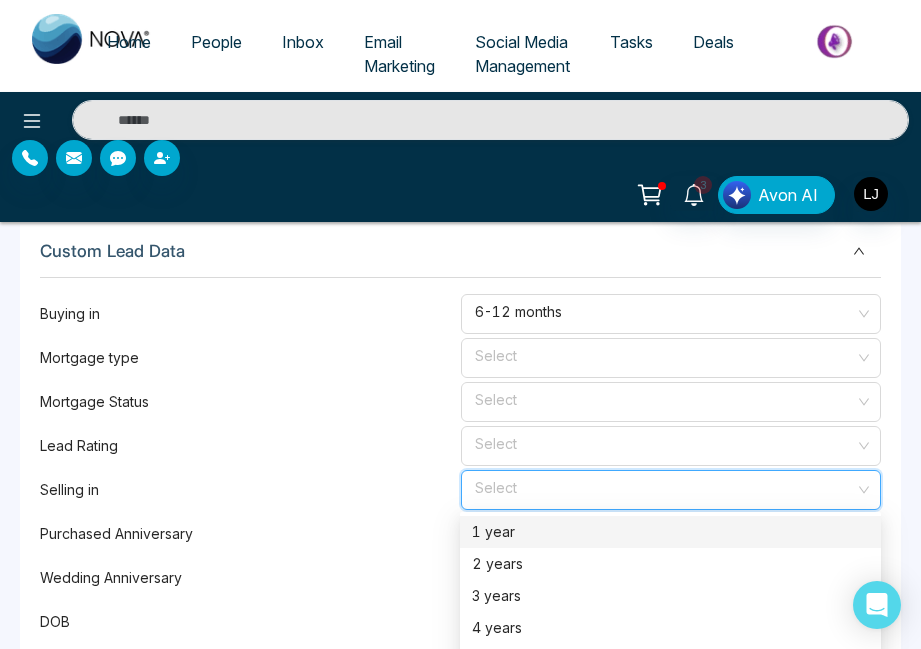 click at bounding box center [664, 486] 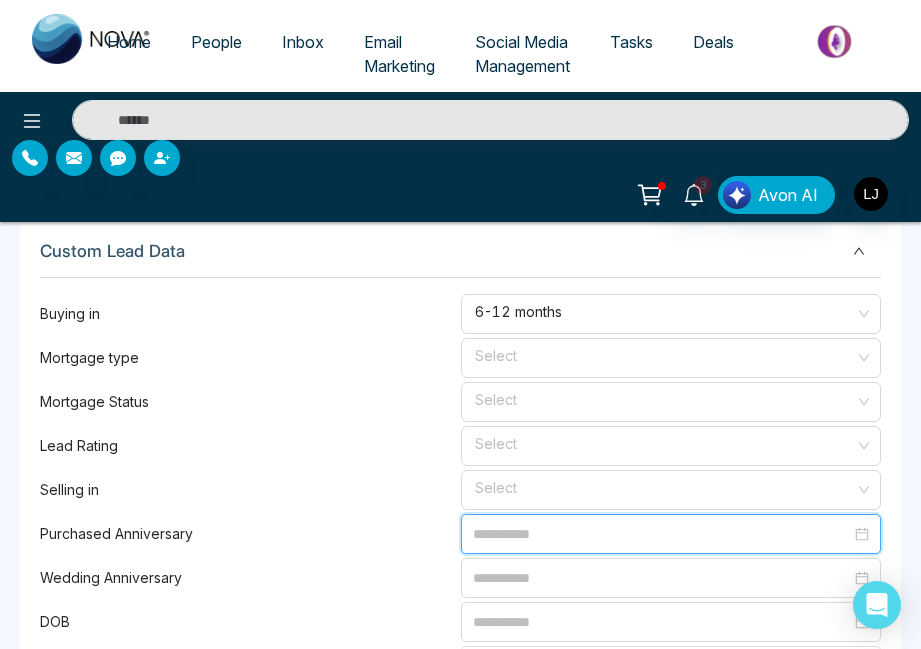 click at bounding box center (662, 534) 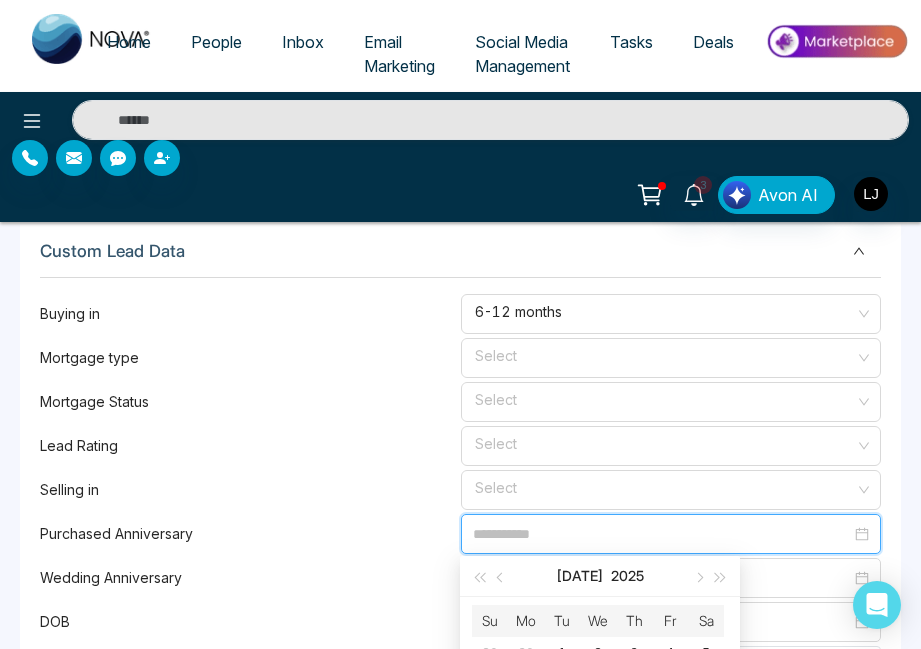 click at bounding box center (662, 534) 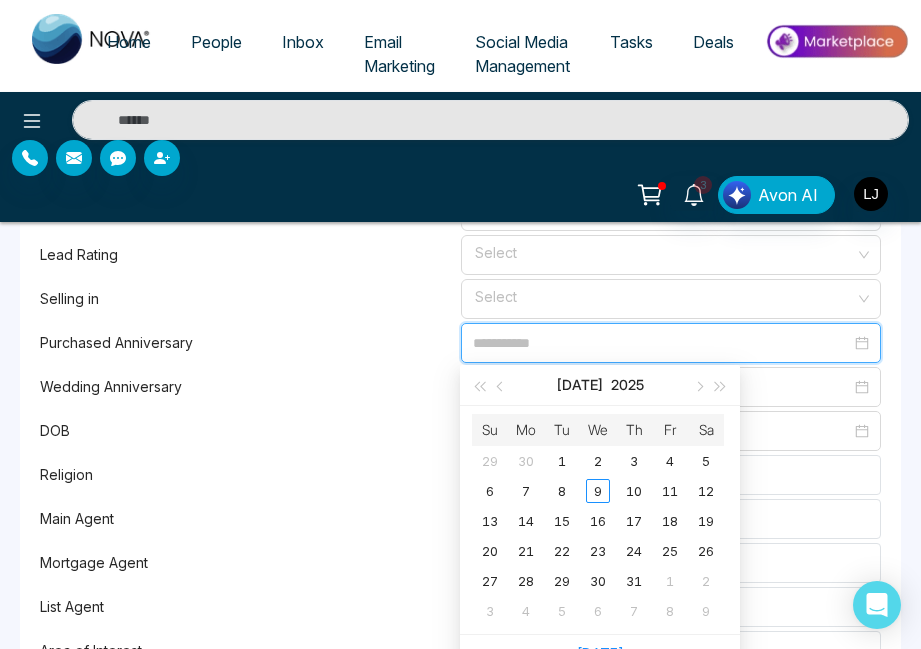 type on "**********" 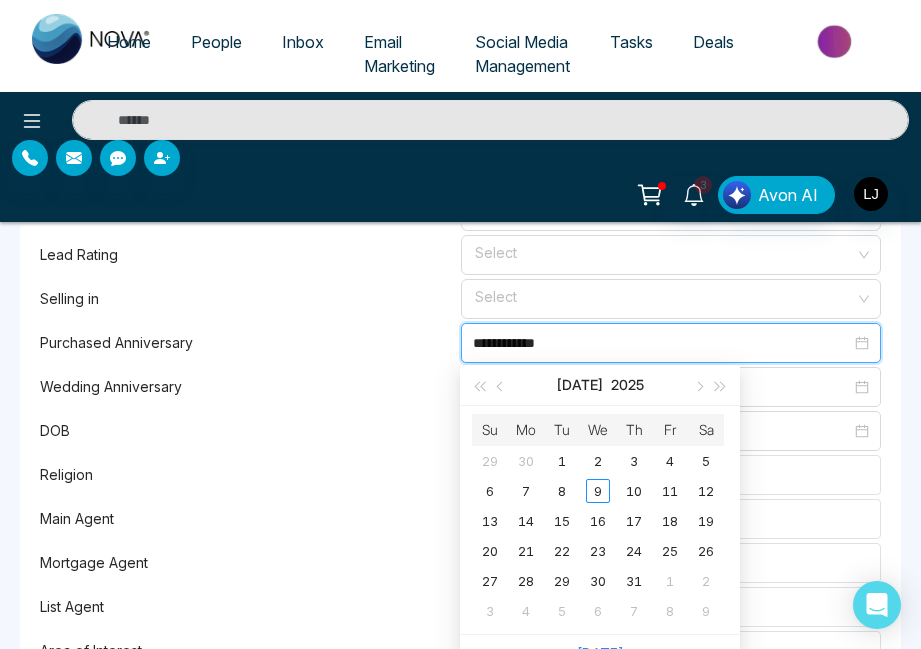 scroll, scrollTop: 1538, scrollLeft: 0, axis: vertical 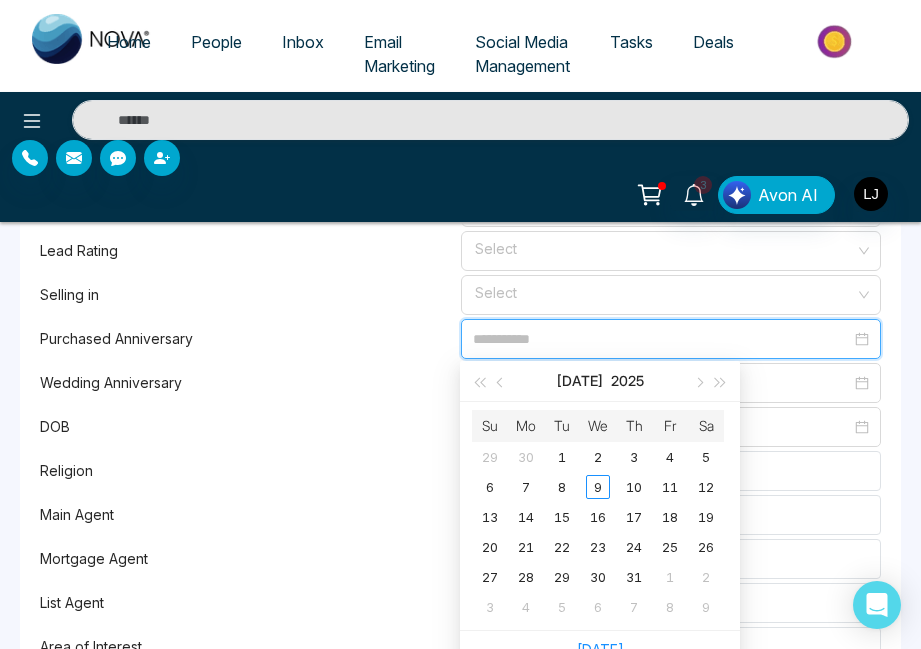 type on "**********" 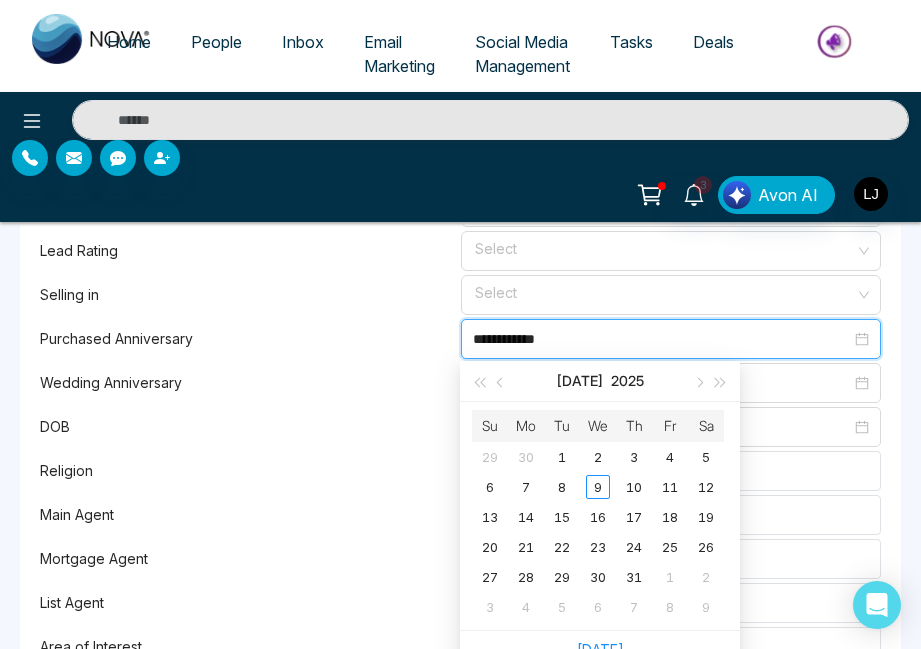 type 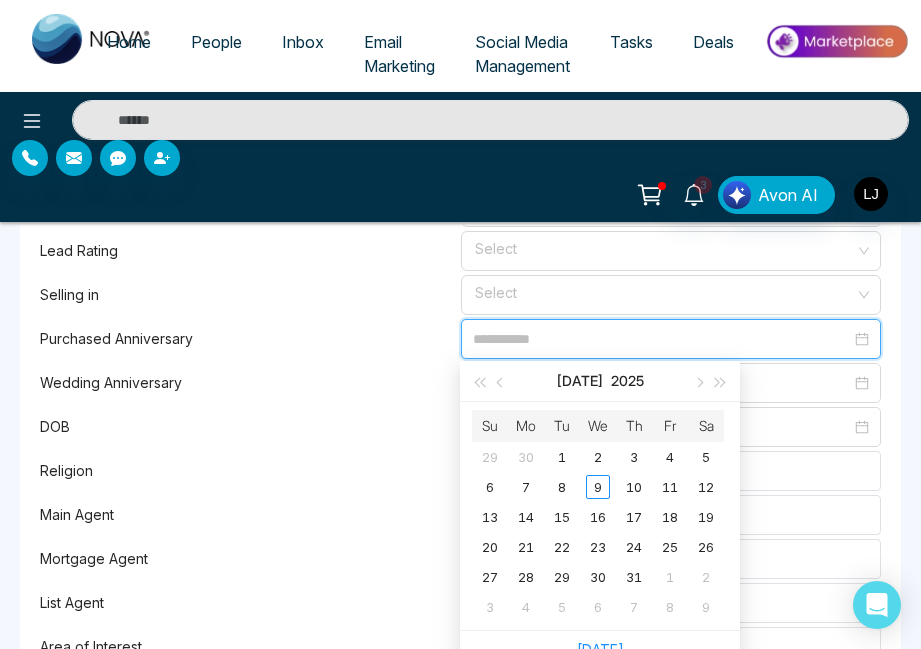 click on "Main Agent" at bounding box center [250, 515] 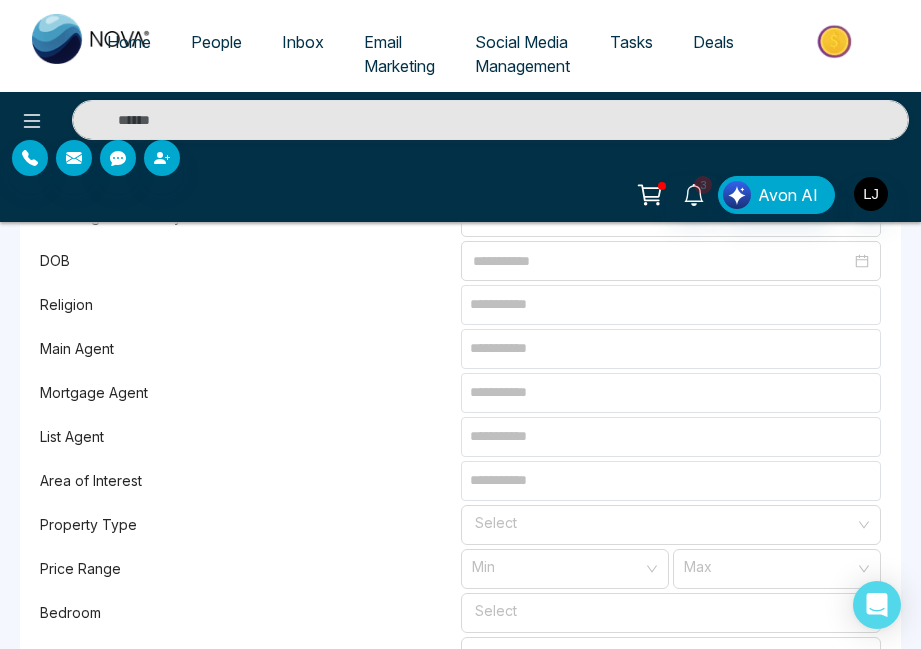 scroll, scrollTop: 1721, scrollLeft: 0, axis: vertical 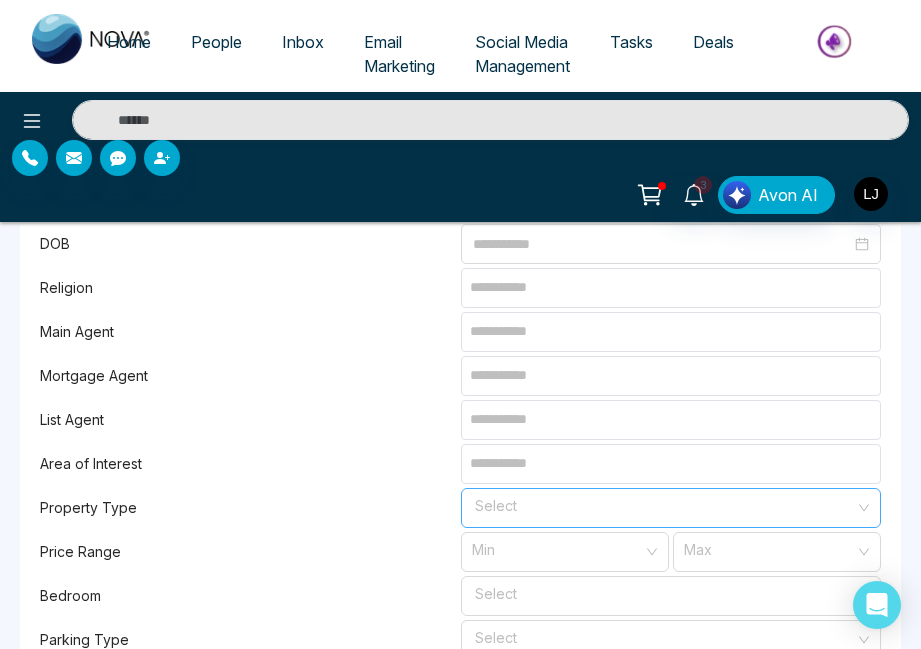click at bounding box center [664, 504] 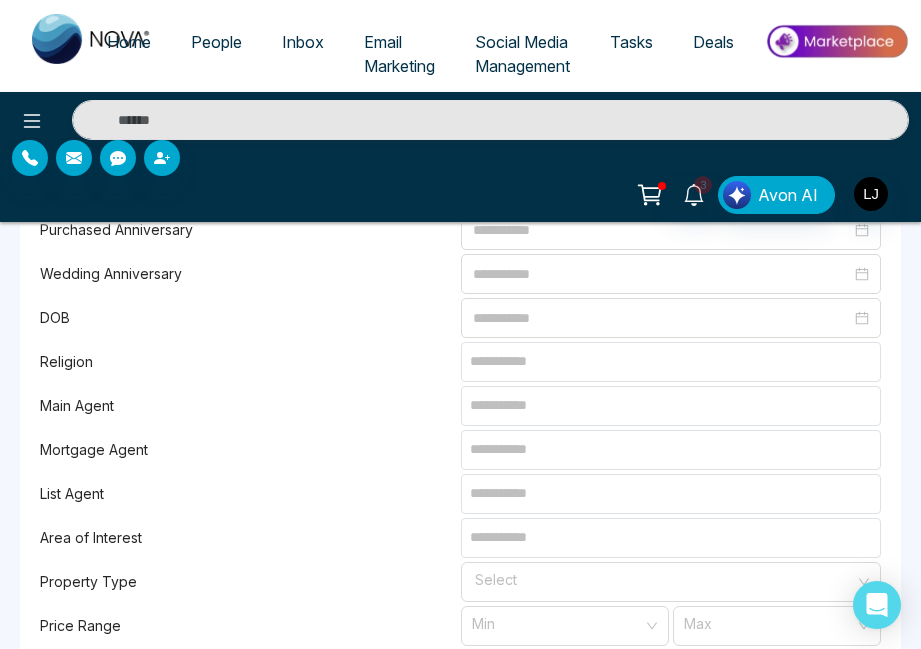 scroll, scrollTop: 1626, scrollLeft: 0, axis: vertical 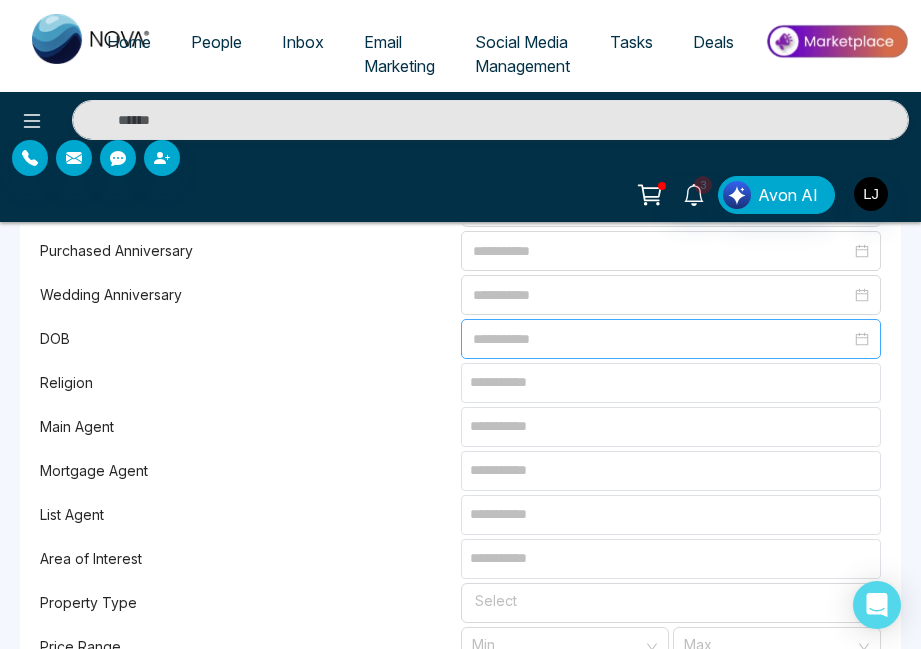 click at bounding box center [671, 339] 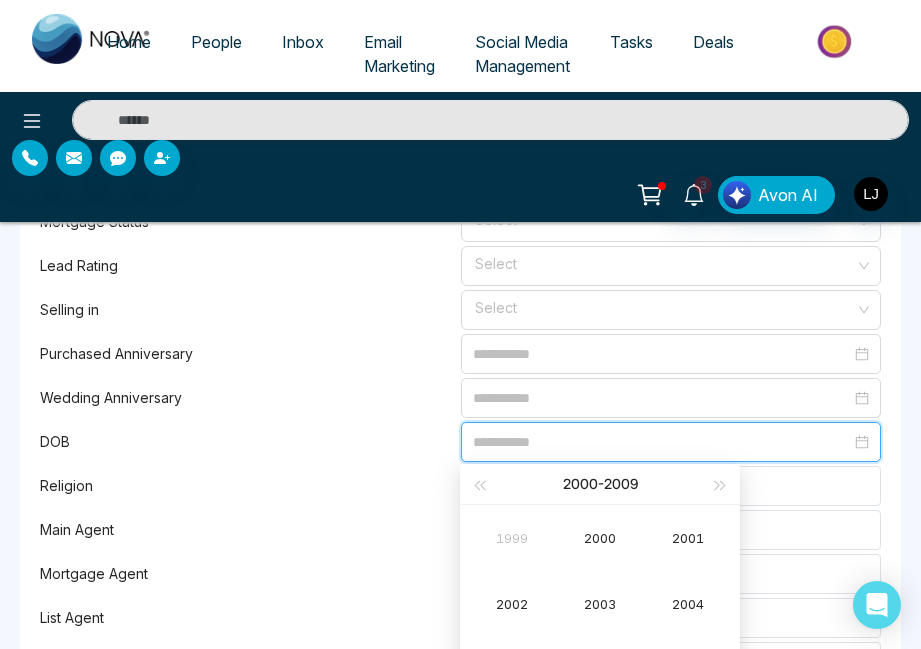 scroll, scrollTop: 1478, scrollLeft: 0, axis: vertical 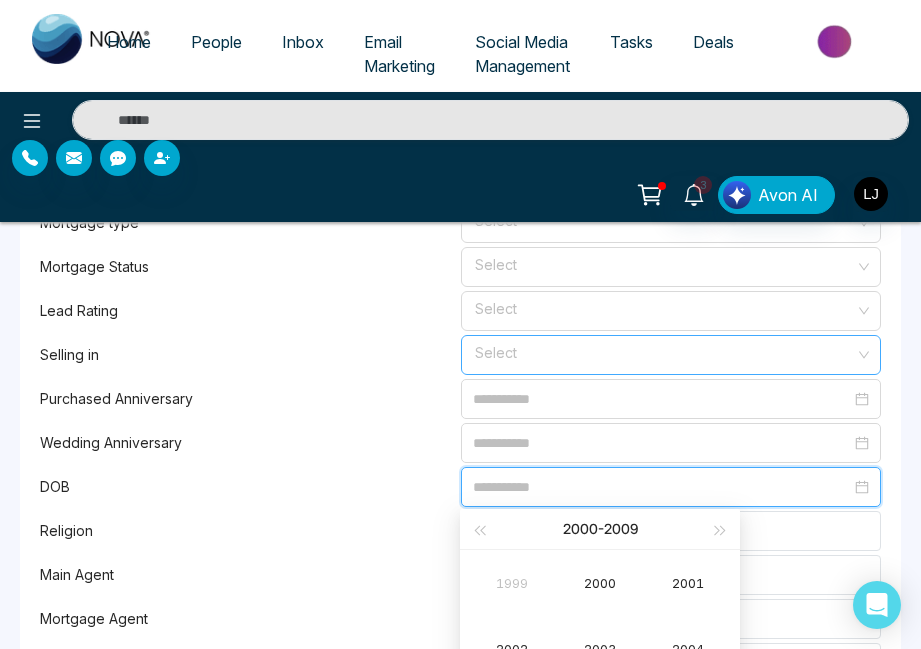 click at bounding box center (664, 351) 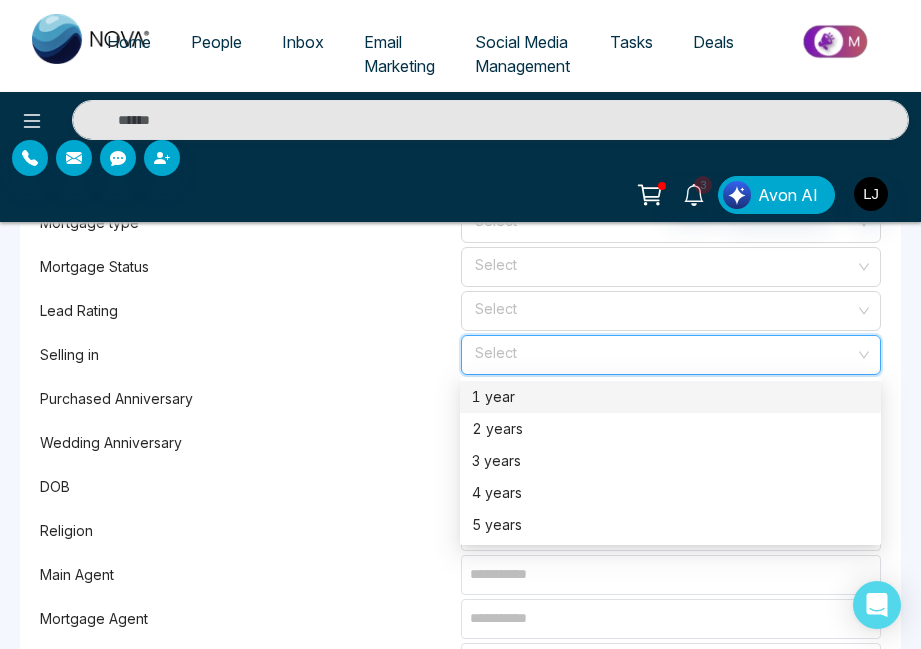 click on "Select" at bounding box center (671, 355) 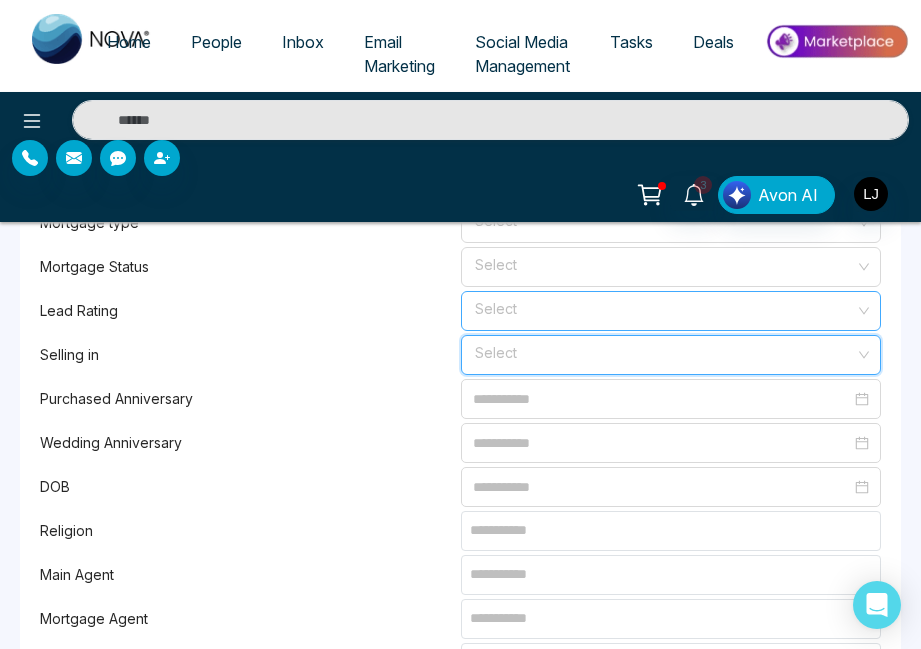 click at bounding box center (664, 307) 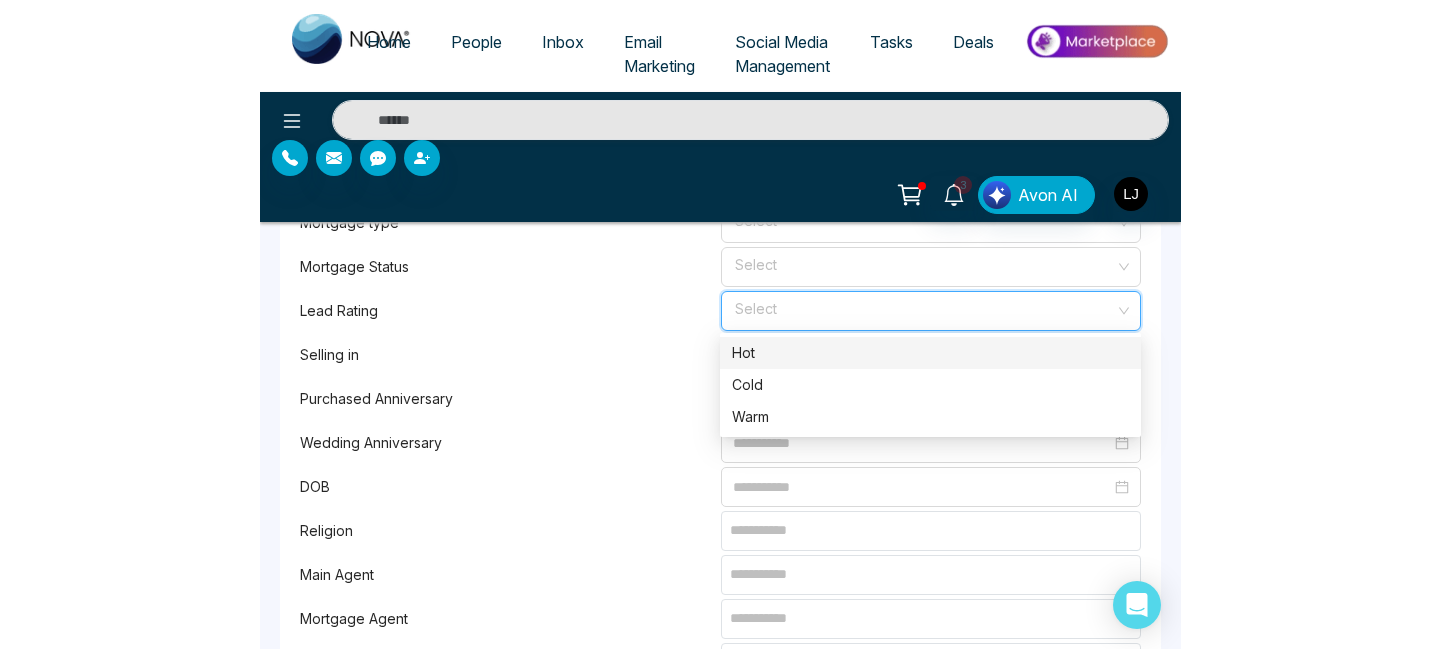 scroll, scrollTop: 1458, scrollLeft: 0, axis: vertical 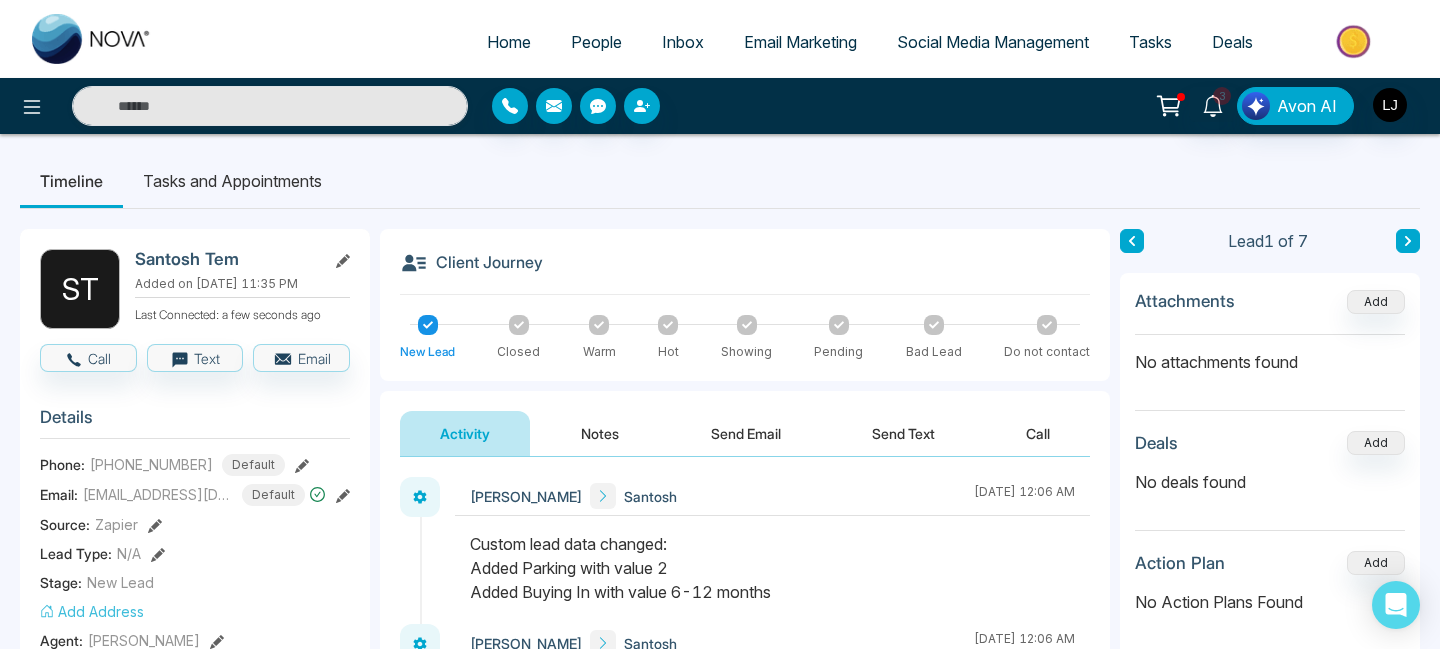 click on "Tasks and Appointments" at bounding box center [232, 181] 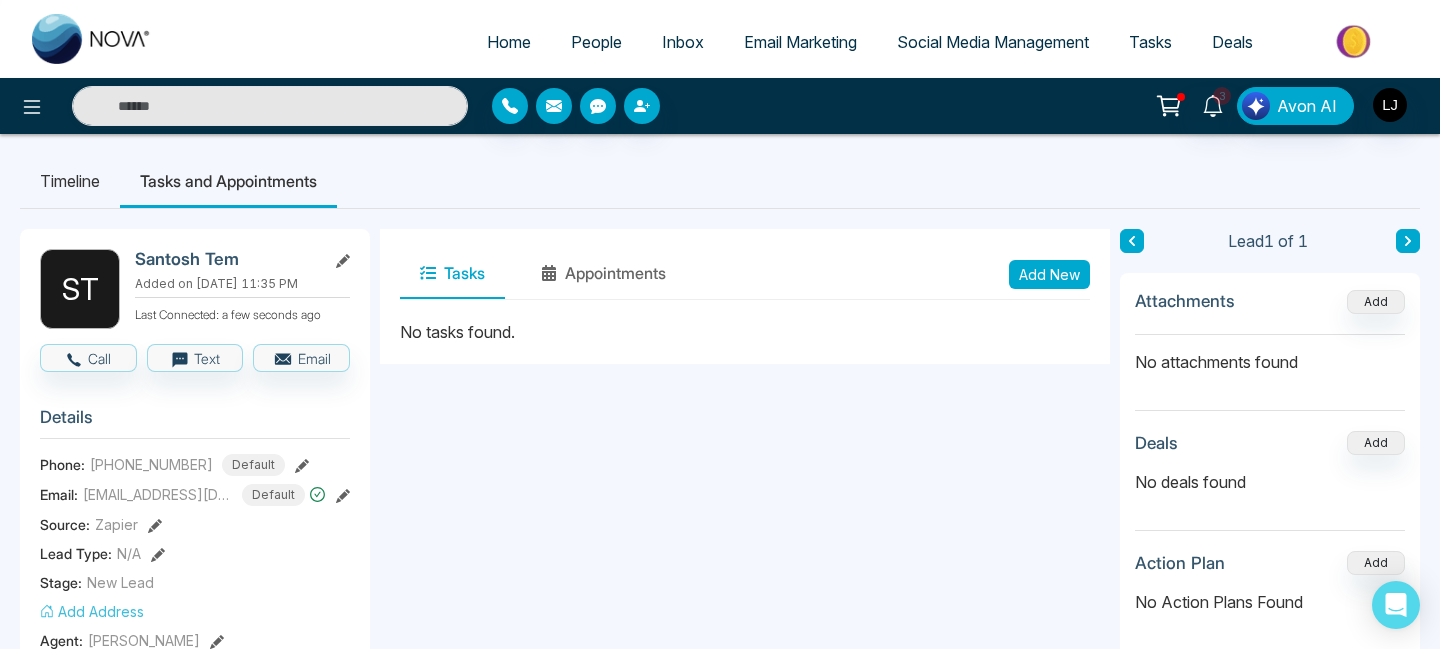 click on "People" at bounding box center [596, 42] 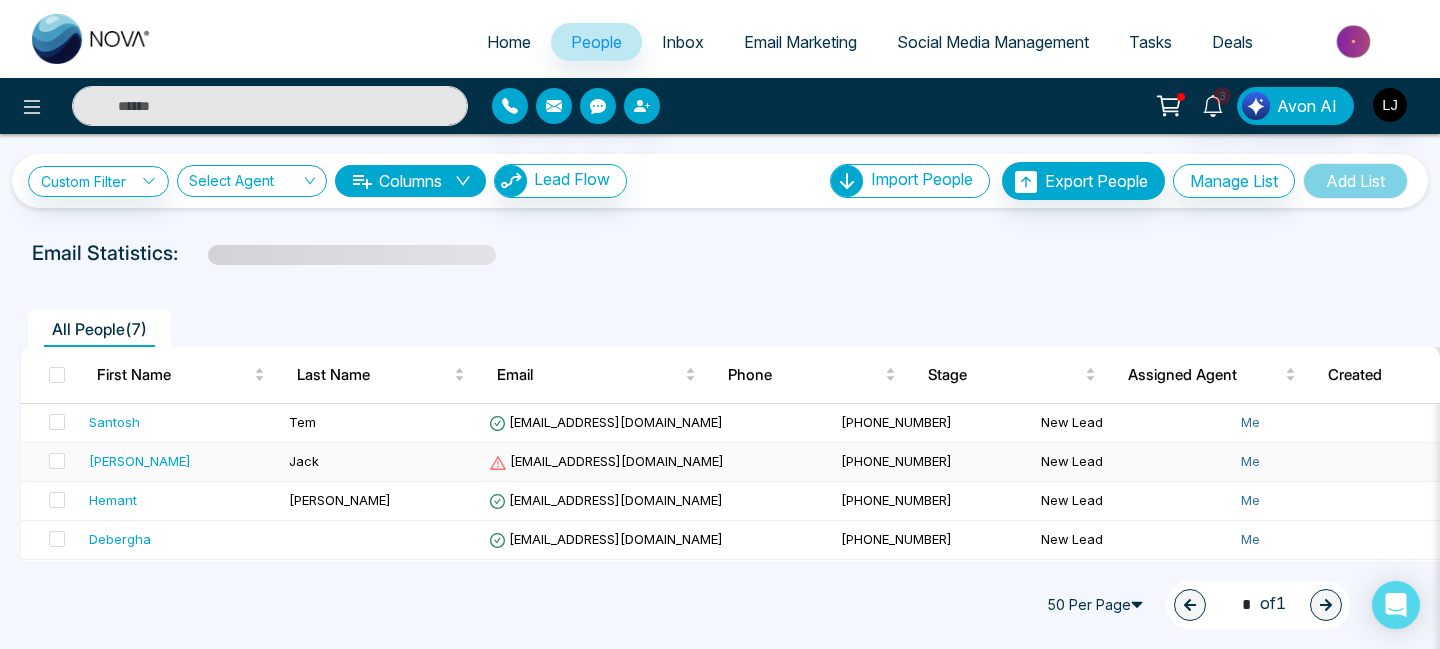 click on "[PERSON_NAME]" at bounding box center (140, 461) 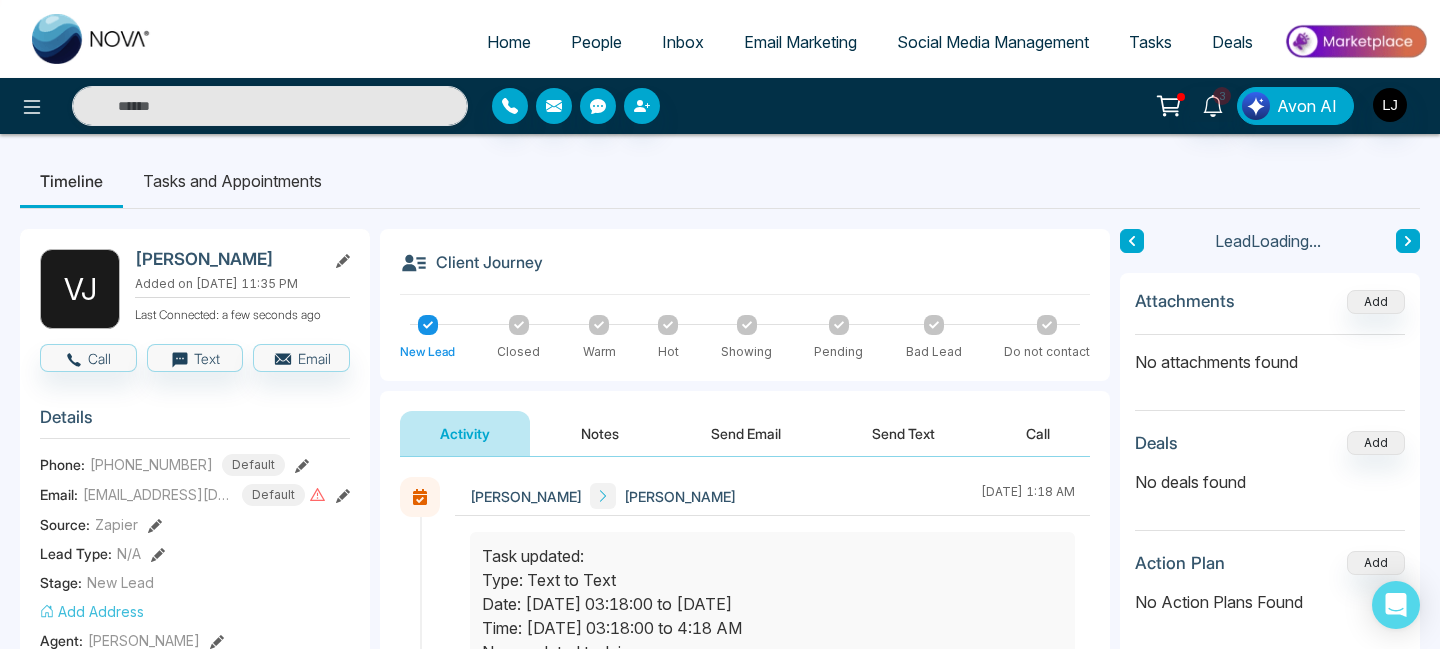 click on "Tasks and Appointments" at bounding box center [232, 181] 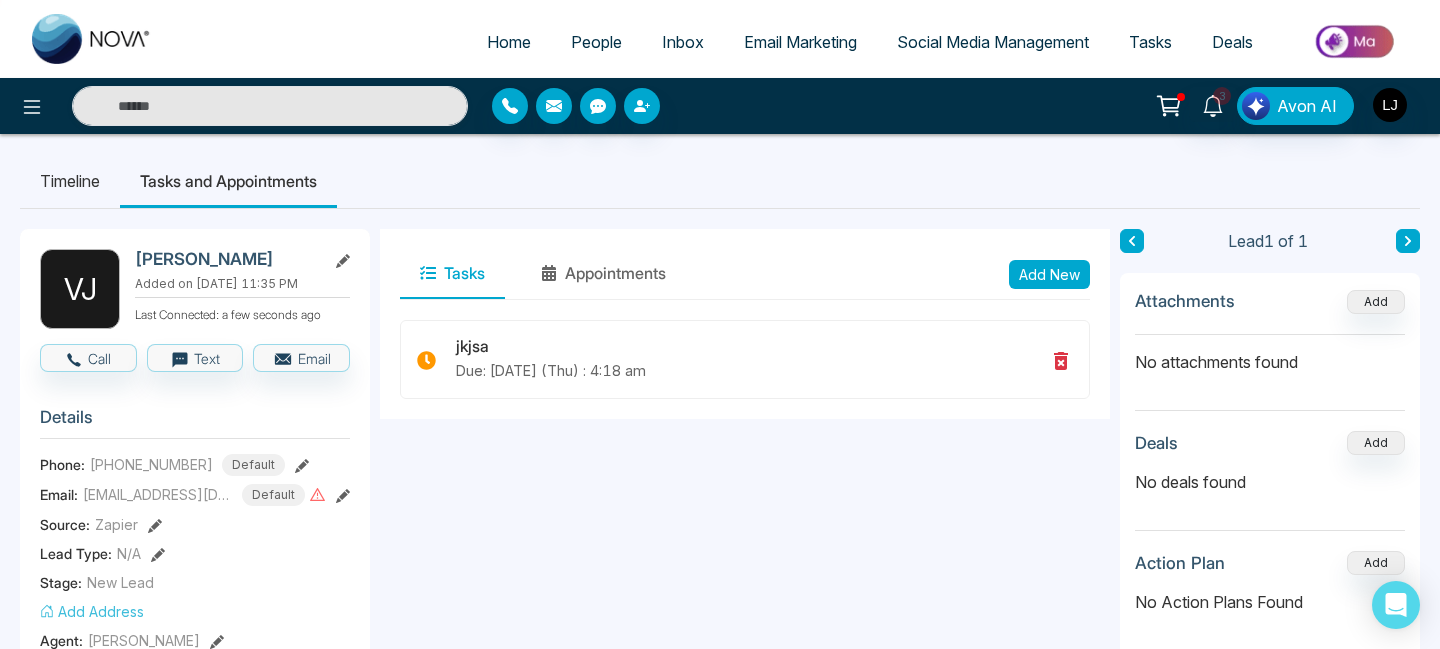 click on "Add New" at bounding box center (1049, 274) 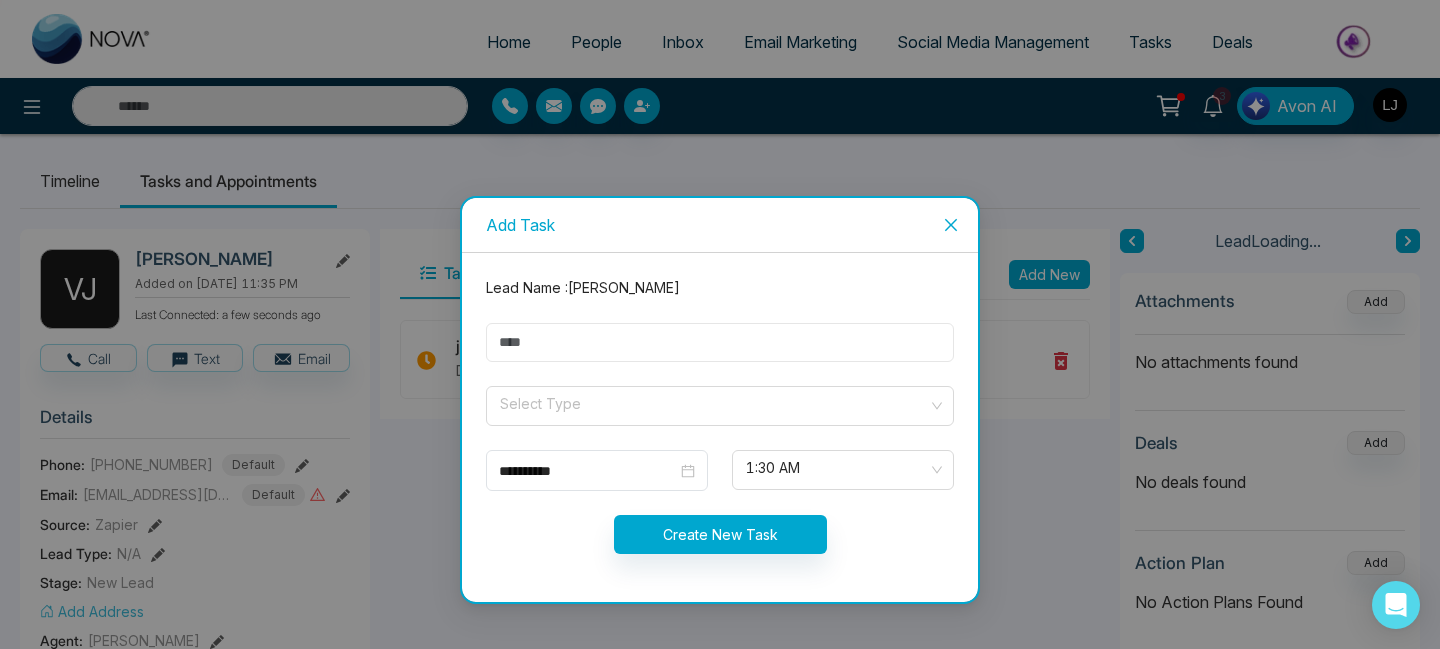 click at bounding box center [720, 342] 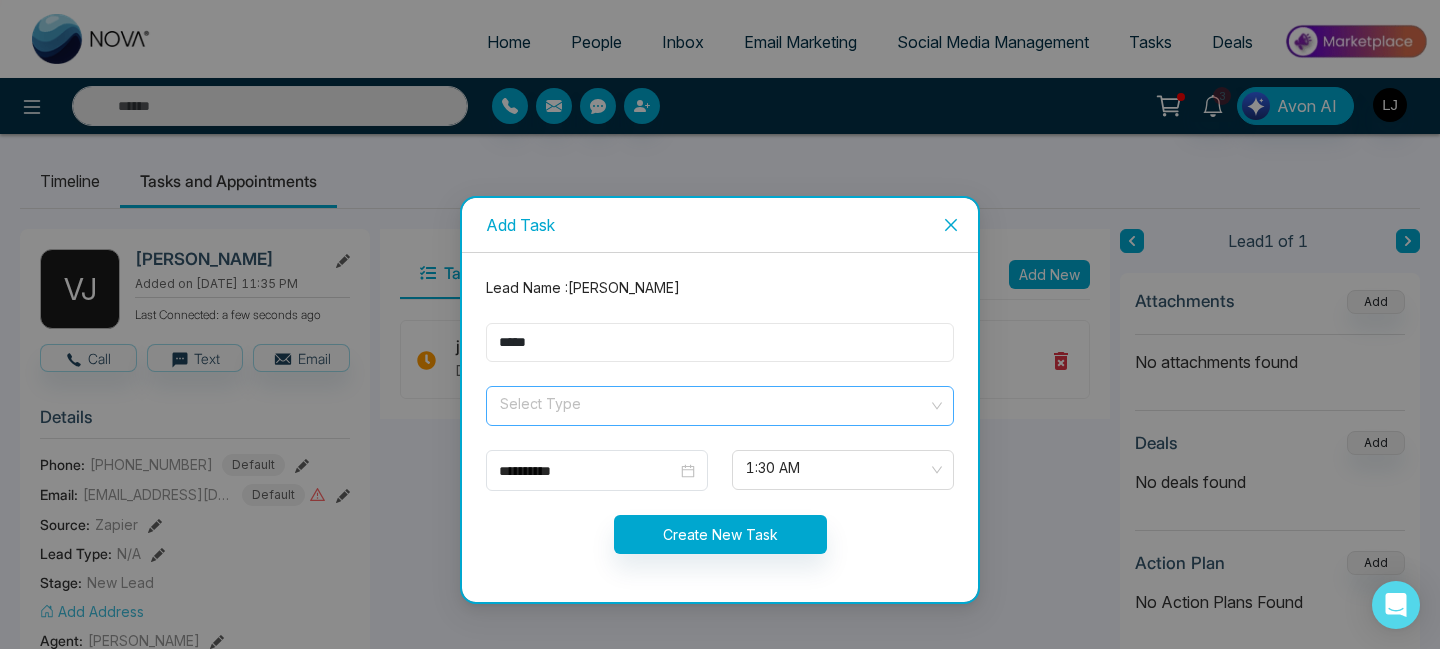 type on "*****" 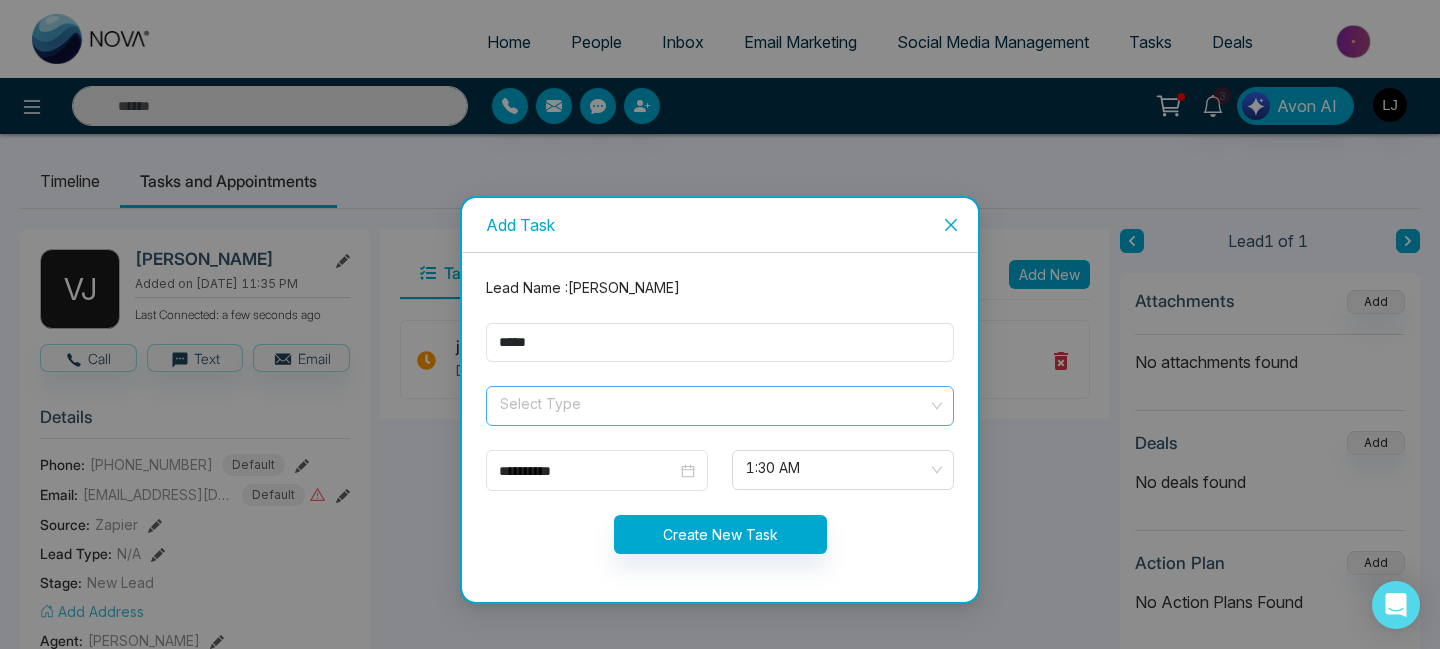 click at bounding box center [713, 402] 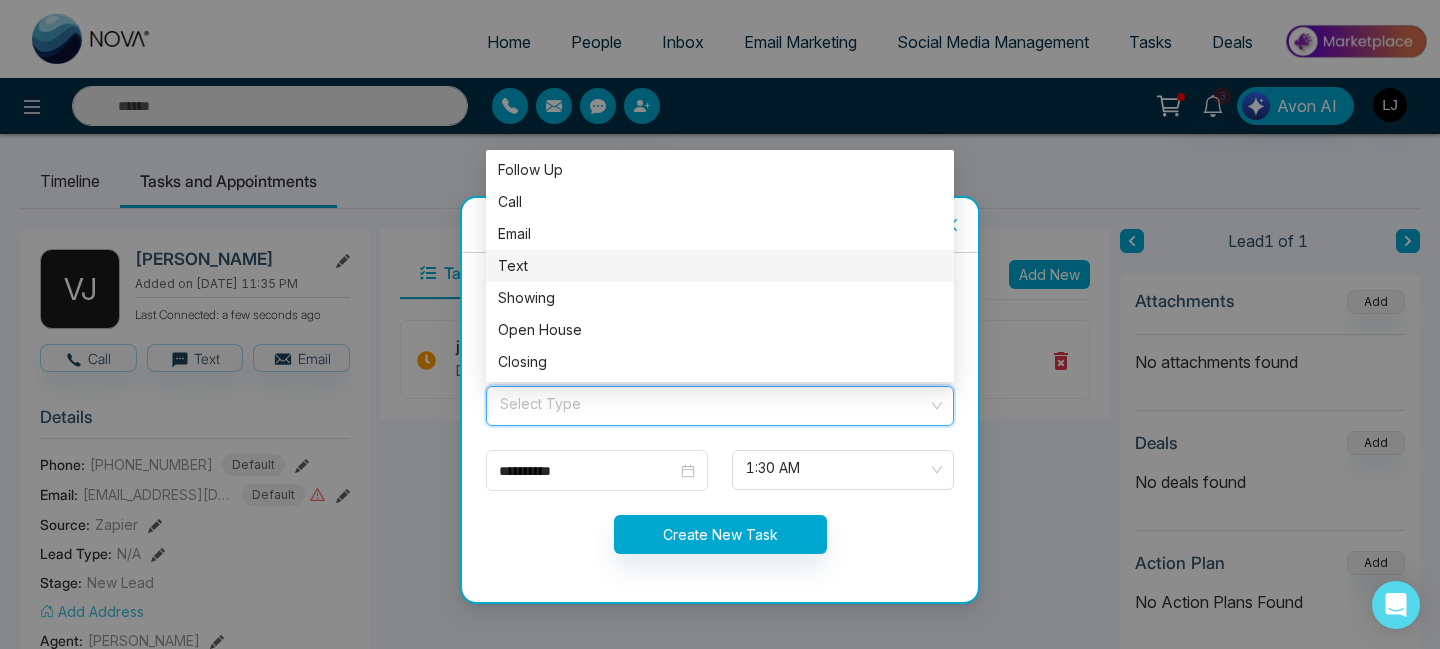 click on "Text" at bounding box center [720, 266] 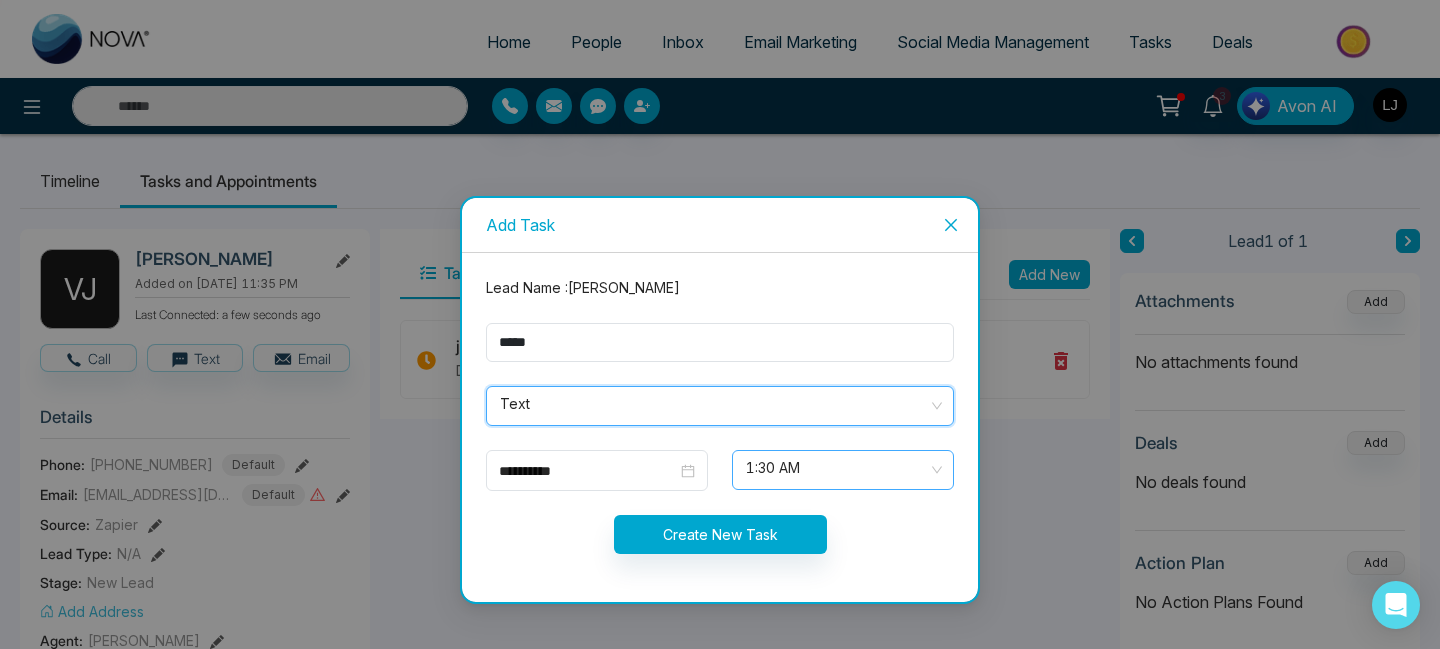 click on "1:30 AM" at bounding box center (843, 470) 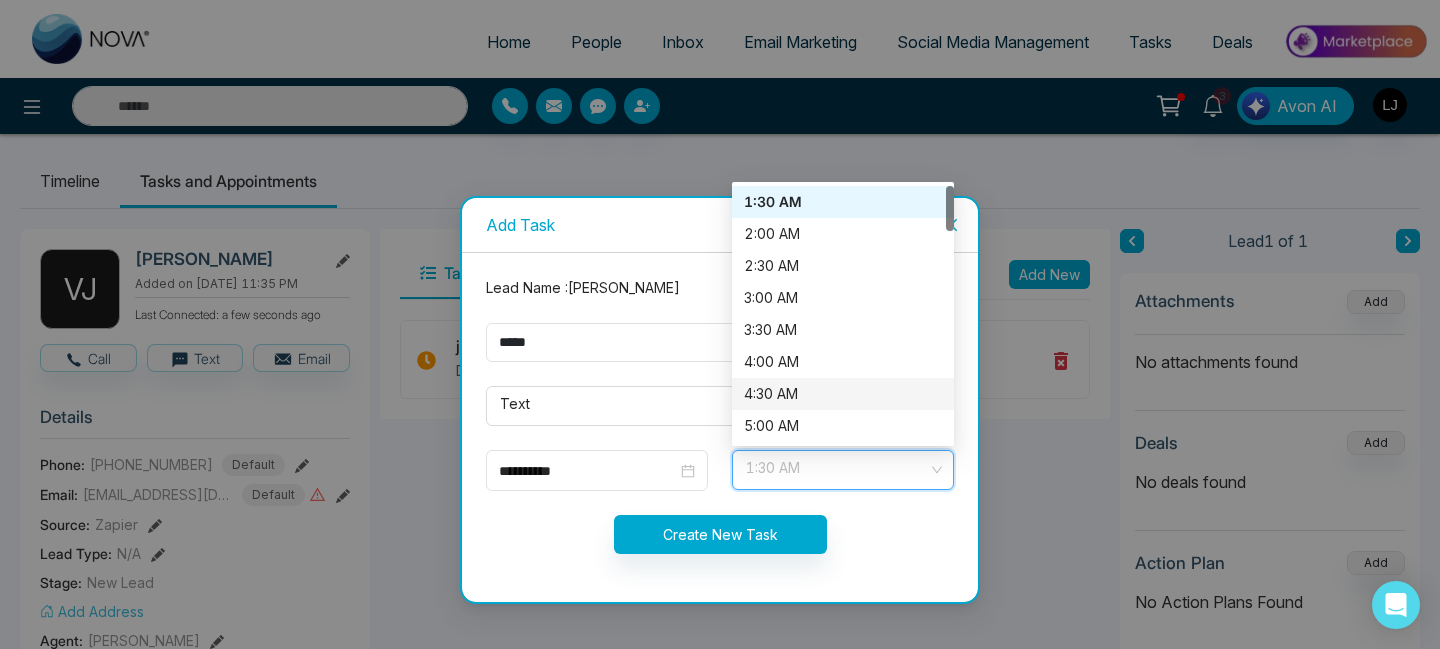 click on "4:30 AM" at bounding box center (843, 394) 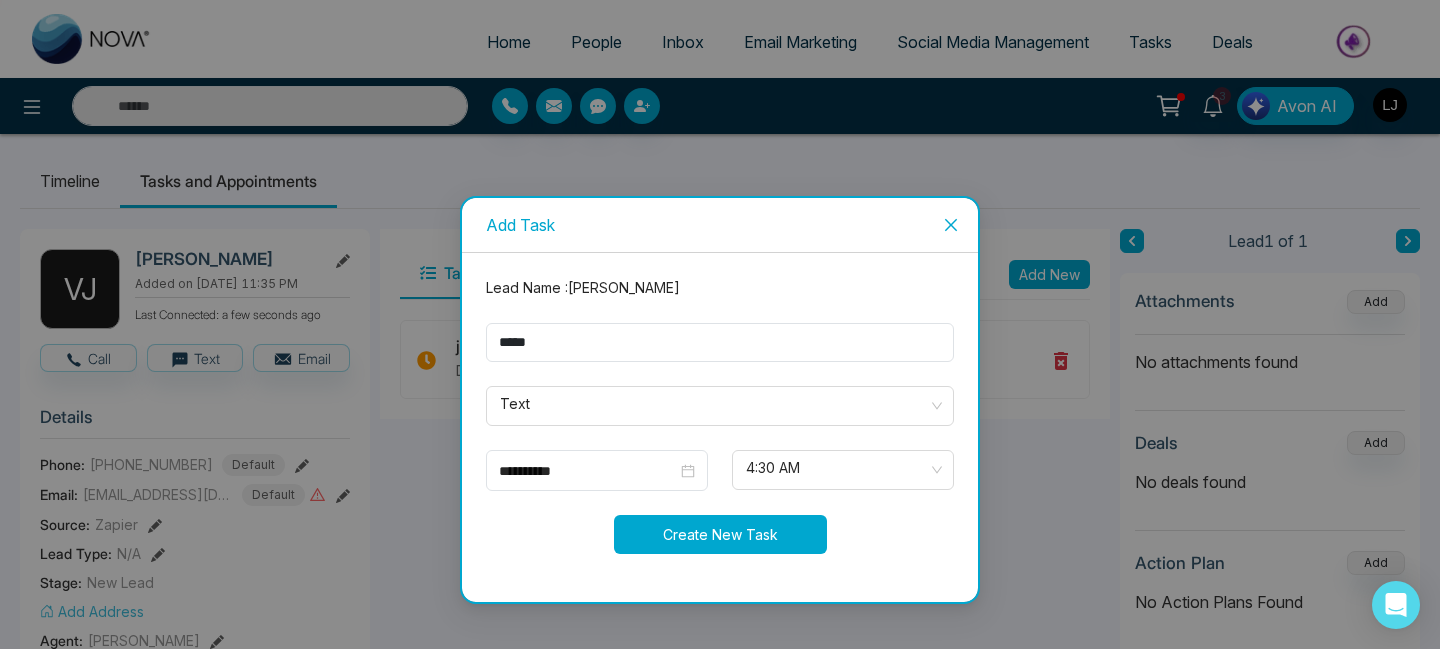 click on "Create New Task" at bounding box center [720, 534] 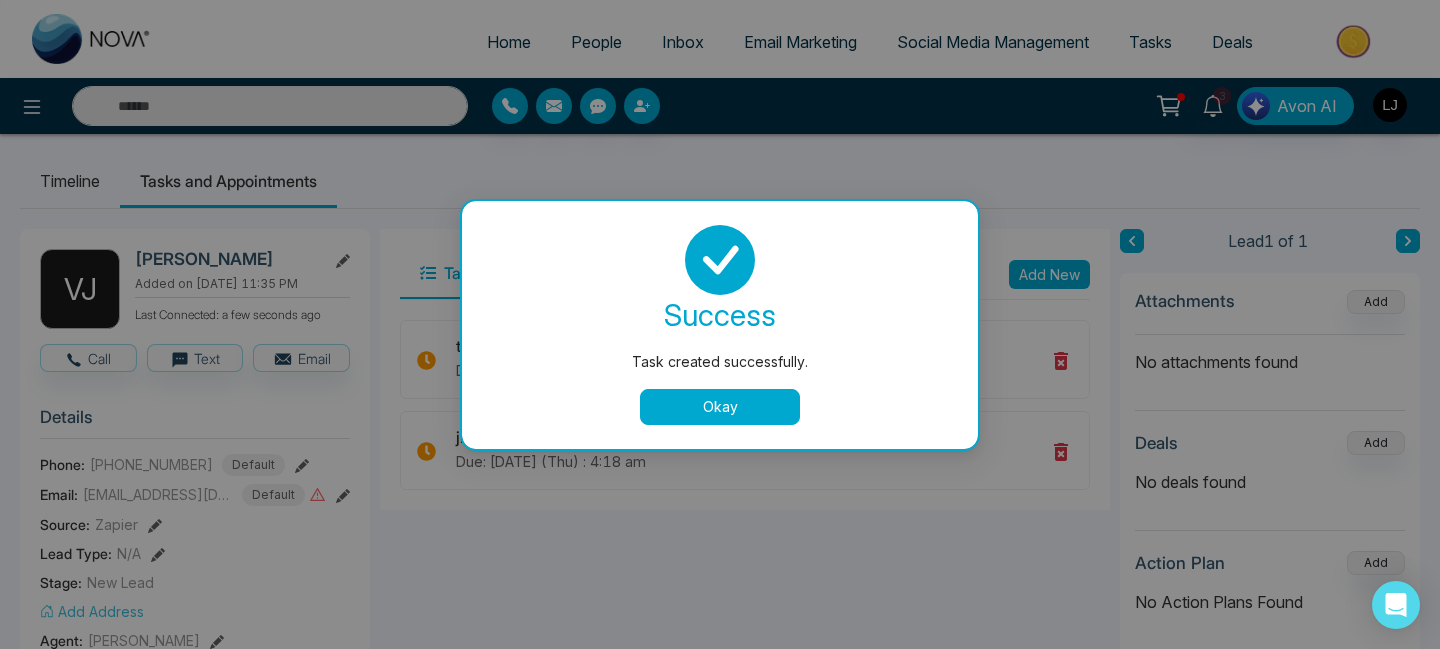 click on "Okay" at bounding box center (720, 407) 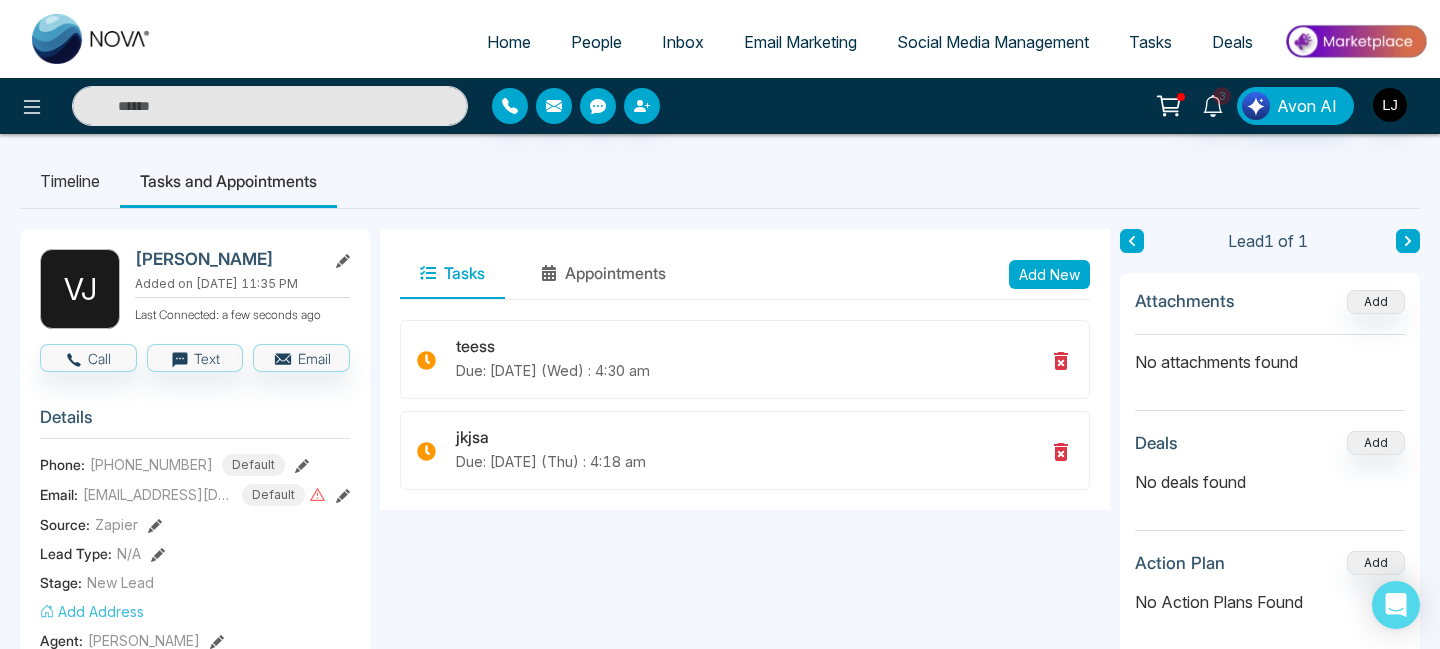 click on "Add New" at bounding box center [1049, 274] 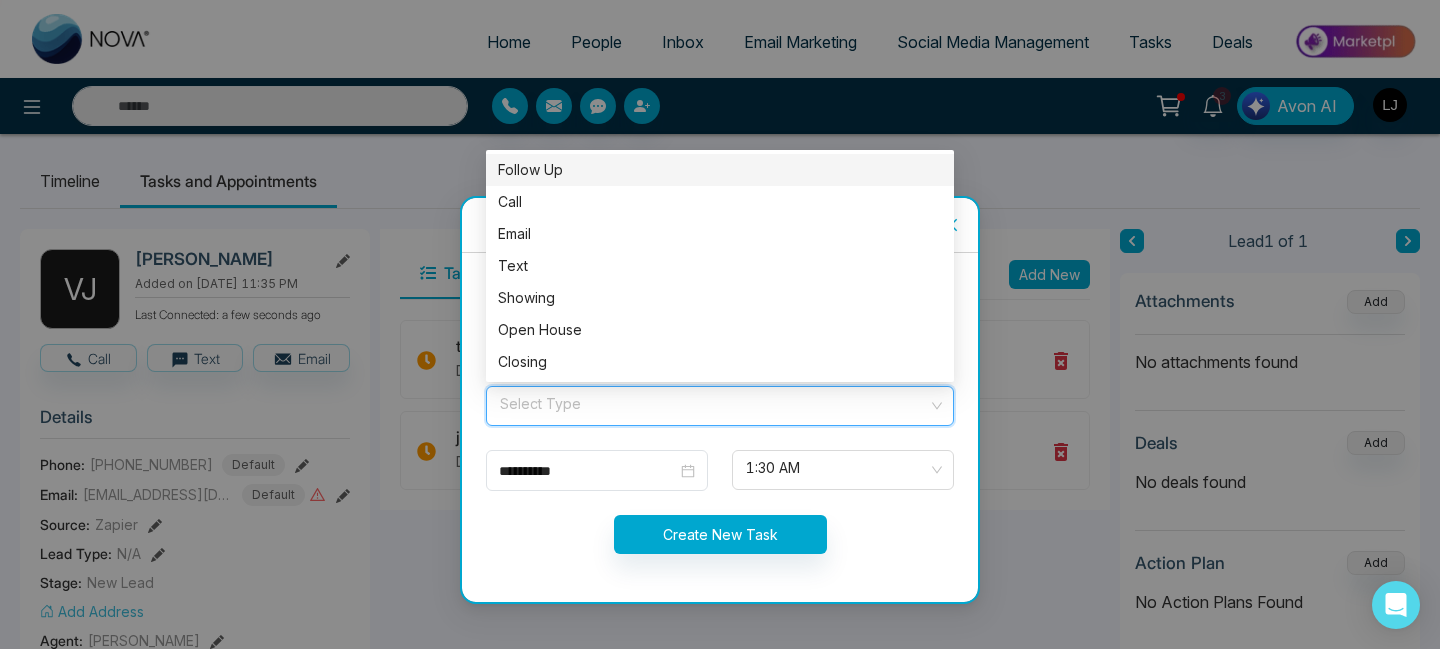click at bounding box center (713, 402) 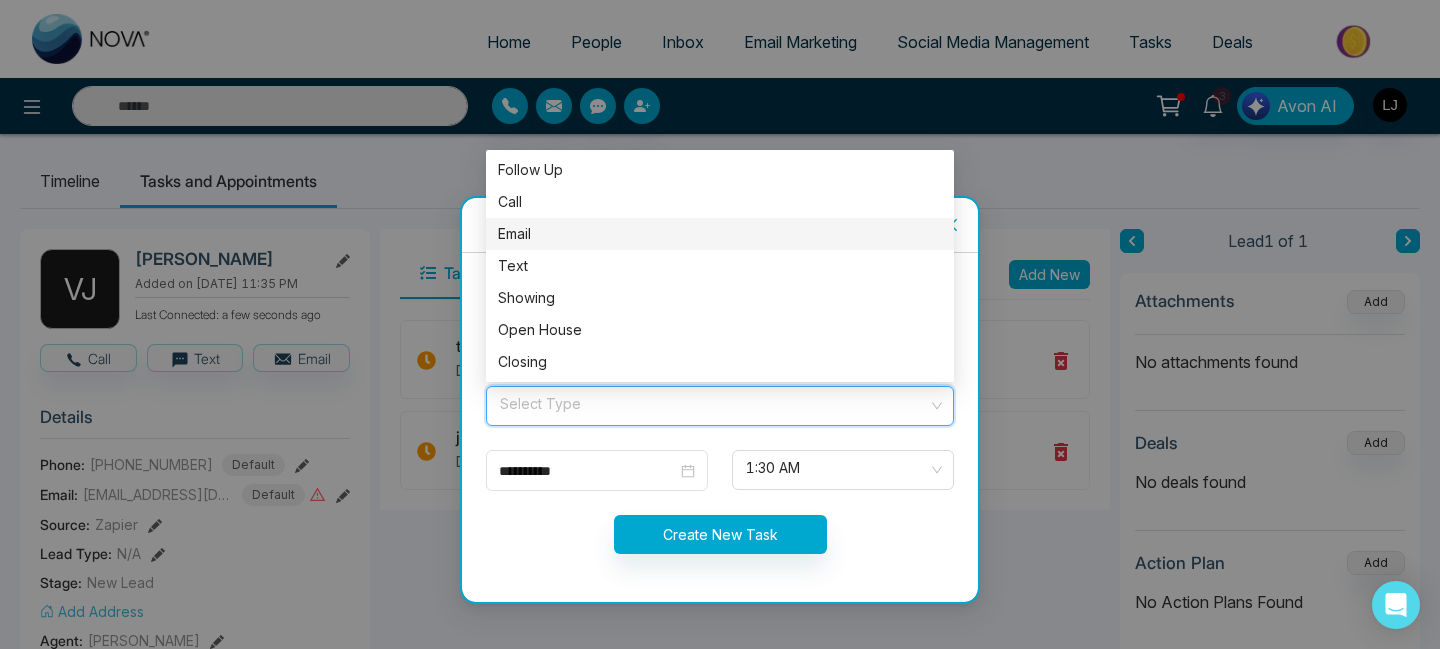 click on "Email" at bounding box center (720, 234) 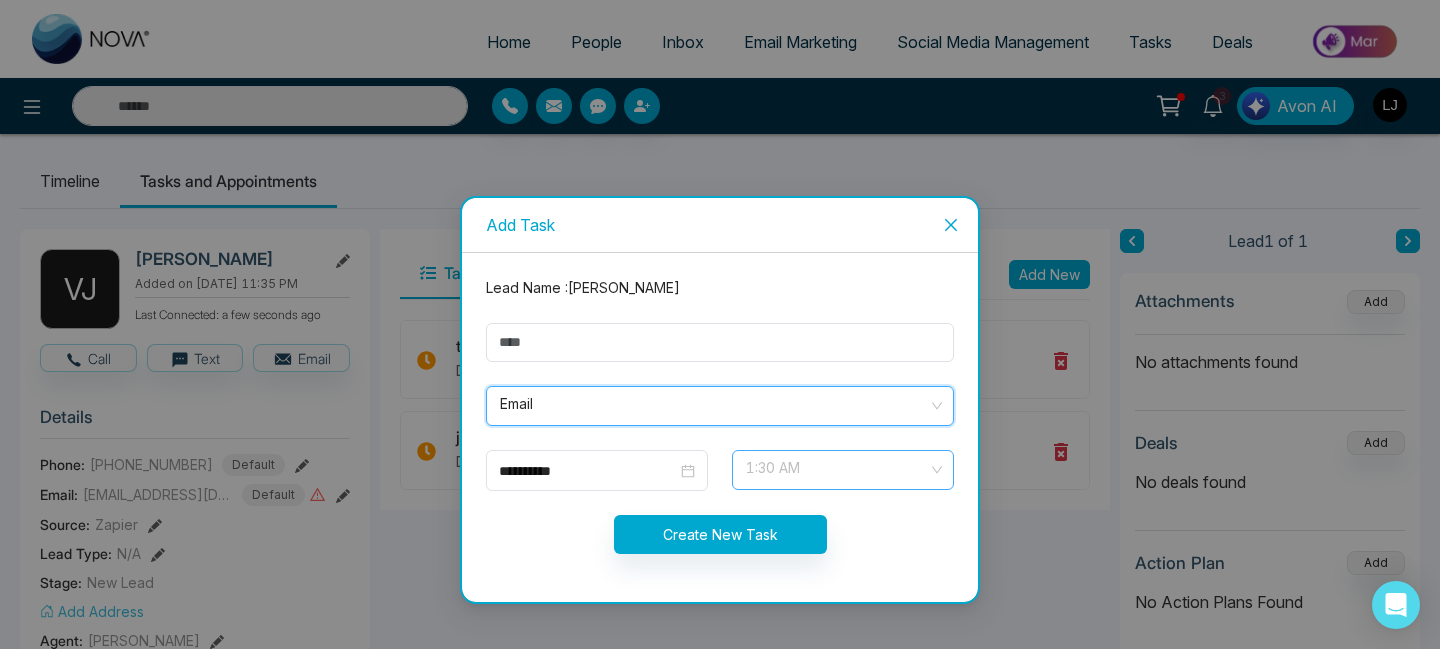 click on "1:30 AM" at bounding box center (843, 470) 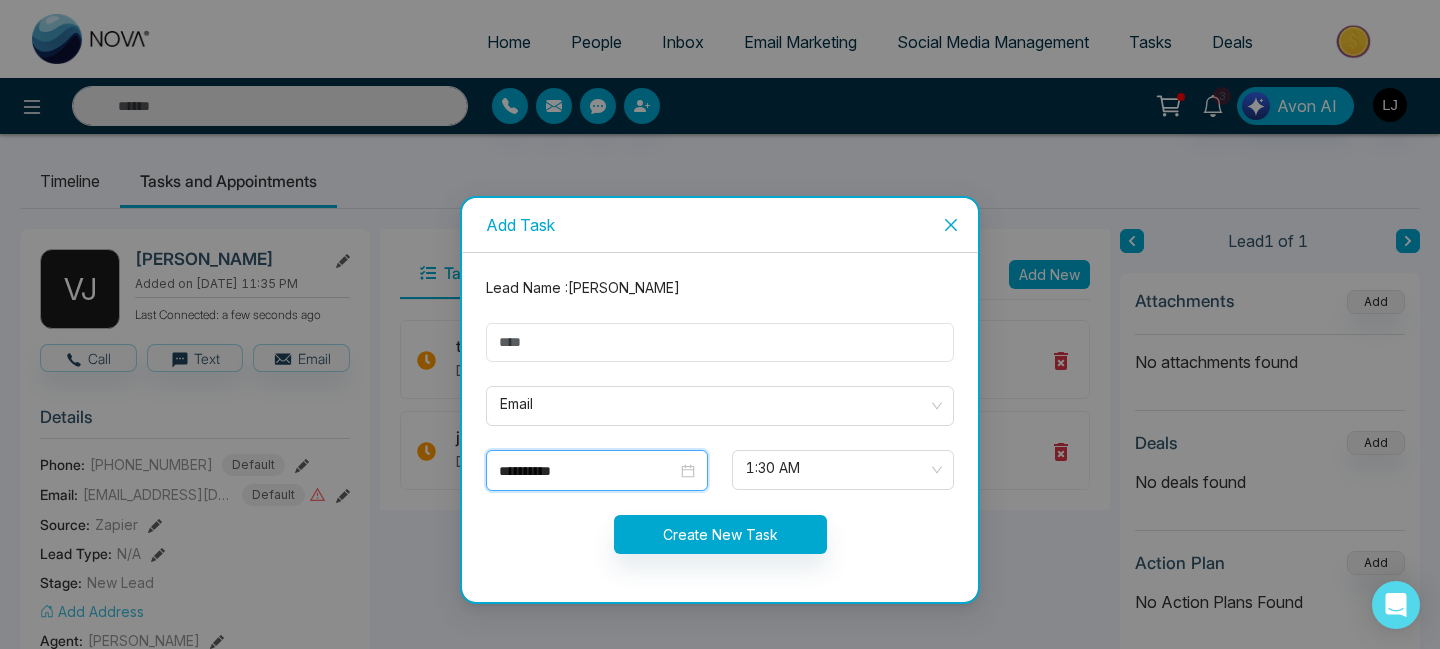 click on "**********" at bounding box center [588, 471] 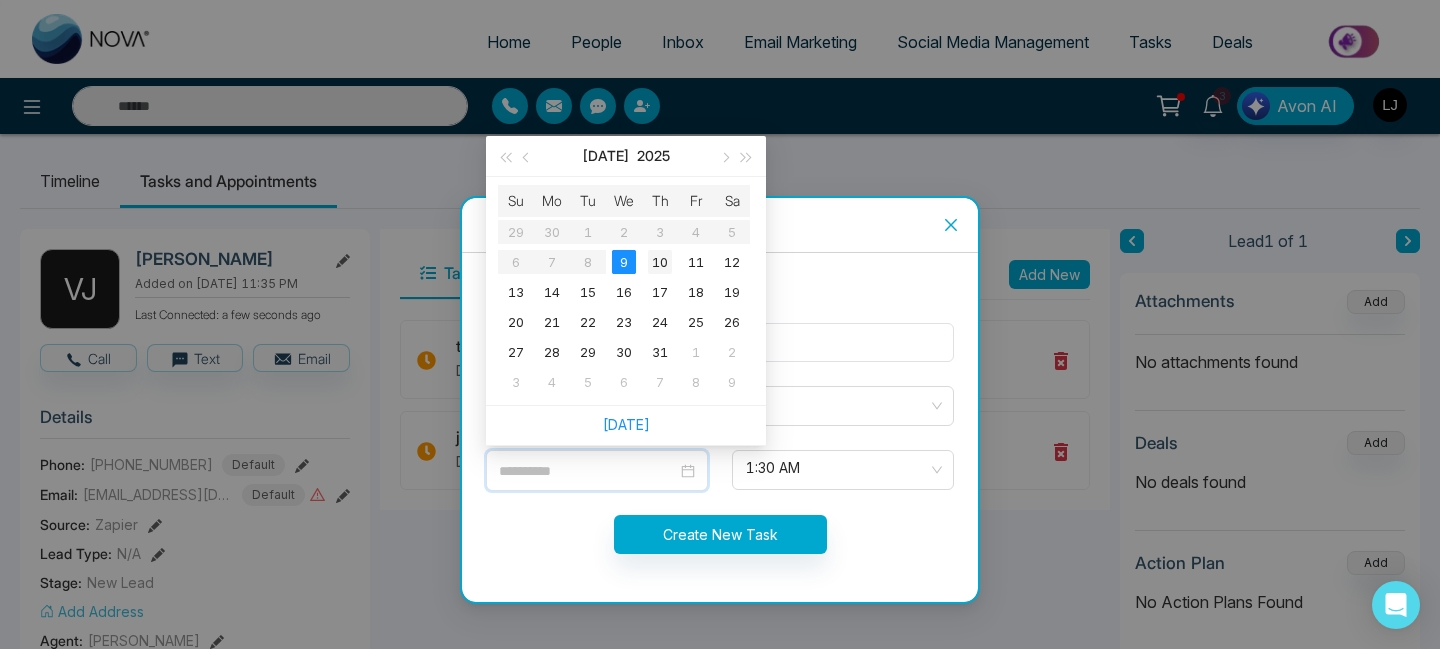 type on "**********" 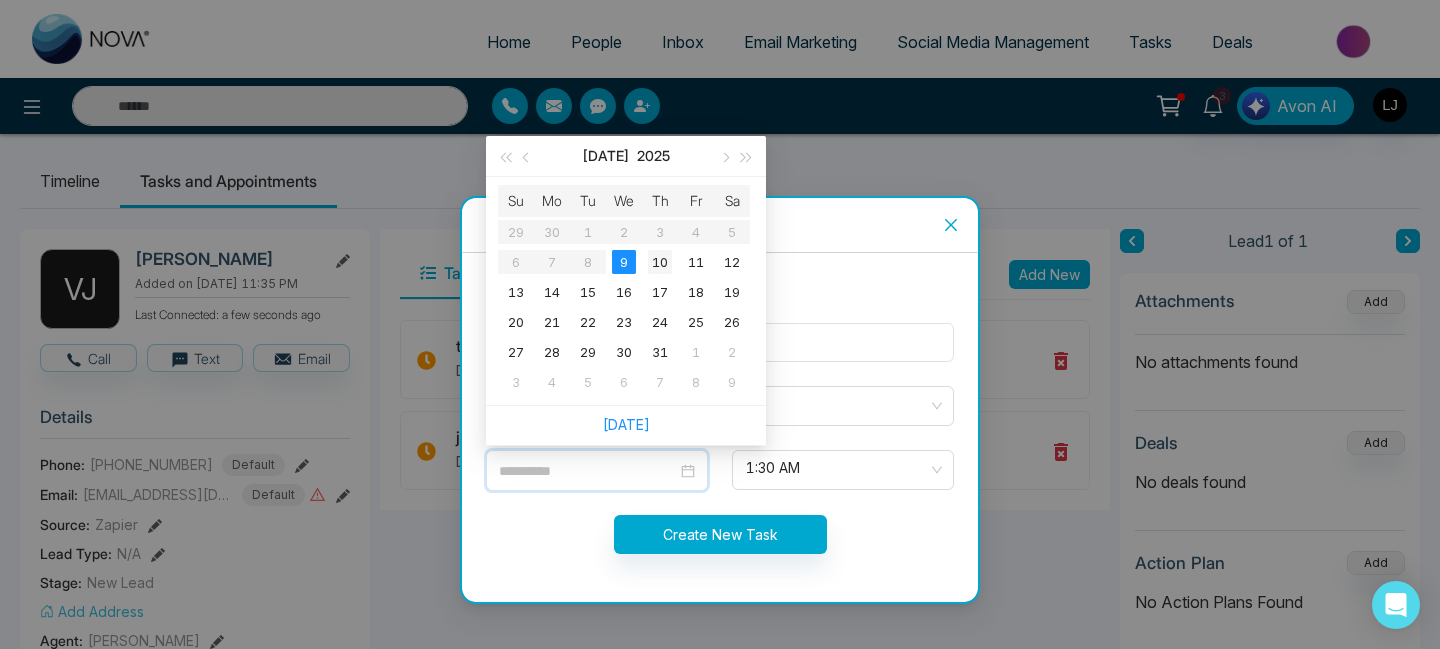 click on "10" at bounding box center (660, 262) 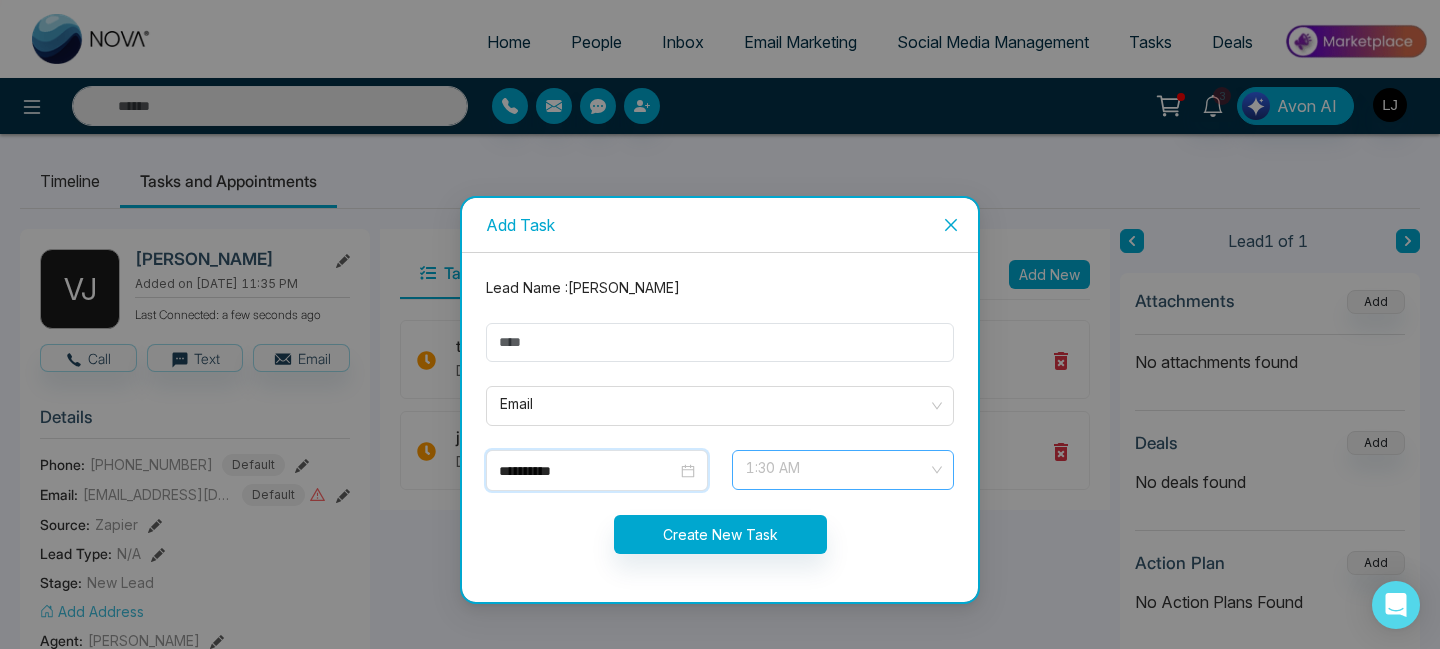 click on "1:30 AM" at bounding box center [843, 470] 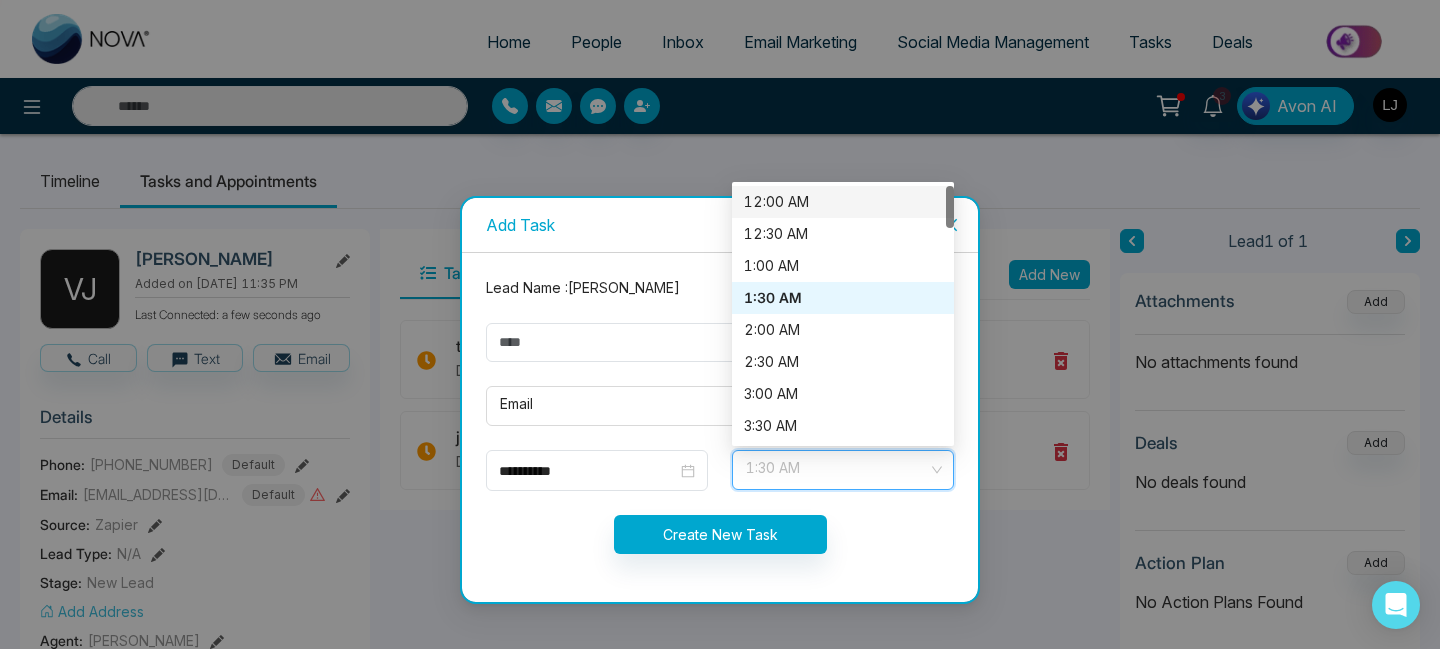 click on "12:00 AM" at bounding box center [843, 202] 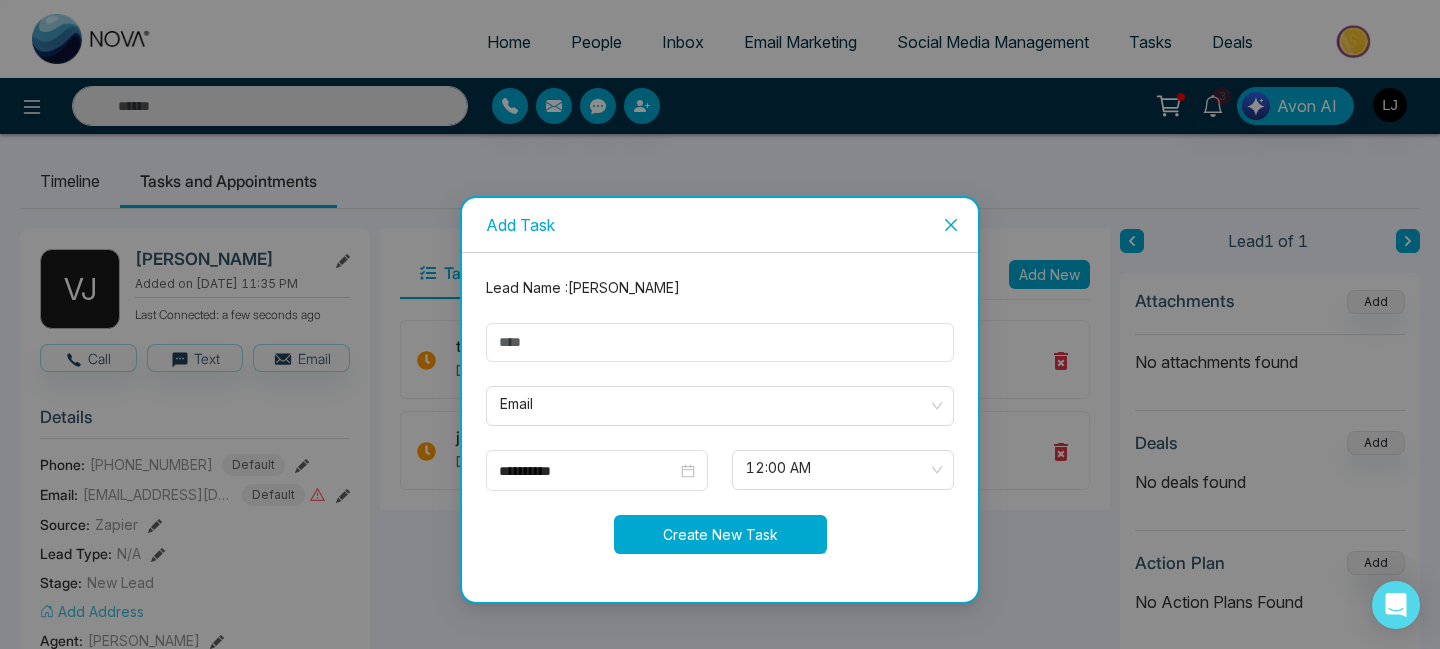 click on "Create New Task" at bounding box center [720, 534] 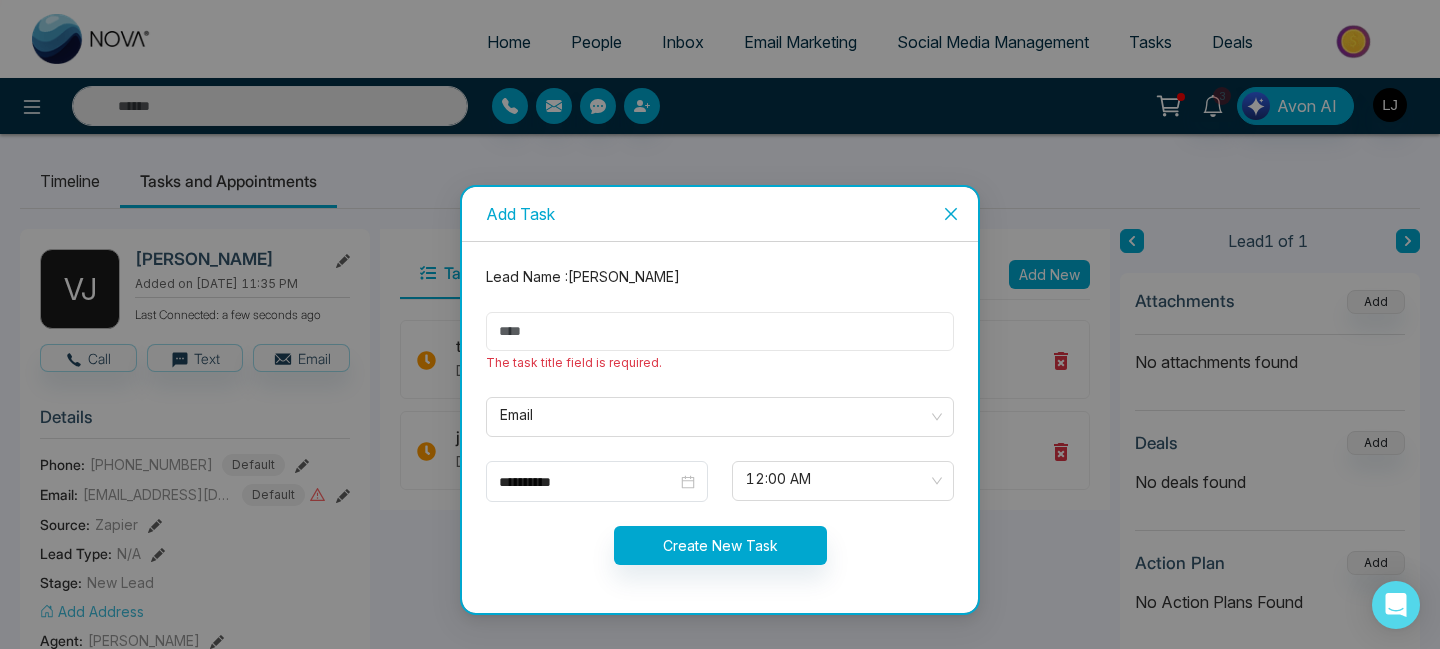 click at bounding box center (720, 331) 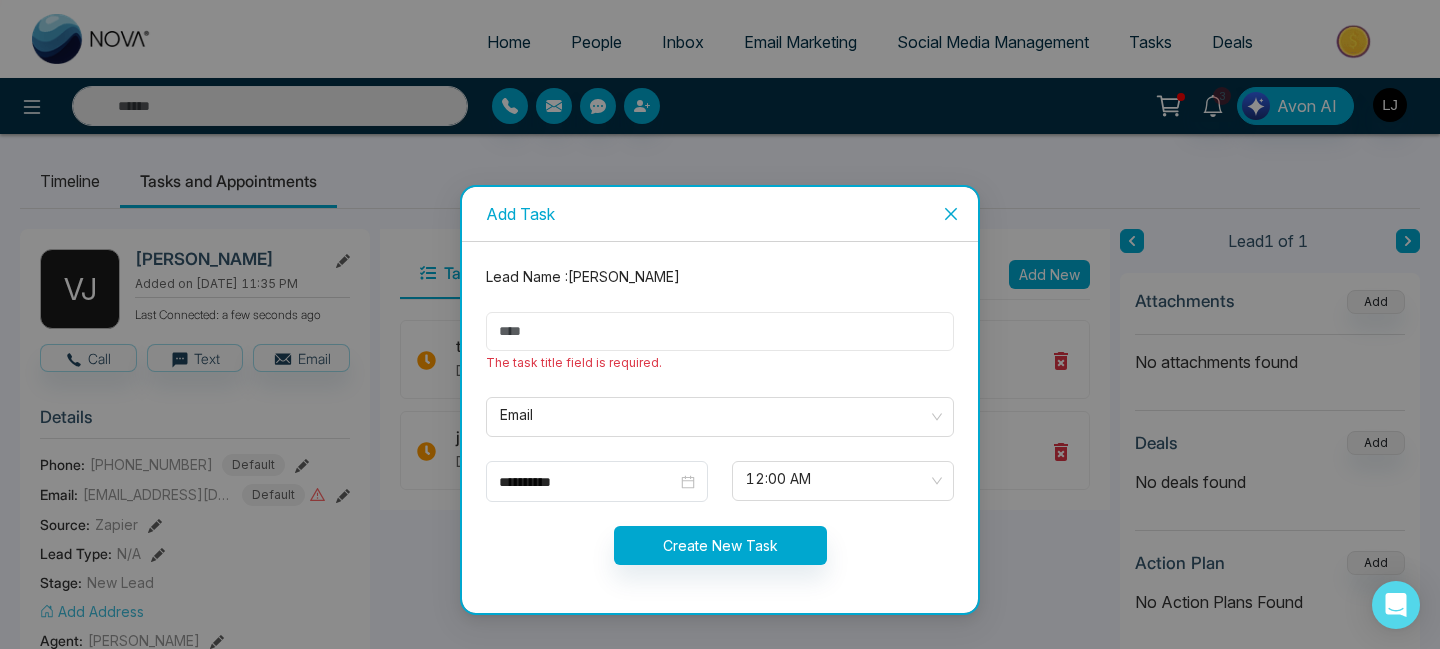 type on "*******" 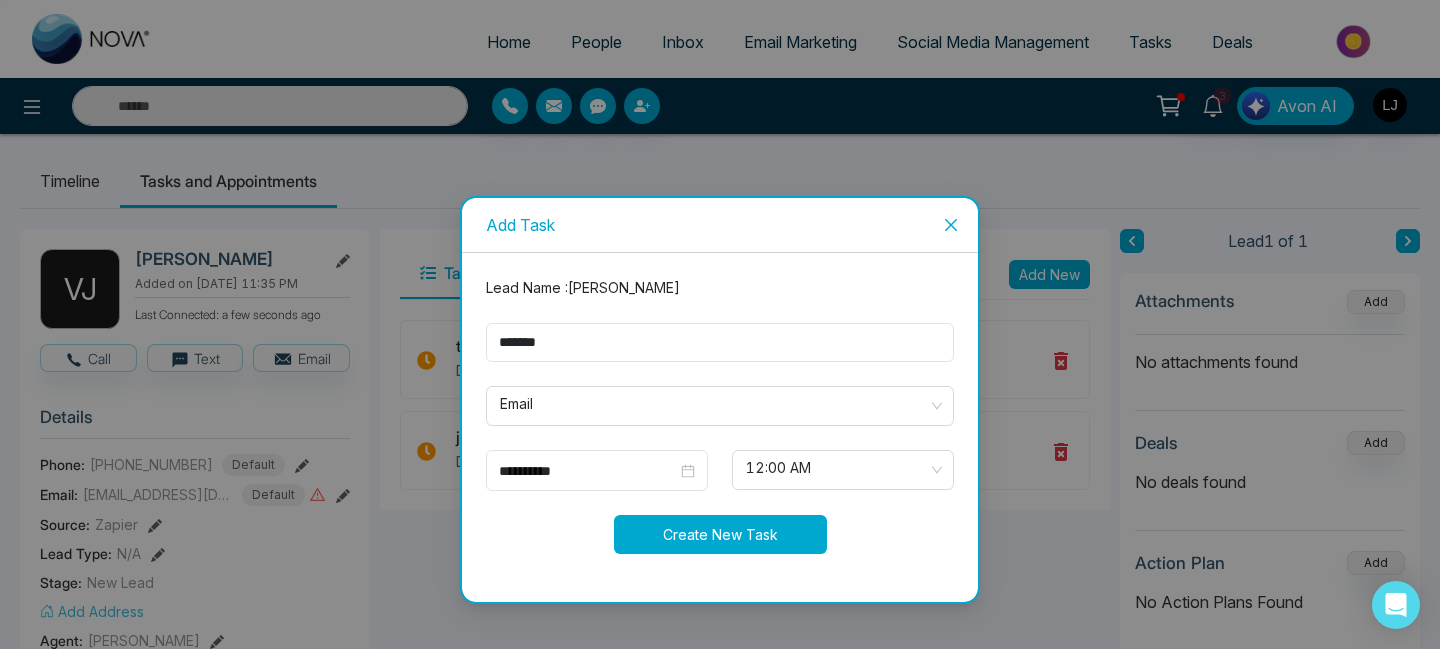 click on "Create New Task" at bounding box center [720, 534] 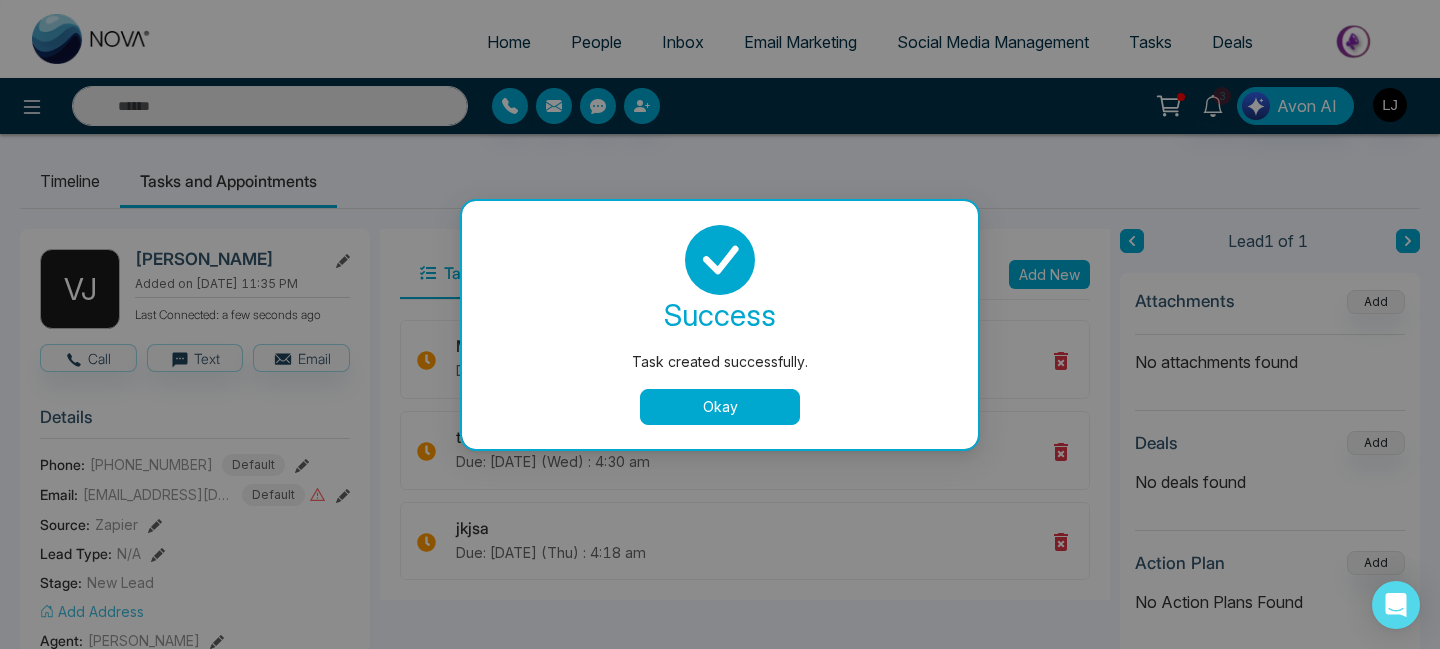 click on "Okay" at bounding box center [720, 407] 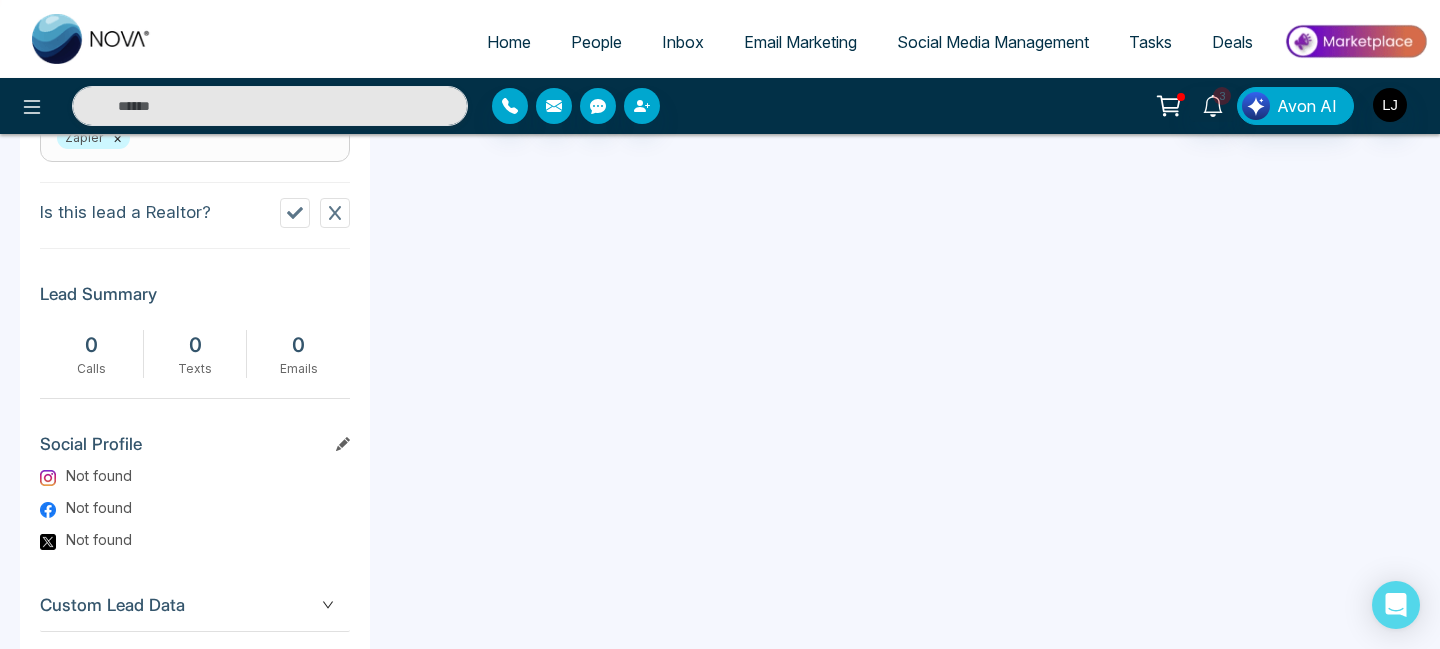 scroll, scrollTop: 1007, scrollLeft: 0, axis: vertical 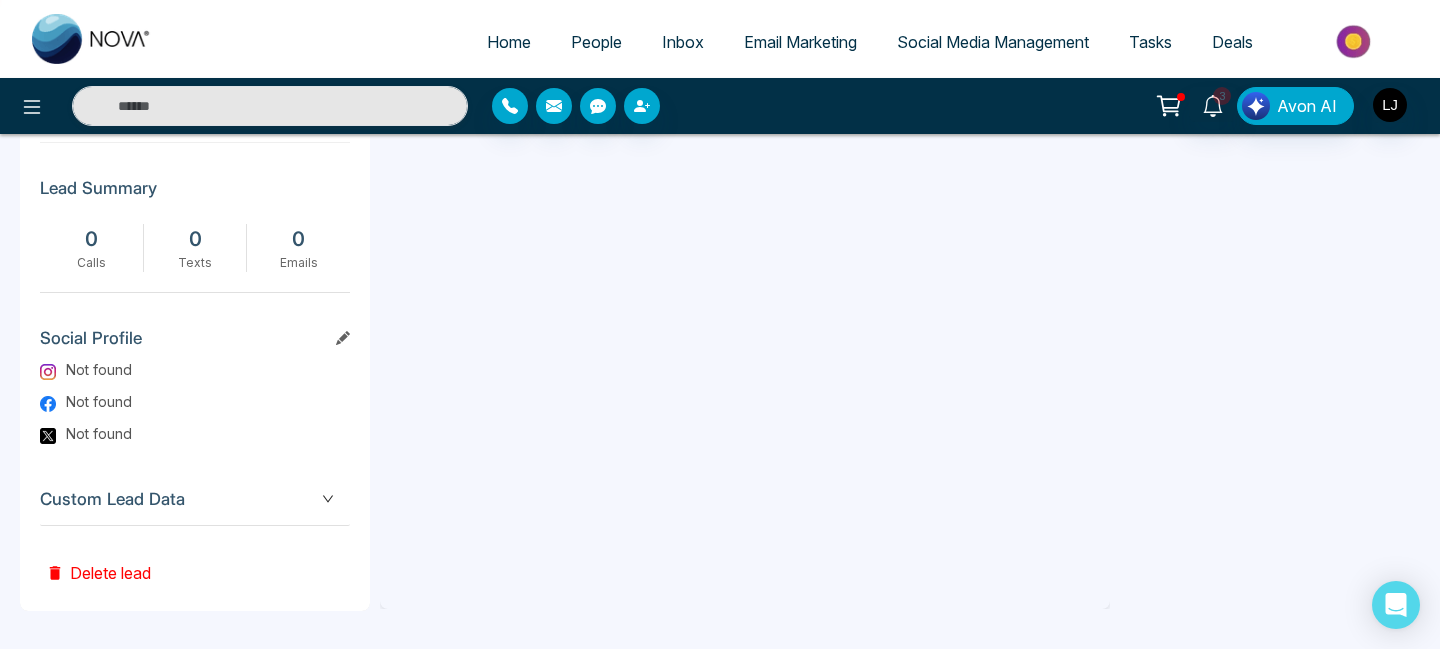 click on "Custom Lead Data" at bounding box center [195, 499] 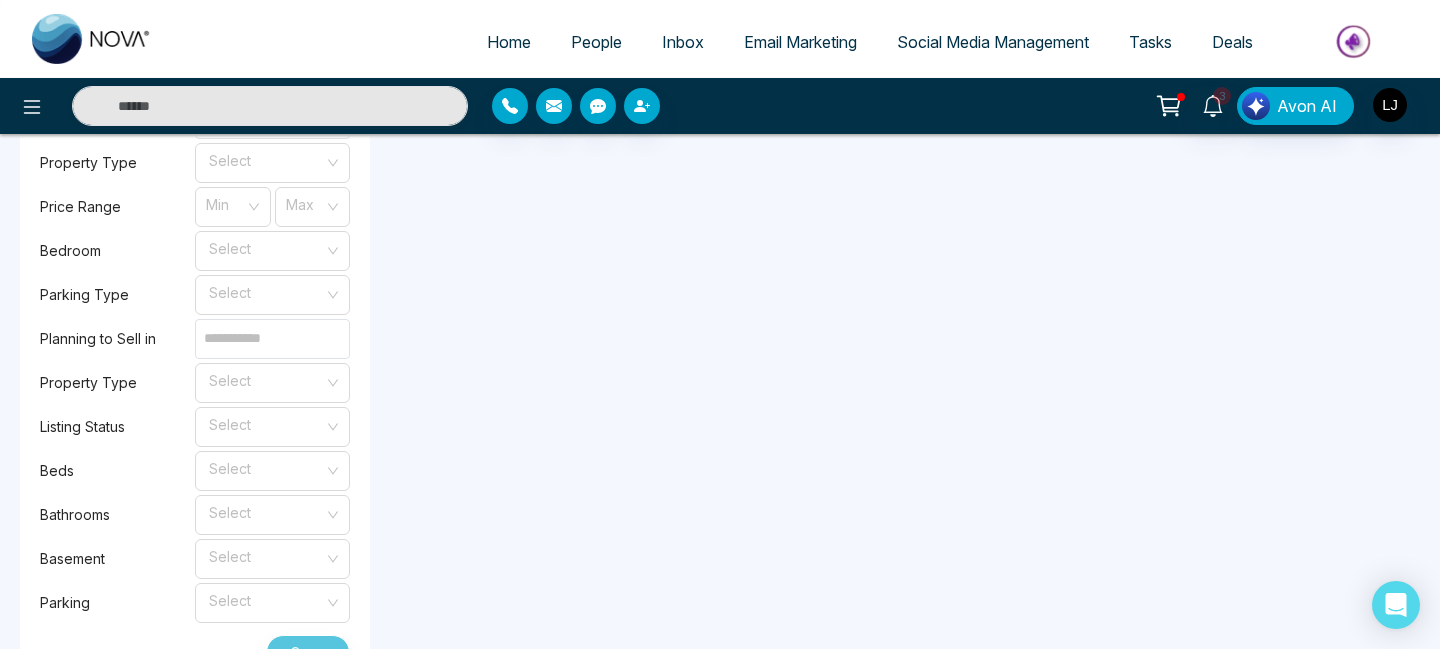 scroll, scrollTop: 2139, scrollLeft: 0, axis: vertical 